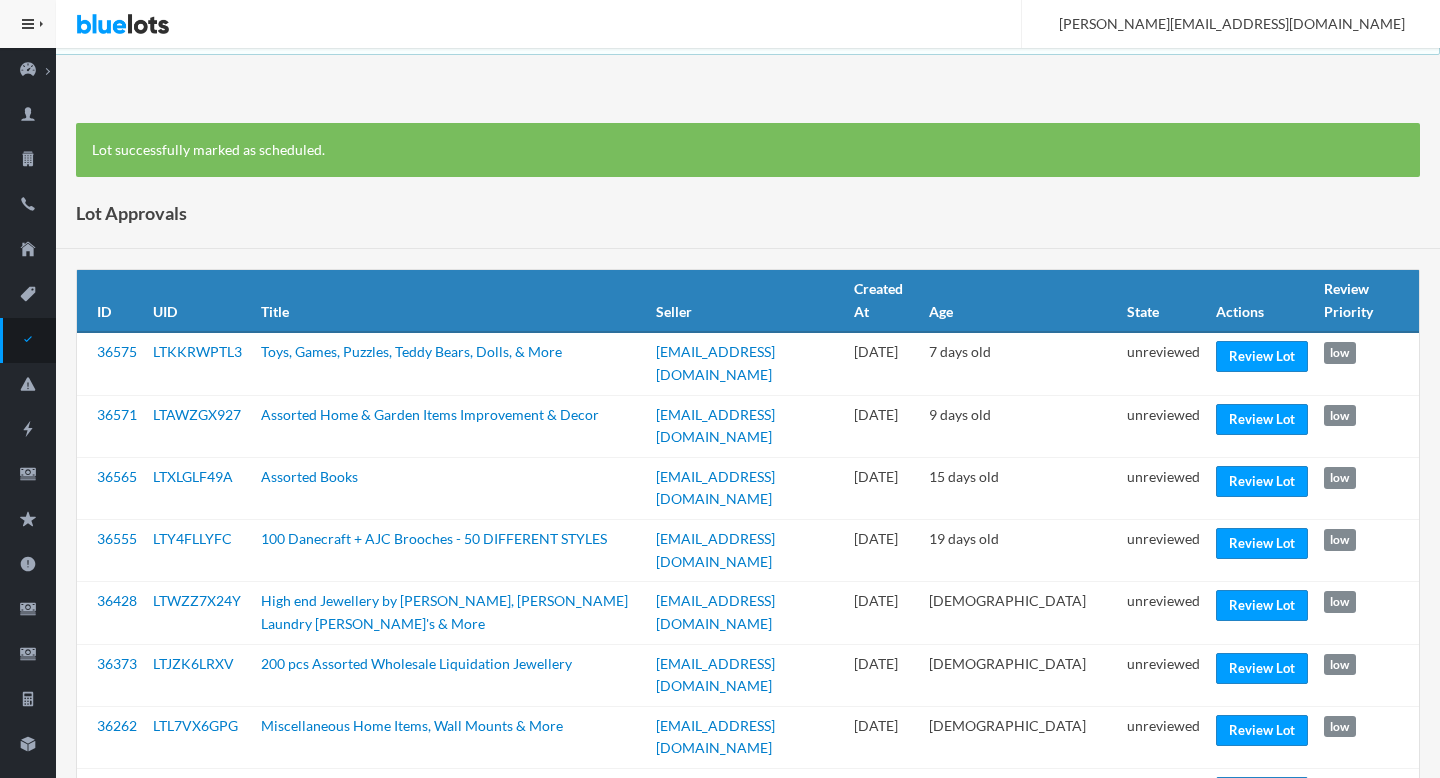 scroll, scrollTop: 0, scrollLeft: 0, axis: both 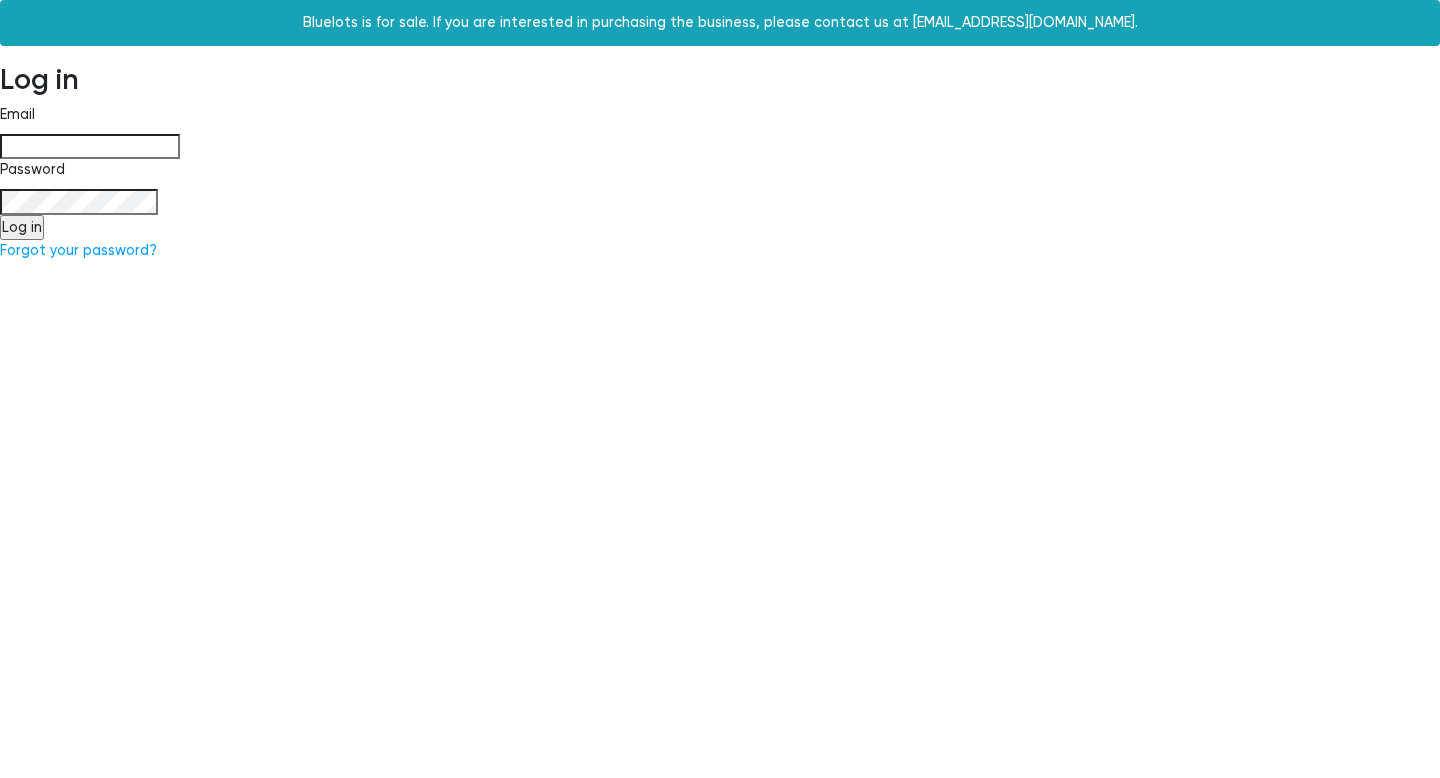 type on "[PERSON_NAME][EMAIL_ADDRESS][DOMAIN_NAME]" 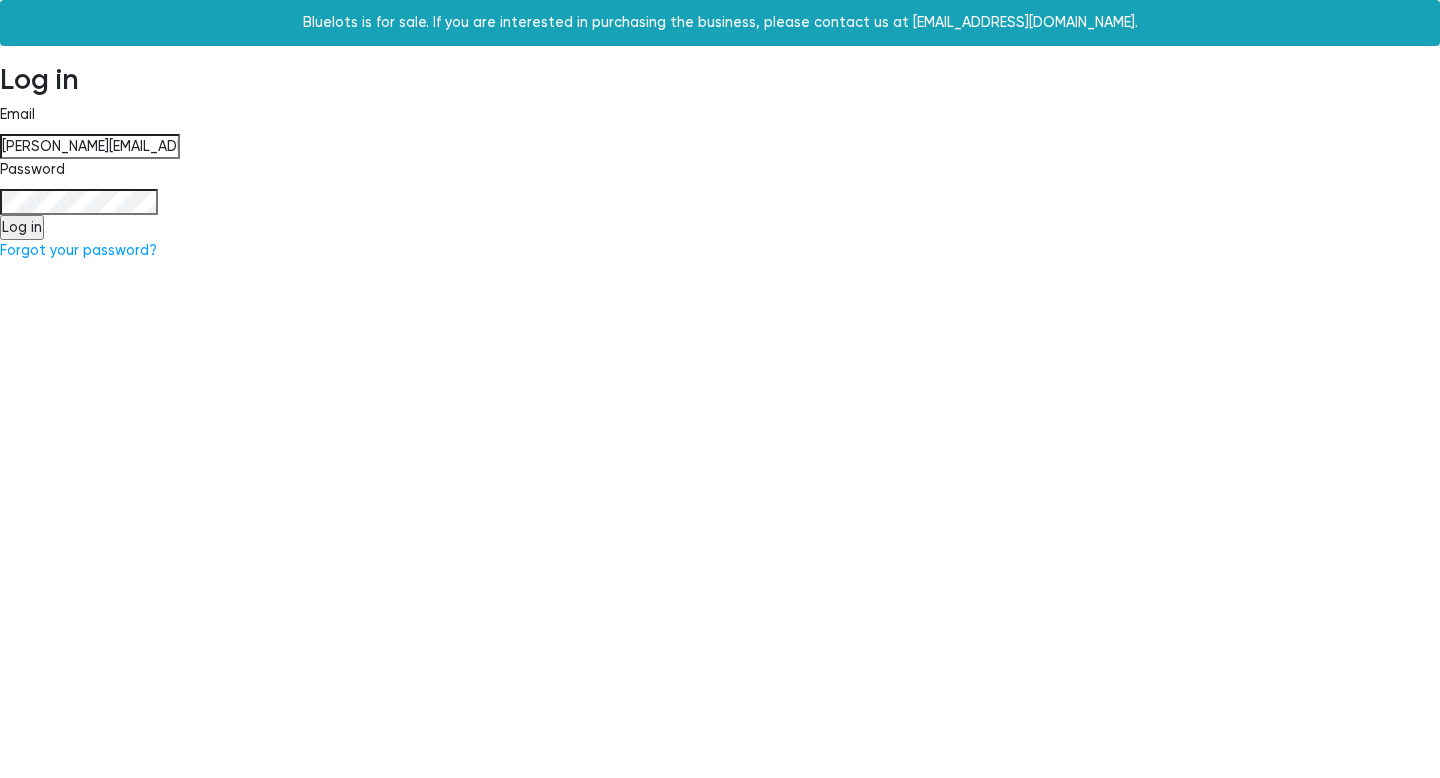click on "Log in" at bounding box center [22, 228] 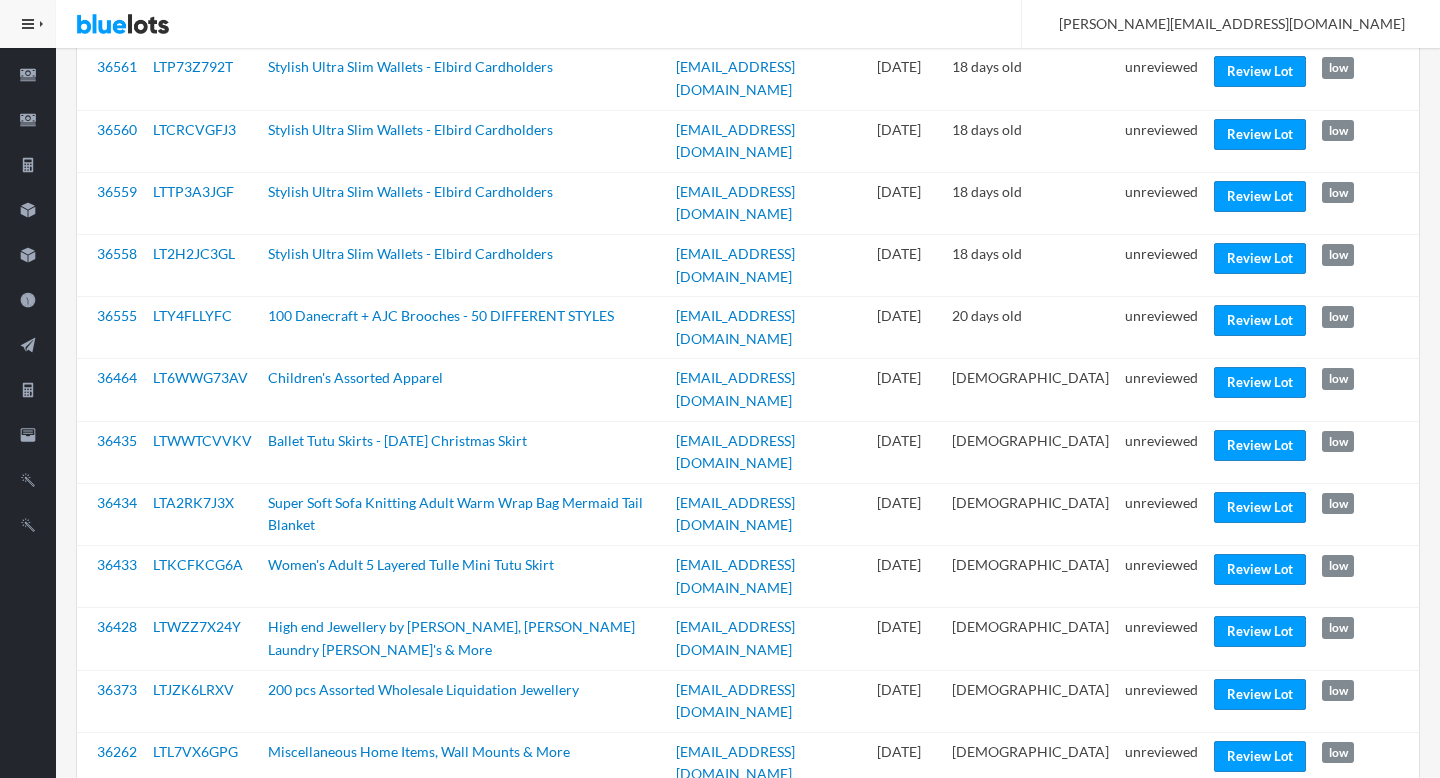 scroll, scrollTop: 0, scrollLeft: 0, axis: both 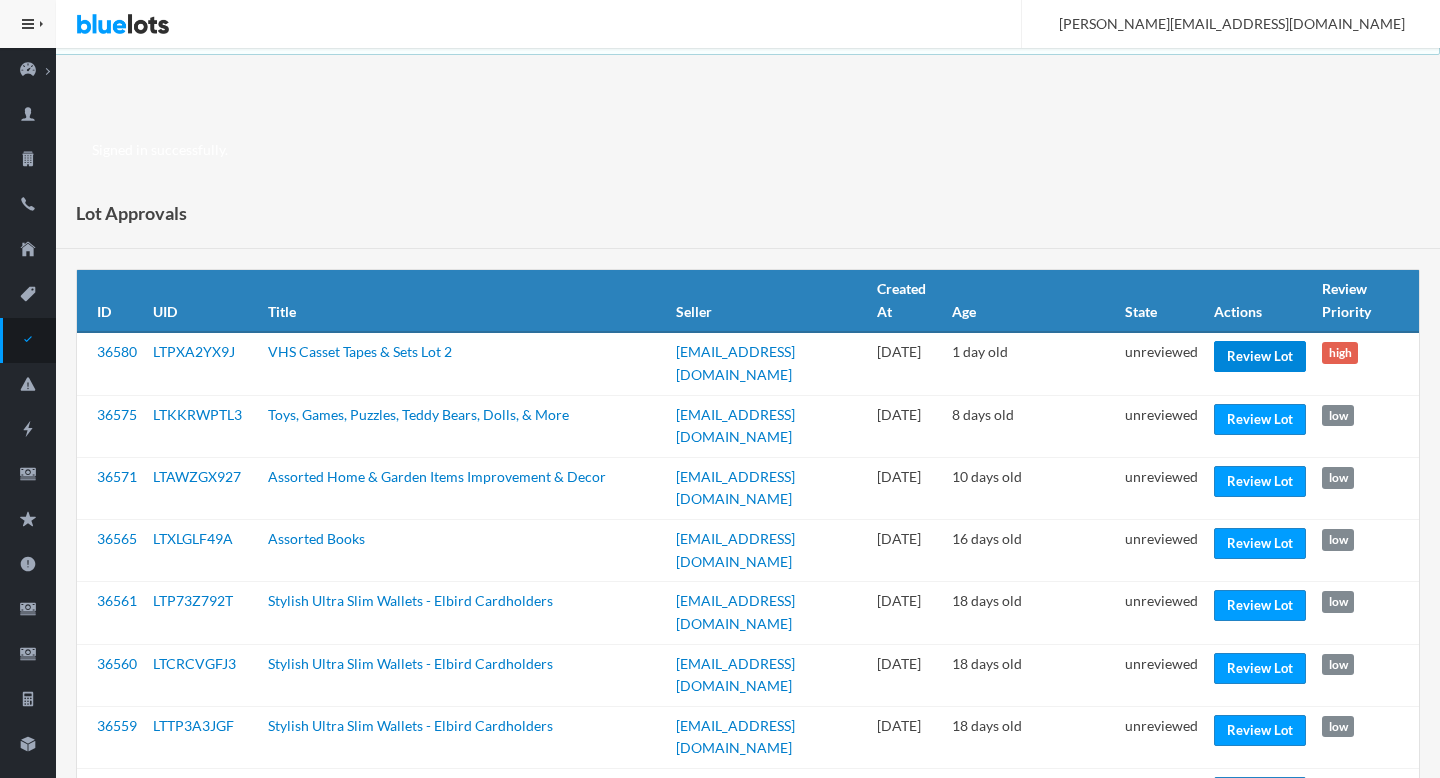 click on "Review Lot" at bounding box center [1260, 356] 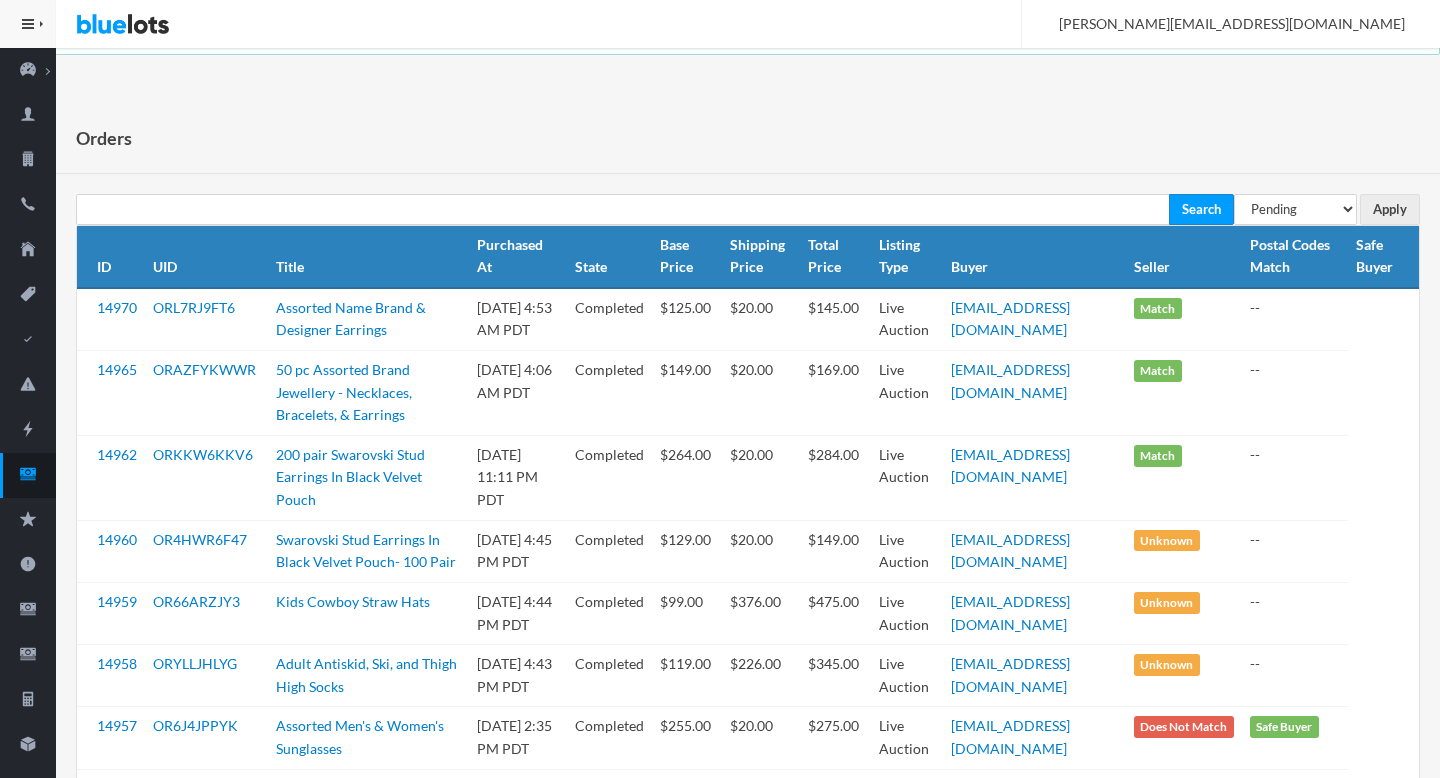 select on "pending" 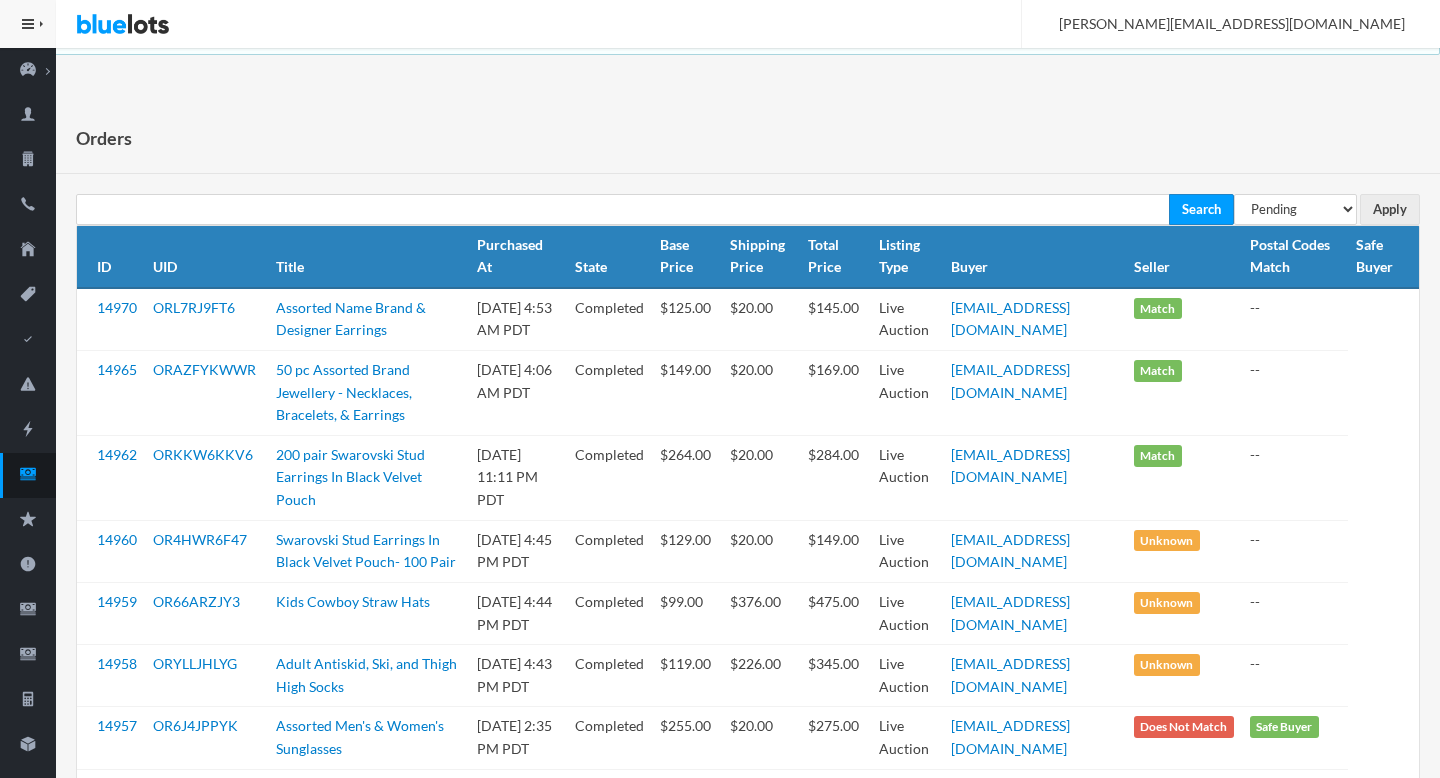 scroll, scrollTop: 0, scrollLeft: 0, axis: both 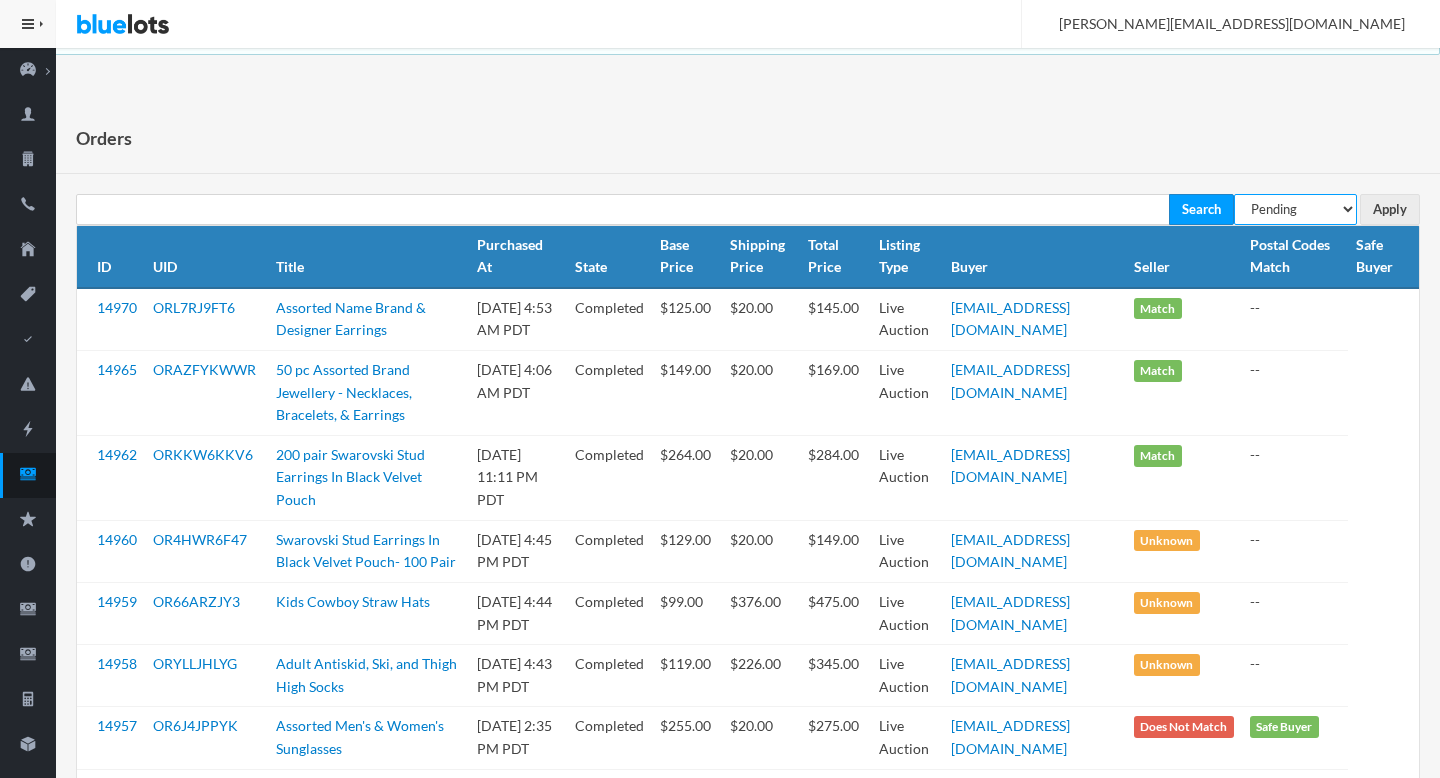 click on "All Orders Pending
Completed
Under review
Cancelled" at bounding box center (1295, 209) 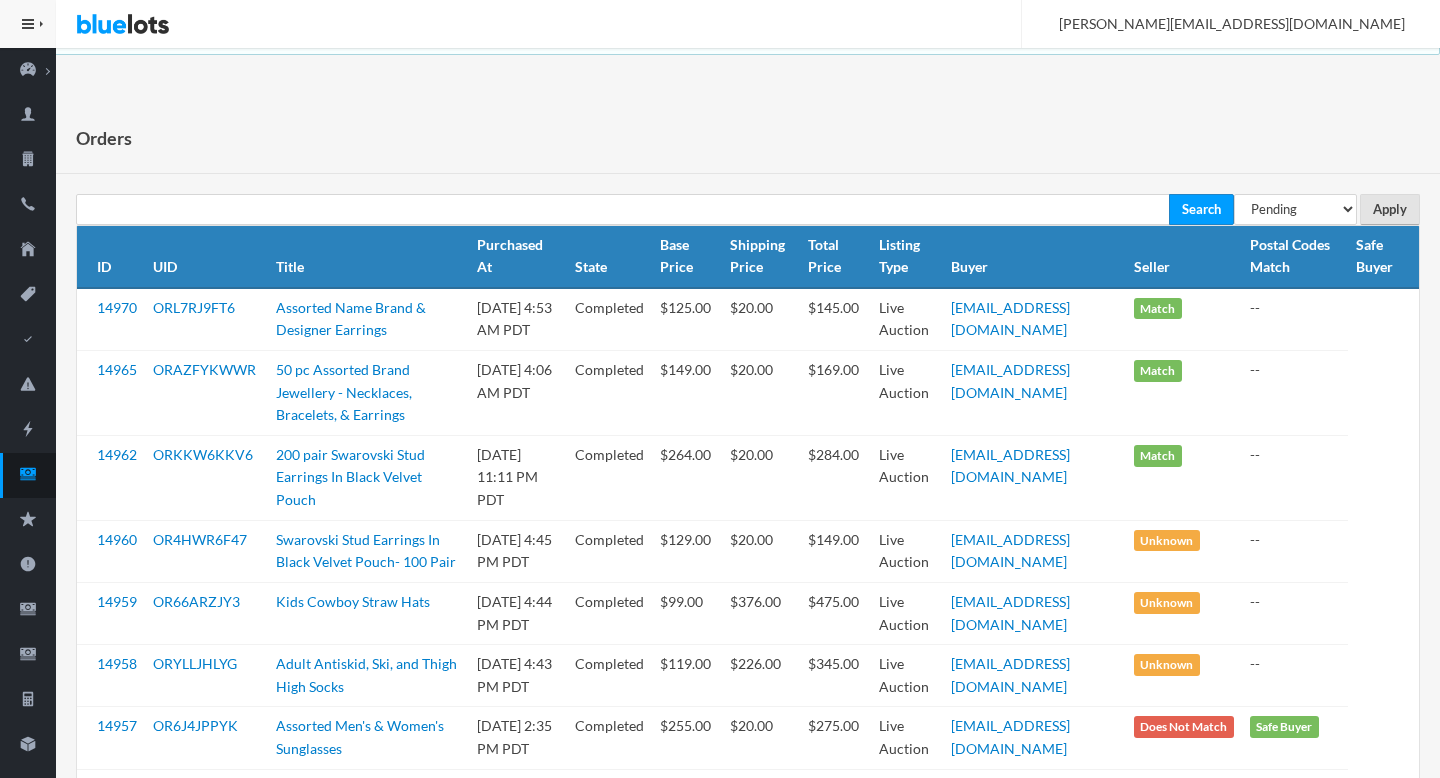 click on "Apply" at bounding box center (1390, 209) 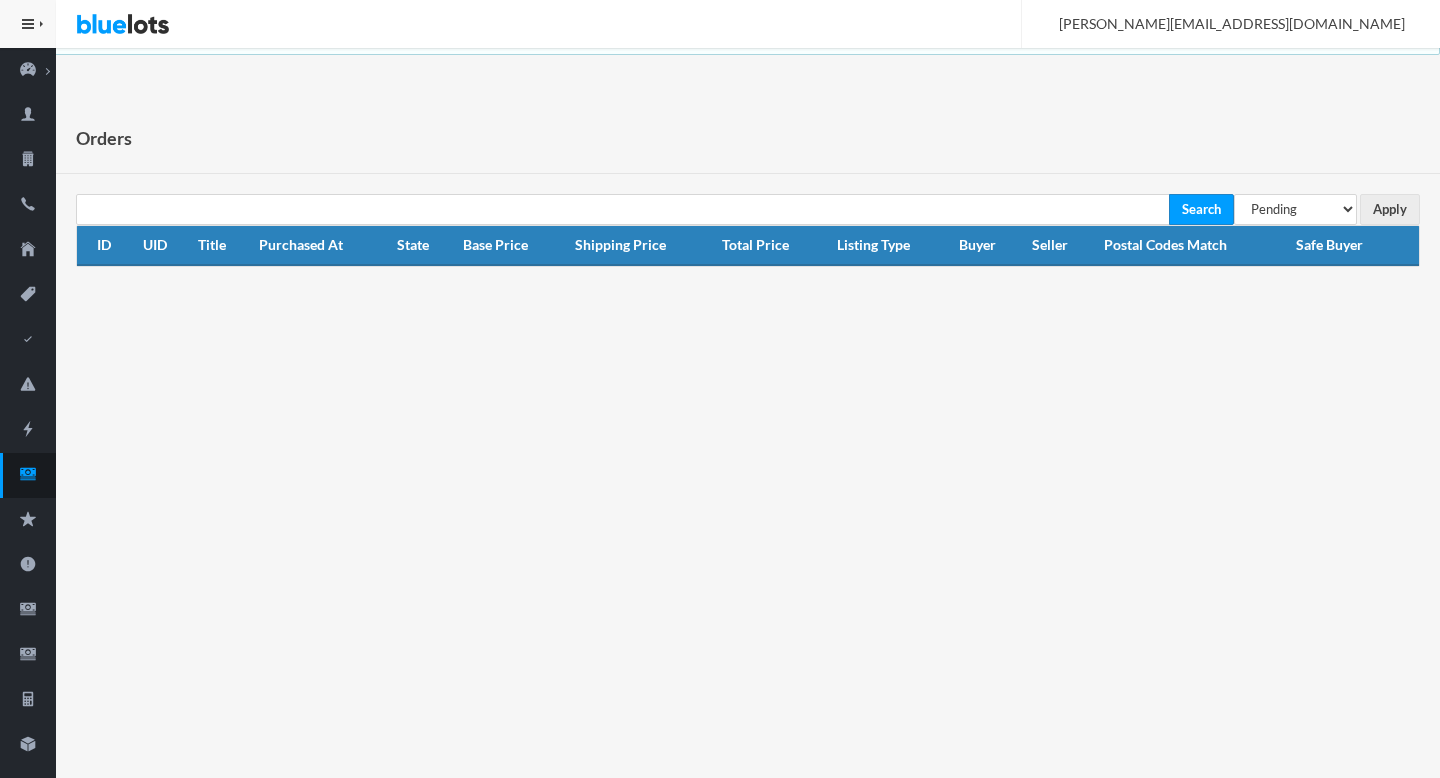 scroll, scrollTop: 0, scrollLeft: 0, axis: both 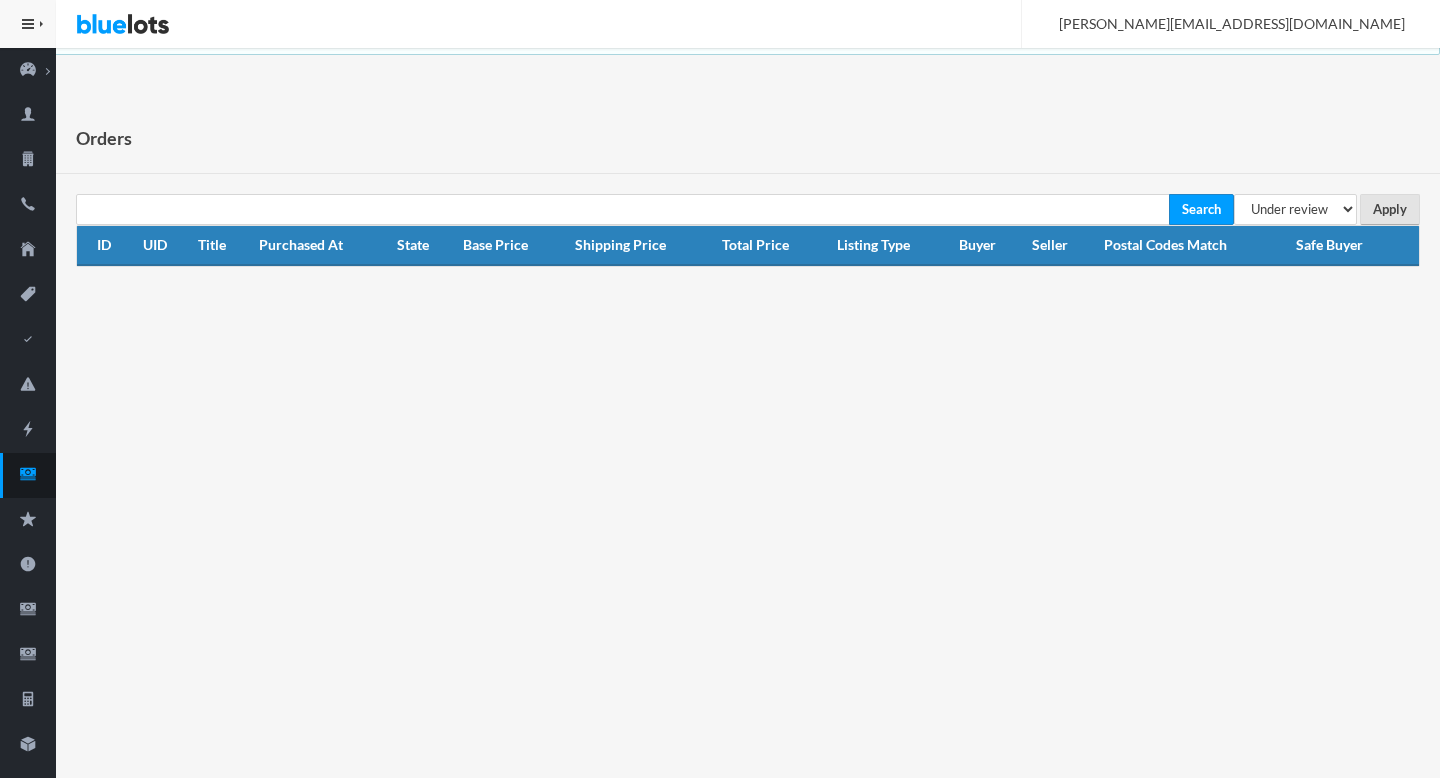 click on "Apply" at bounding box center [1390, 209] 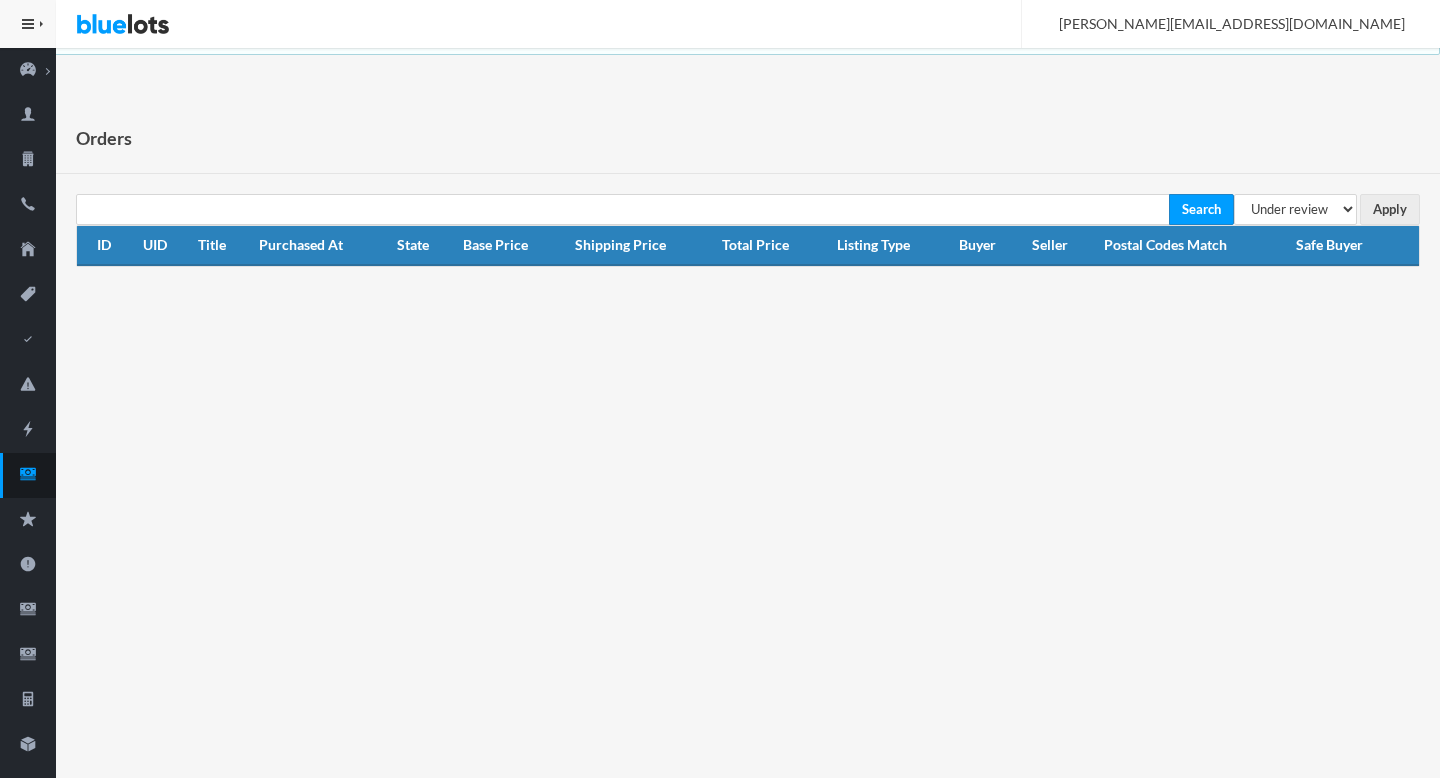 scroll, scrollTop: 305, scrollLeft: 0, axis: vertical 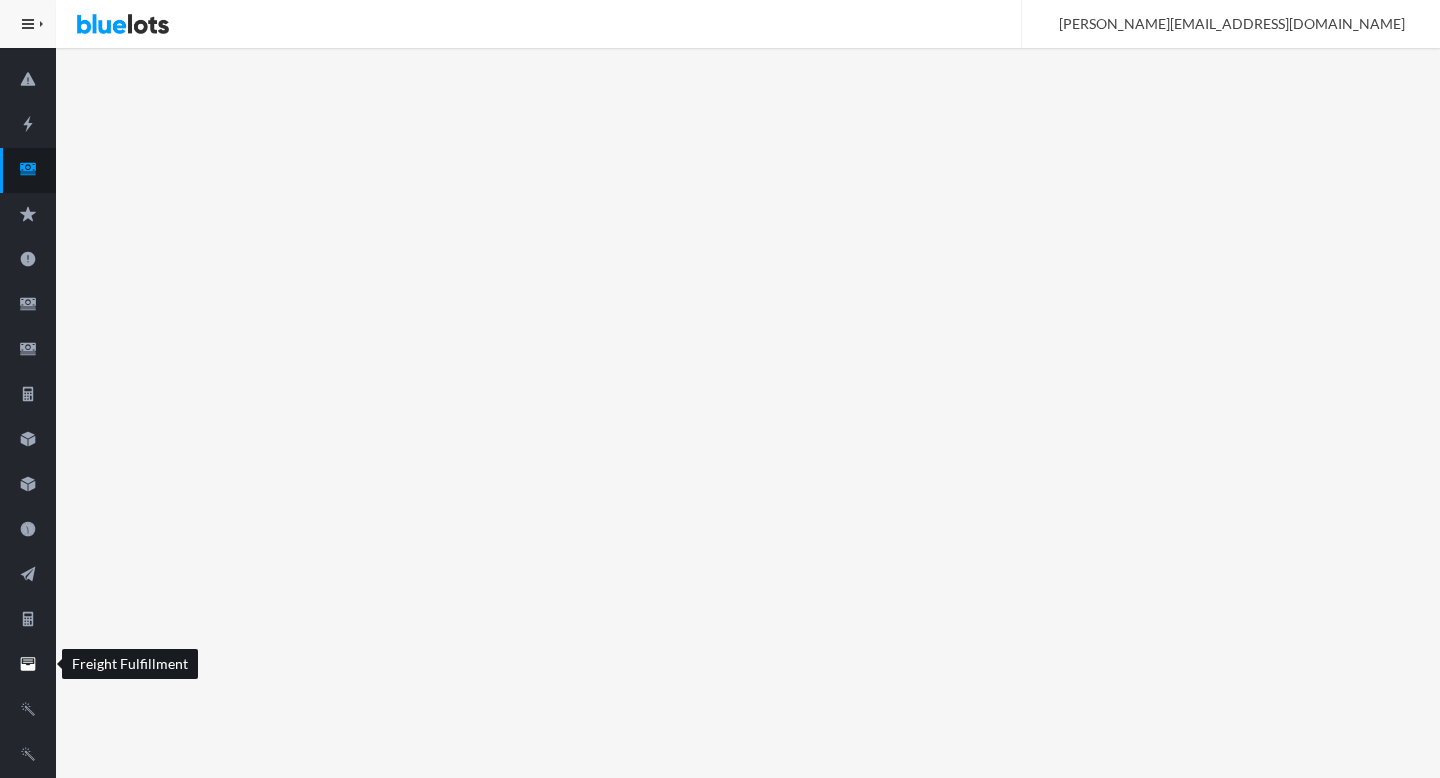 click 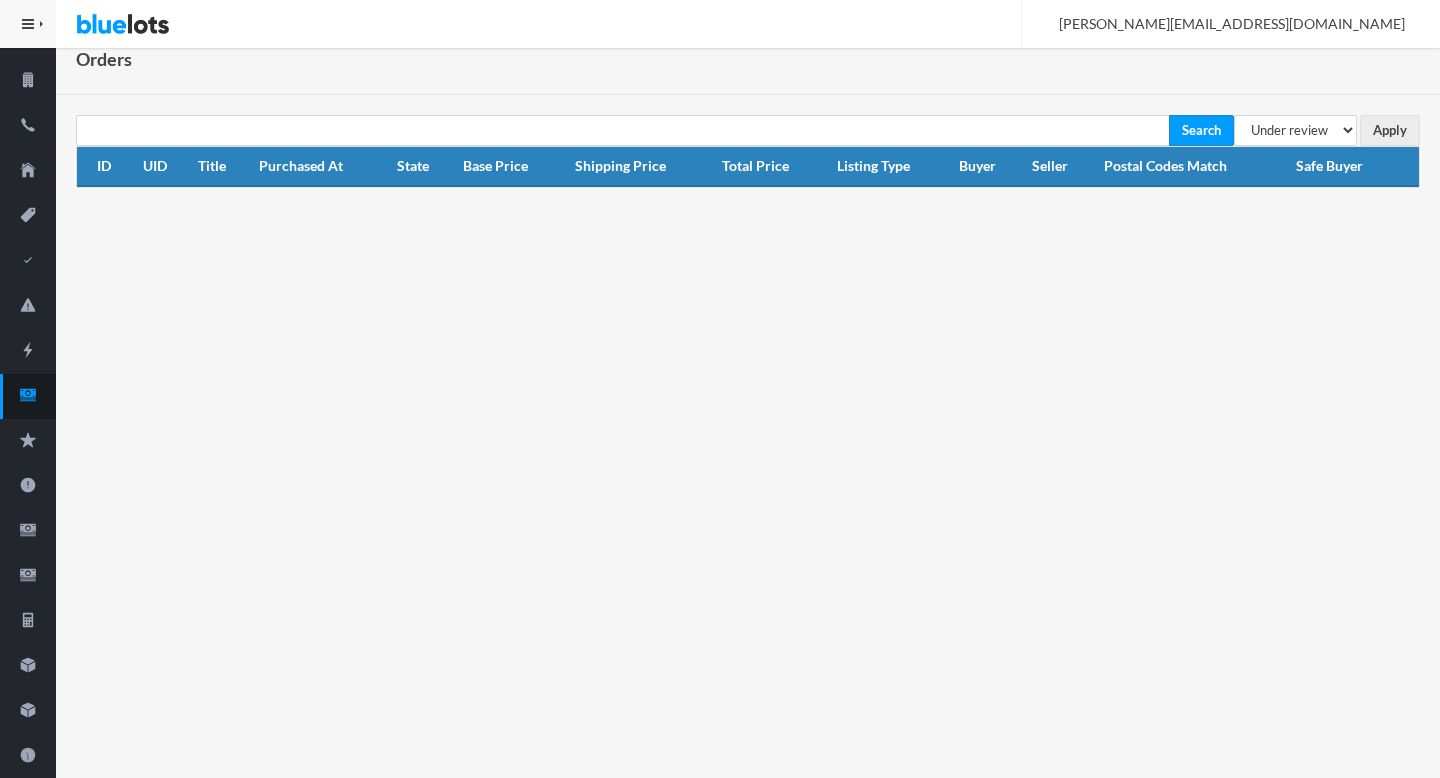 scroll, scrollTop: 0, scrollLeft: 0, axis: both 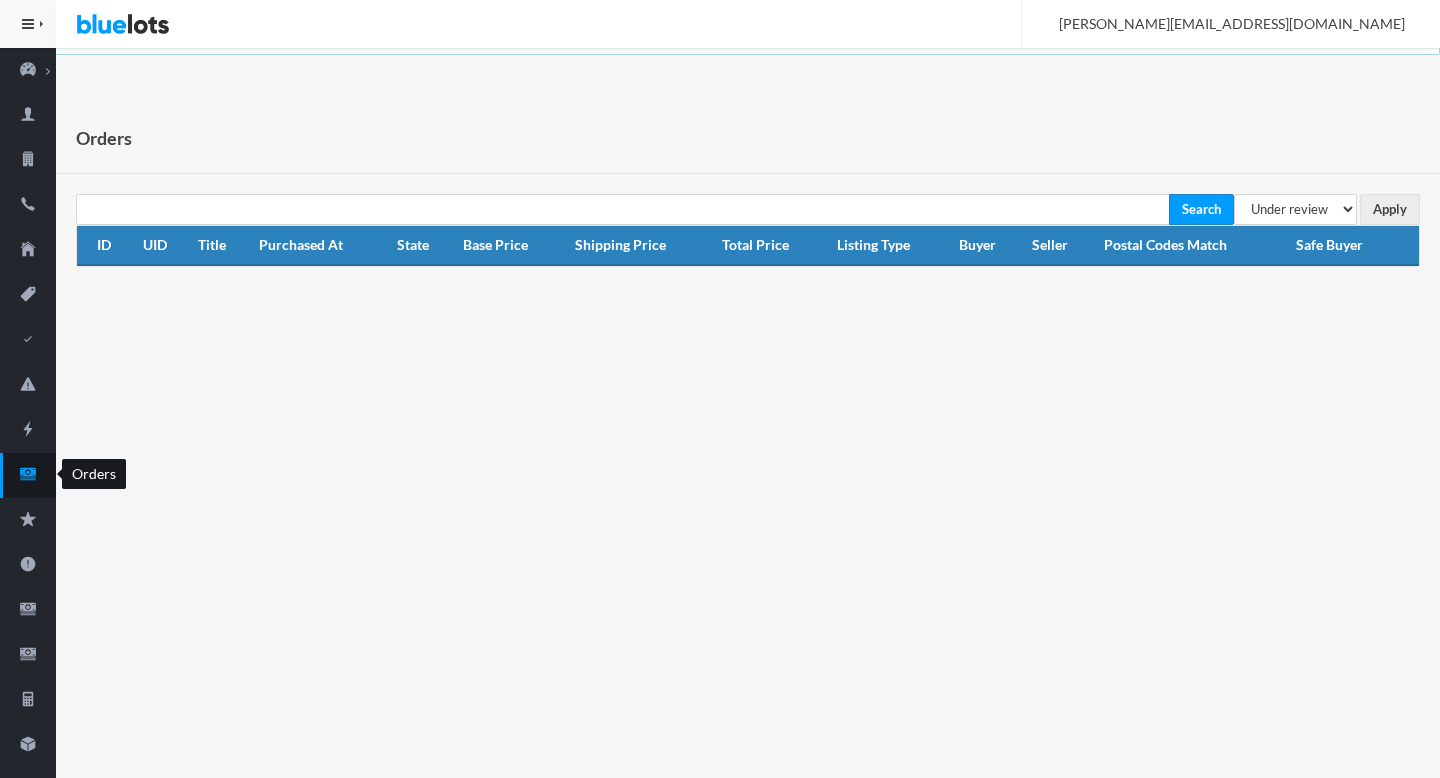 click 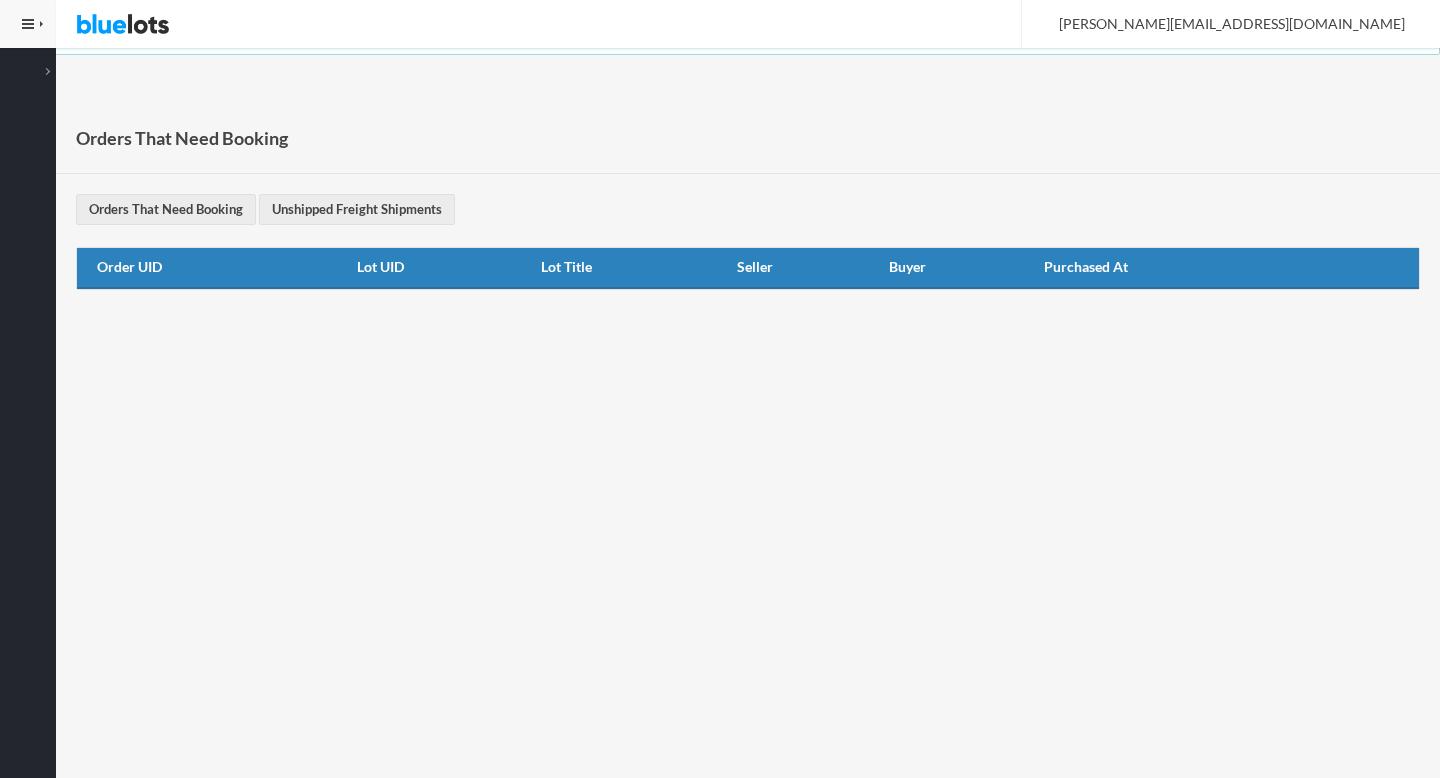 scroll, scrollTop: 0, scrollLeft: 0, axis: both 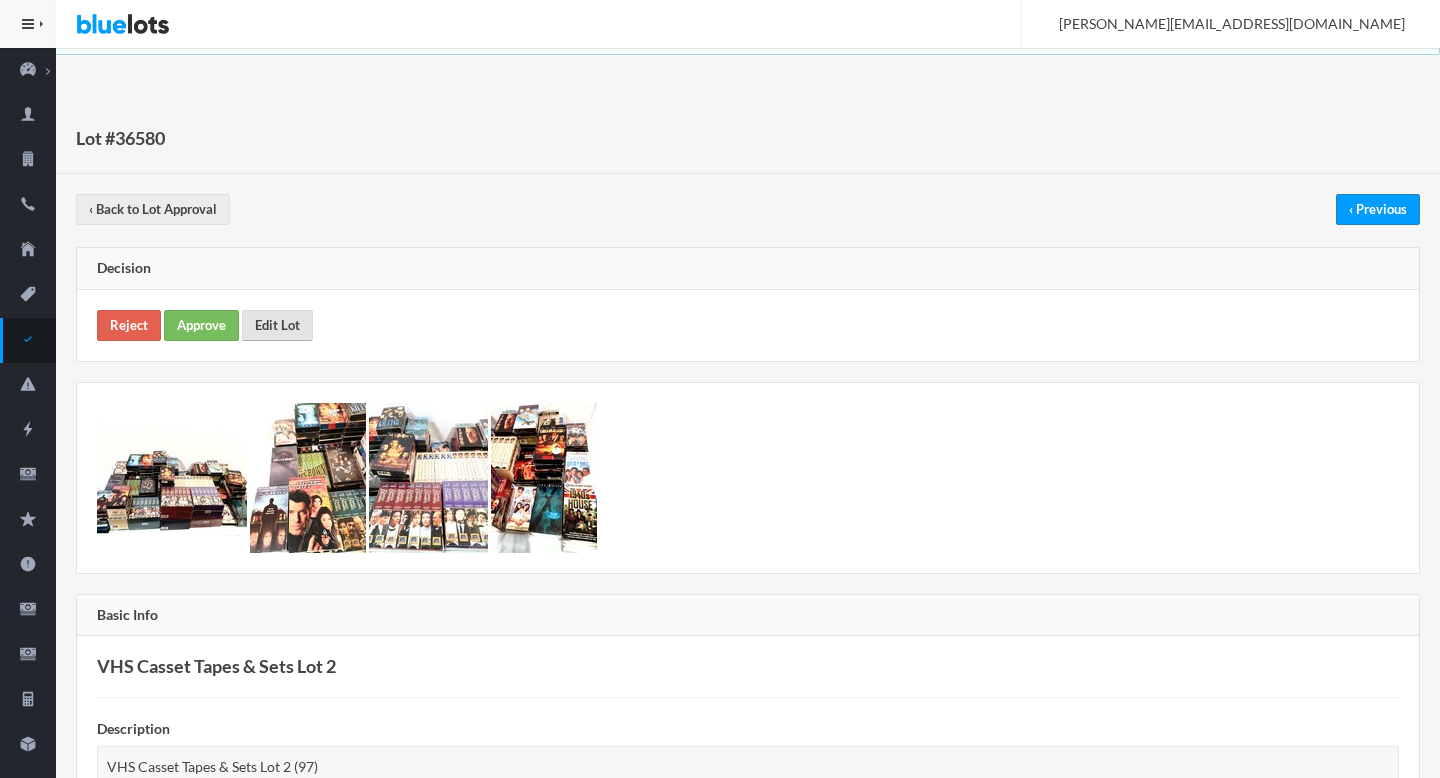 click on "Edit Lot" at bounding box center (277, 325) 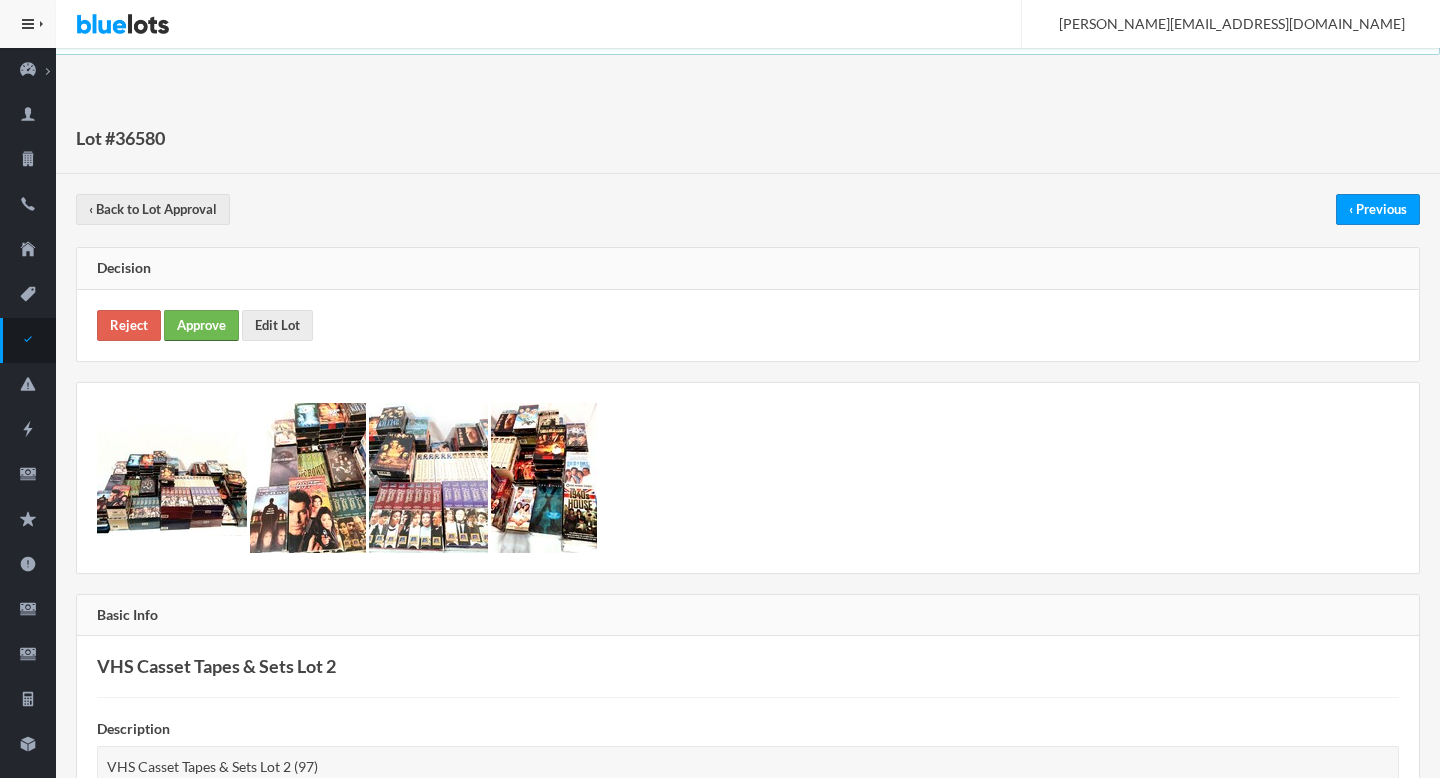 click on "Approve" at bounding box center [201, 325] 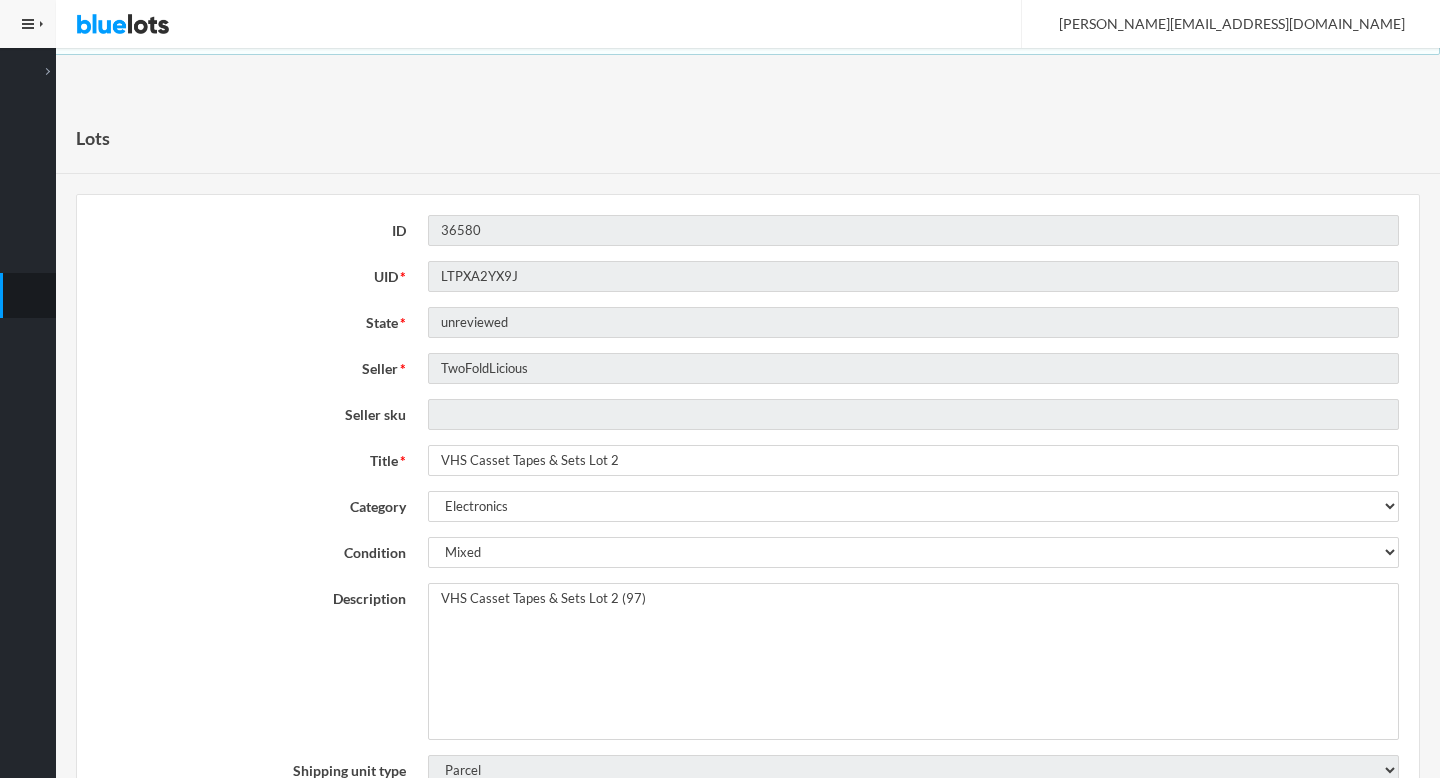 scroll, scrollTop: 0, scrollLeft: 0, axis: both 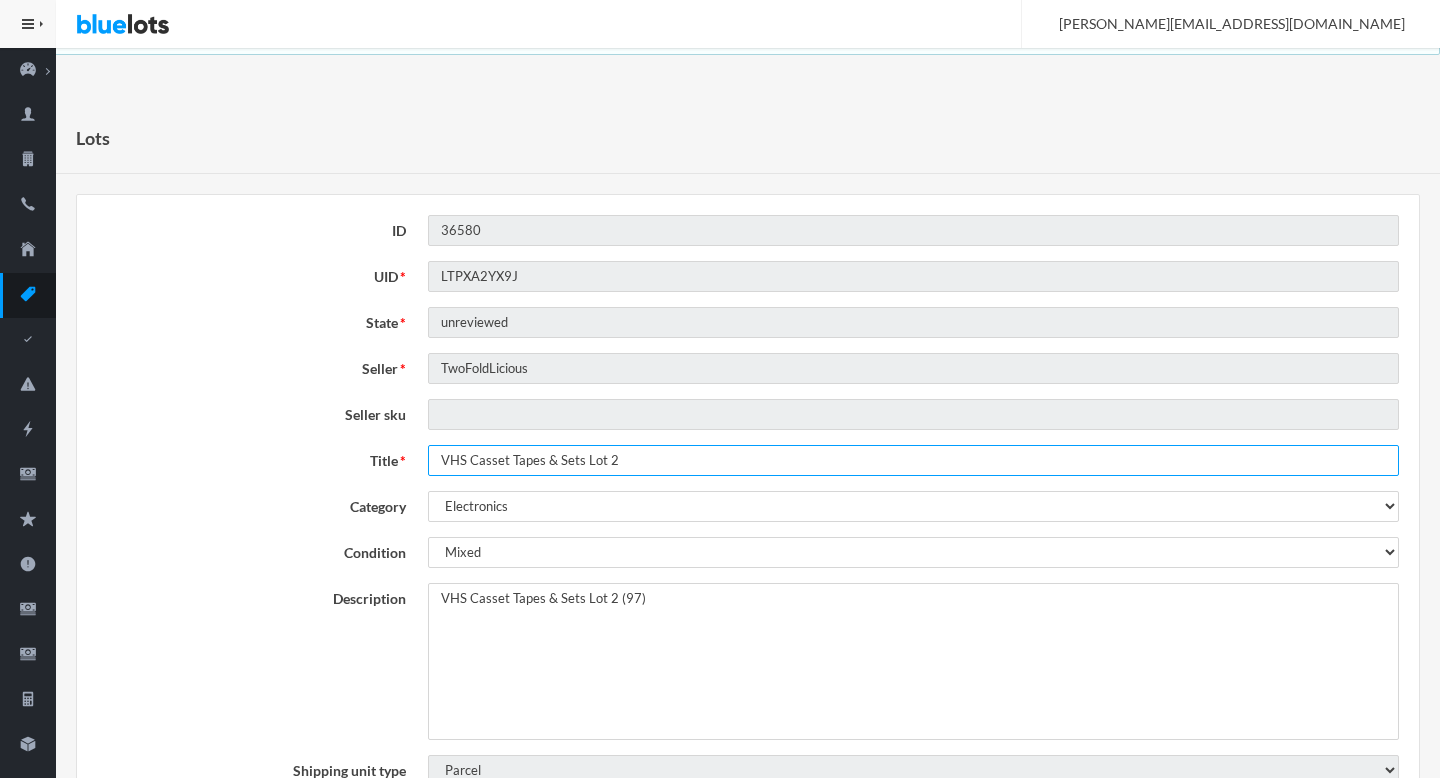click on "VHS Casset Tapes & Sets Lot 2" at bounding box center (913, 460) 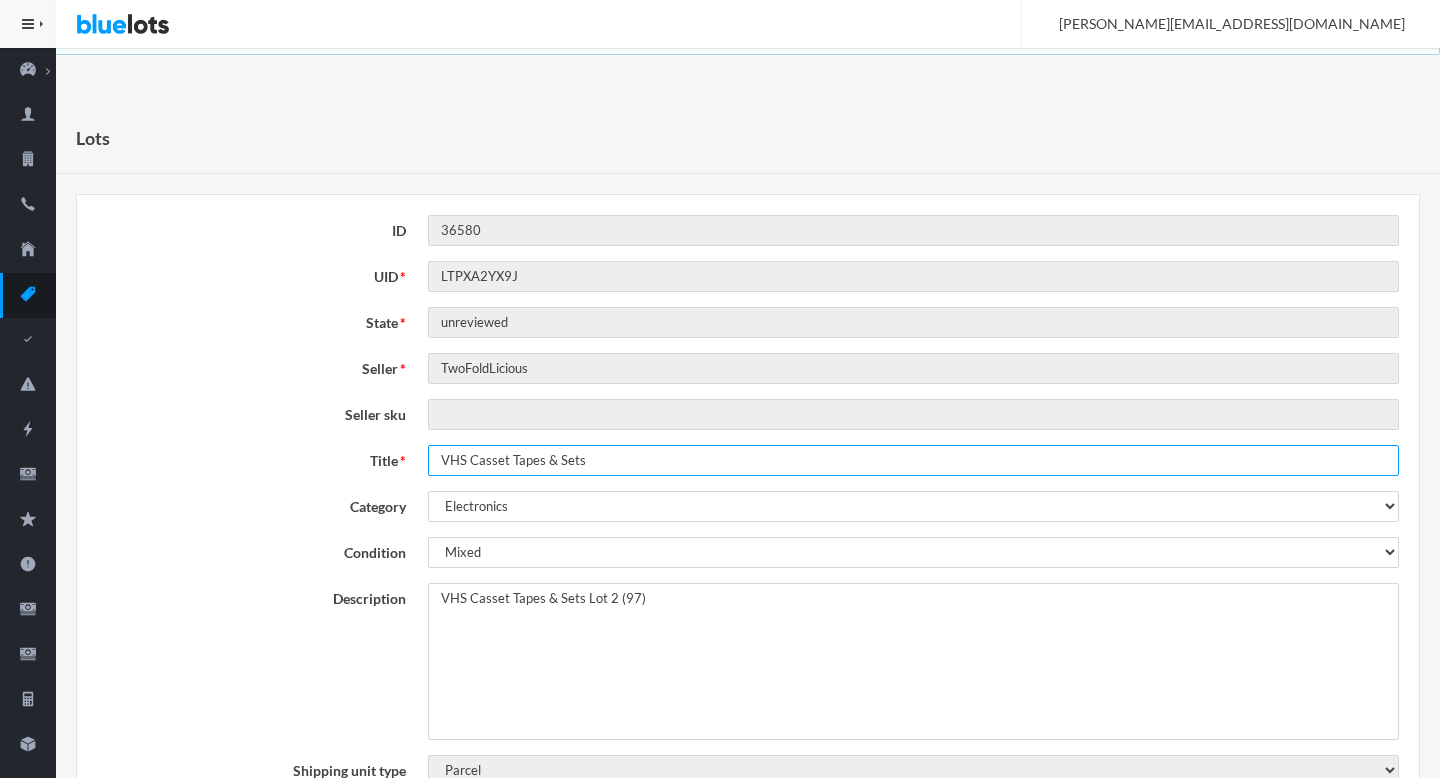 type on "VHS Casset Tapes & Sets" 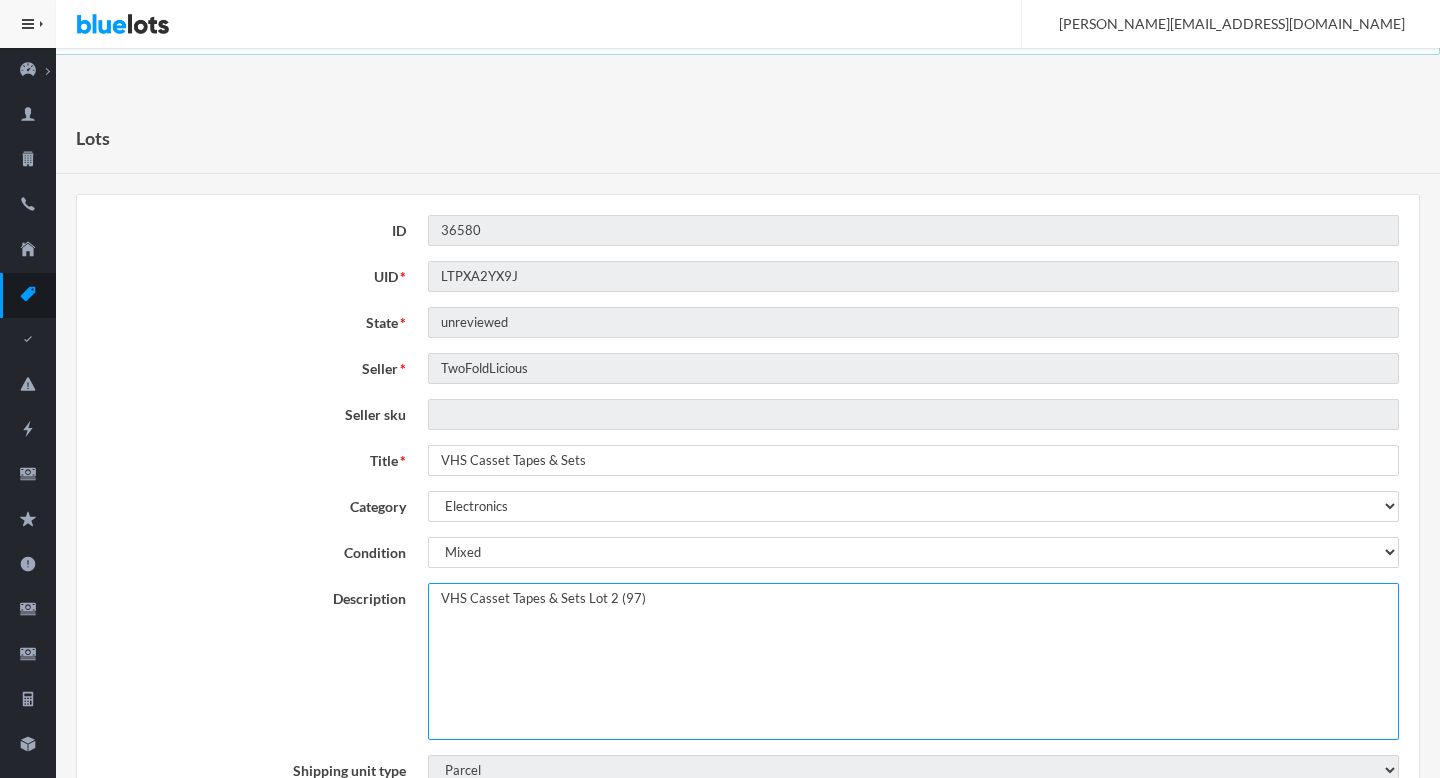 click on "VHS Casset Tapes & Sets Lot 2 (97)" at bounding box center [913, 661] 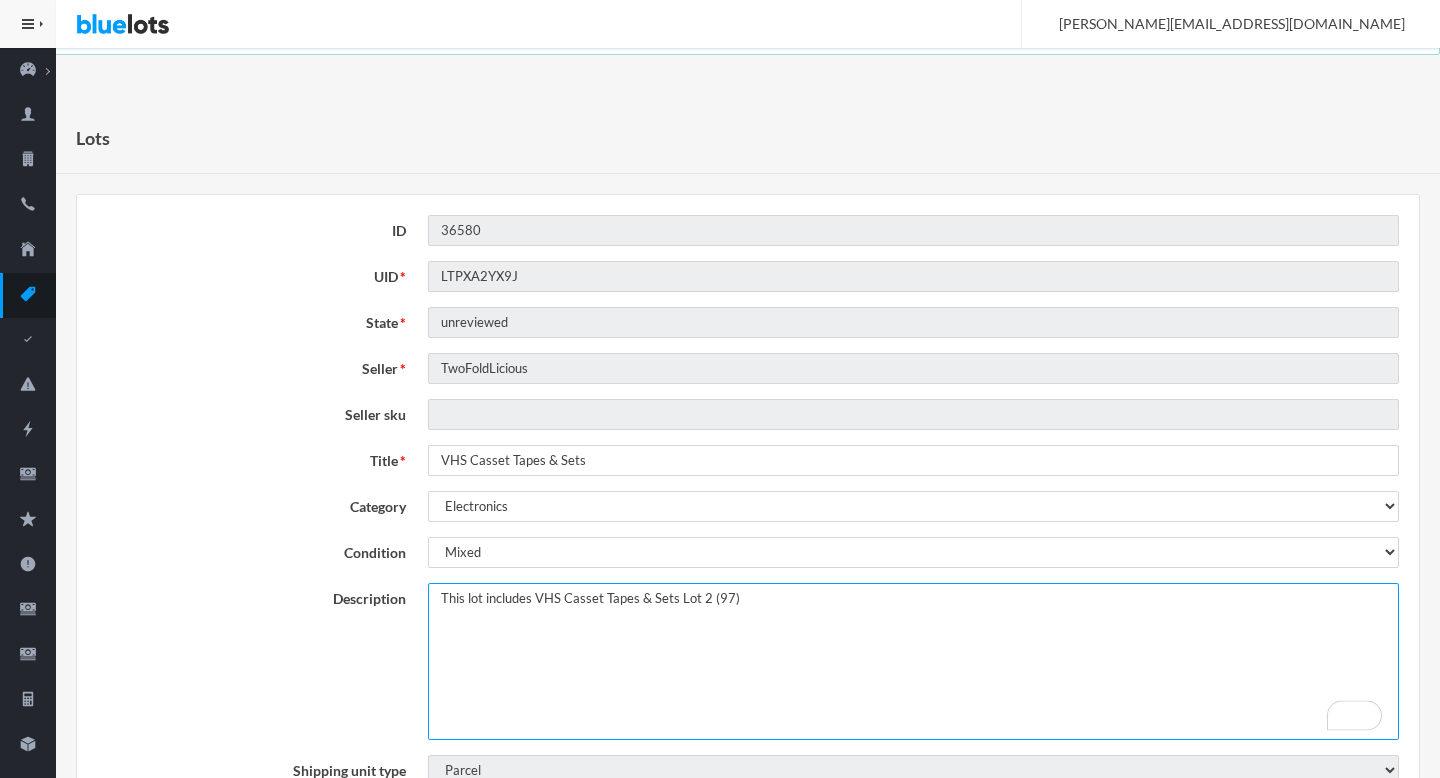 click on "VHS Casset Tapes & Sets Lot 2 (97)" at bounding box center (913, 661) 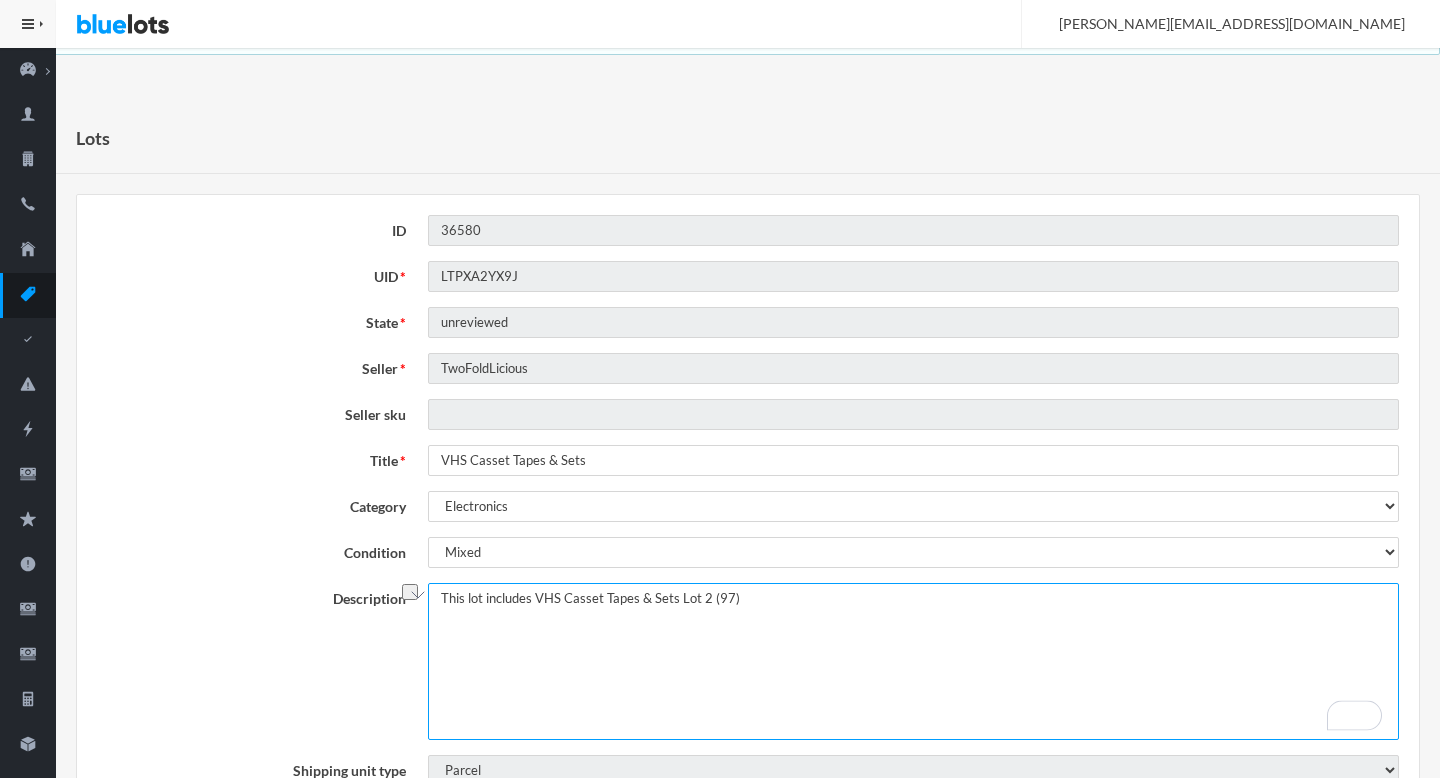 drag, startPoint x: 686, startPoint y: 603, endPoint x: 702, endPoint y: 603, distance: 16 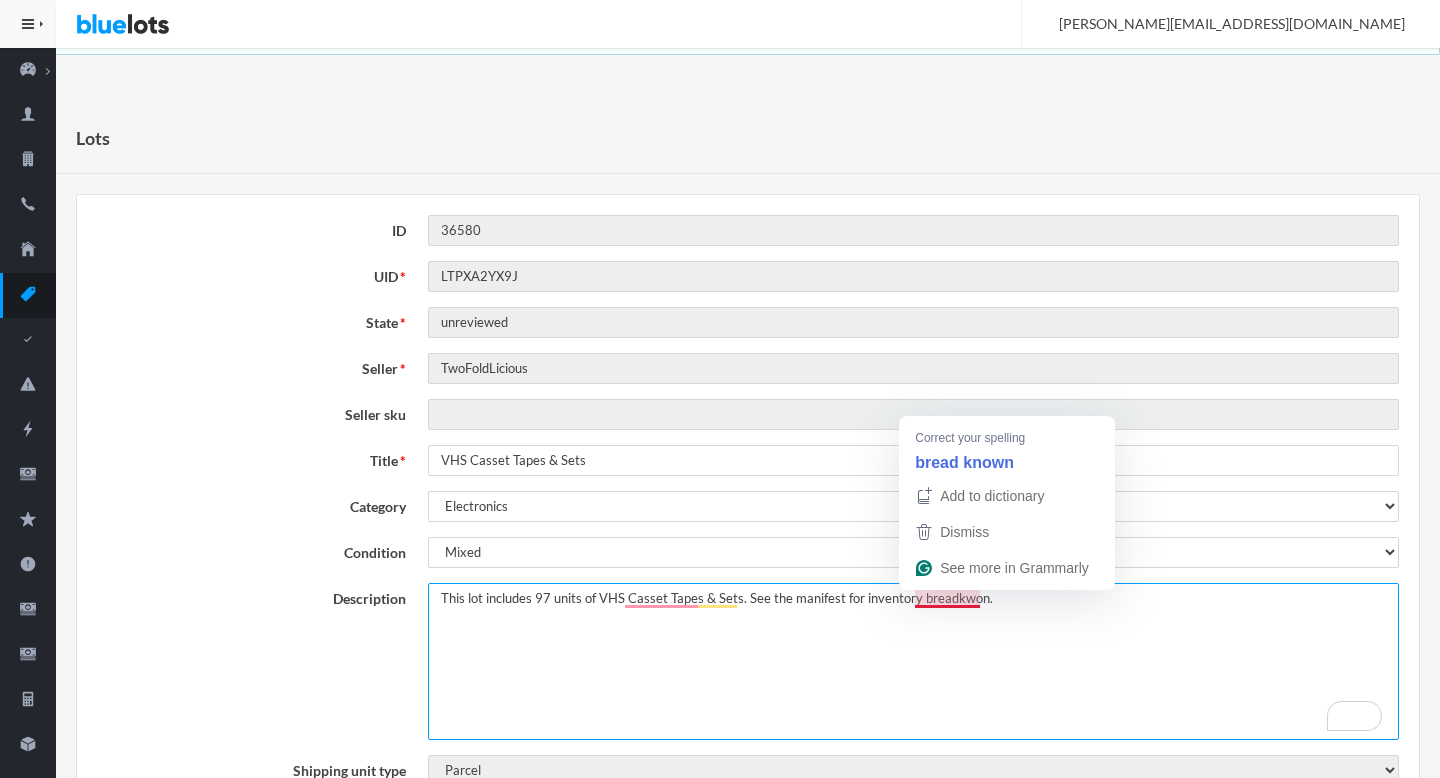 click on "VHS Casset Tapes & Sets Lot 2 (97)" at bounding box center [913, 661] 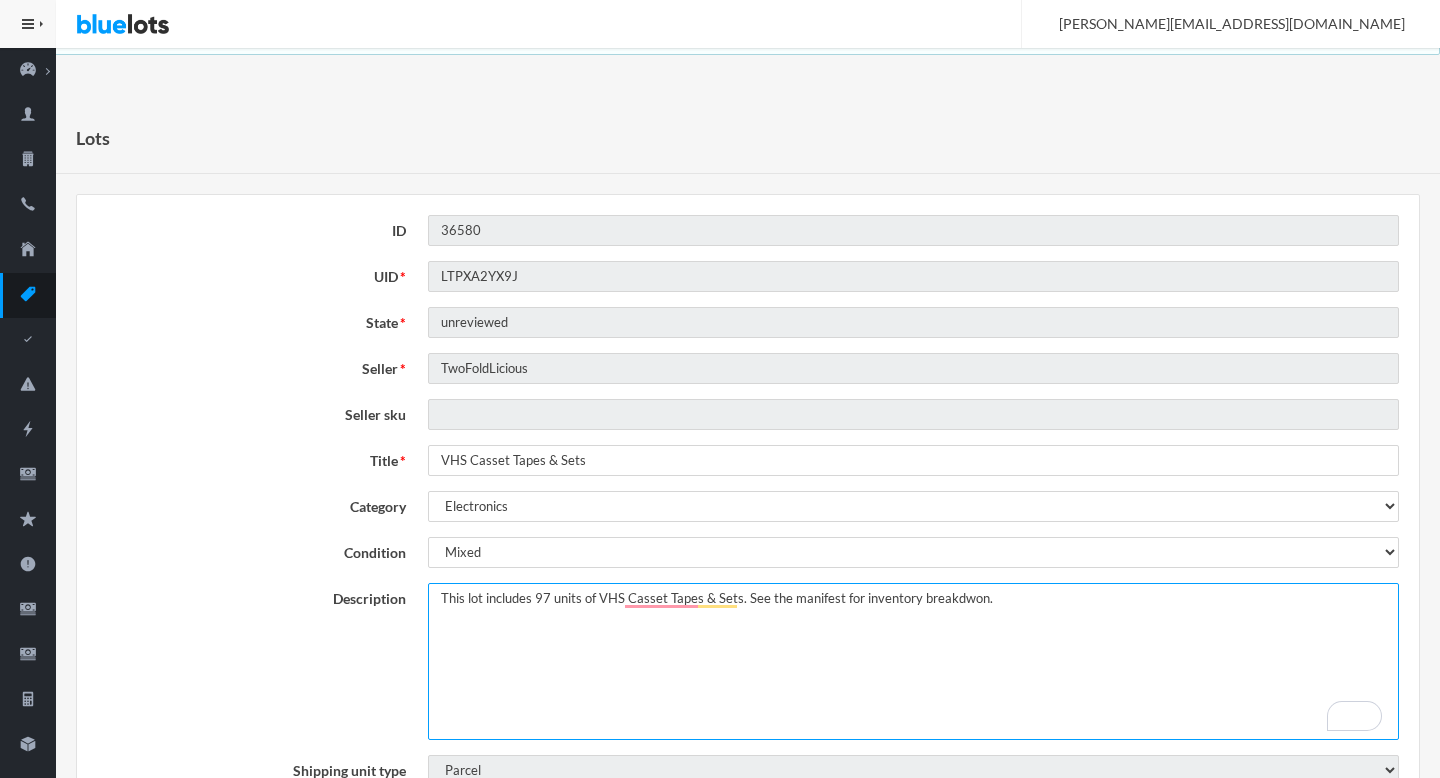 click on "VHS Casset Tapes & Sets Lot 2 (97)" at bounding box center (913, 661) 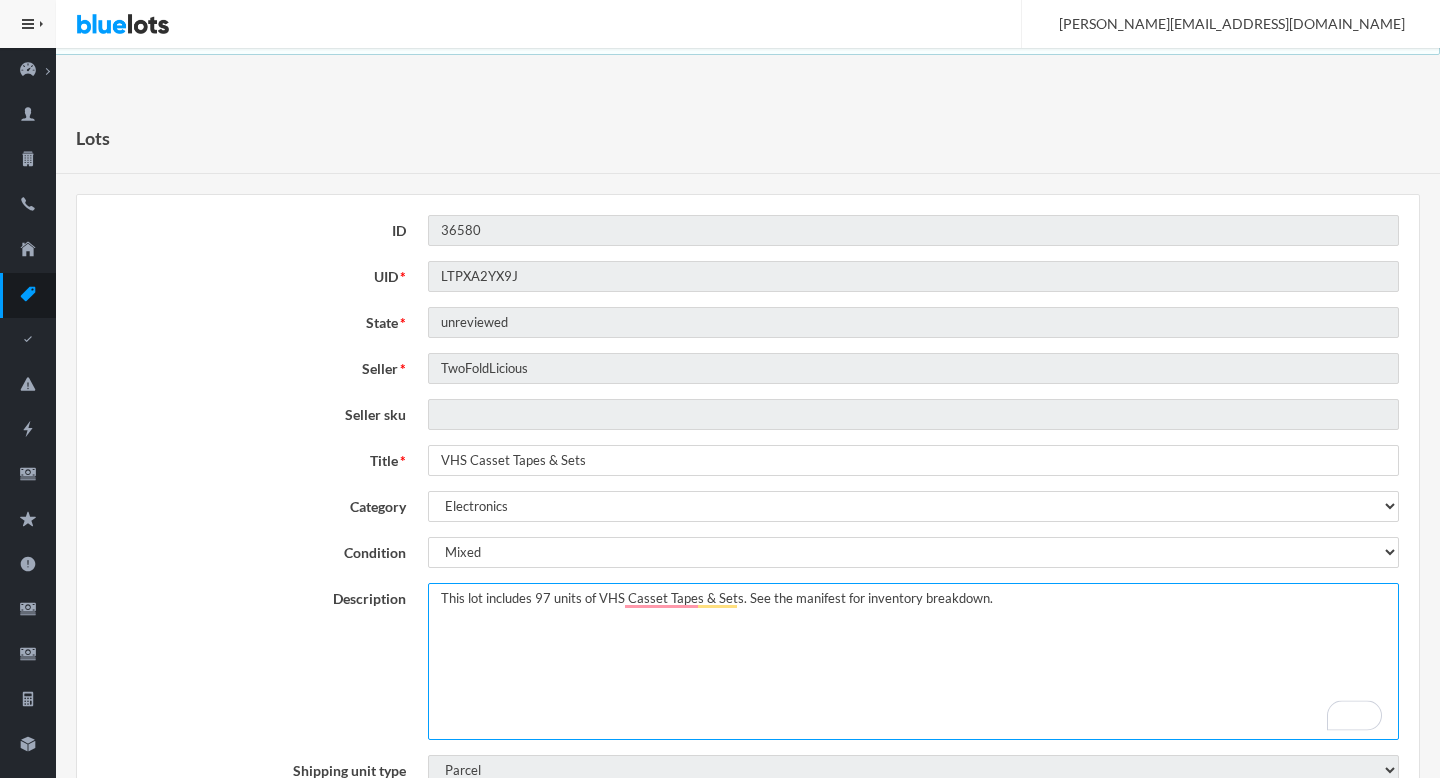 type on "This lot includes 97 units of VHS Casset Tapes & Sets. See the manifest for inventory breakdown." 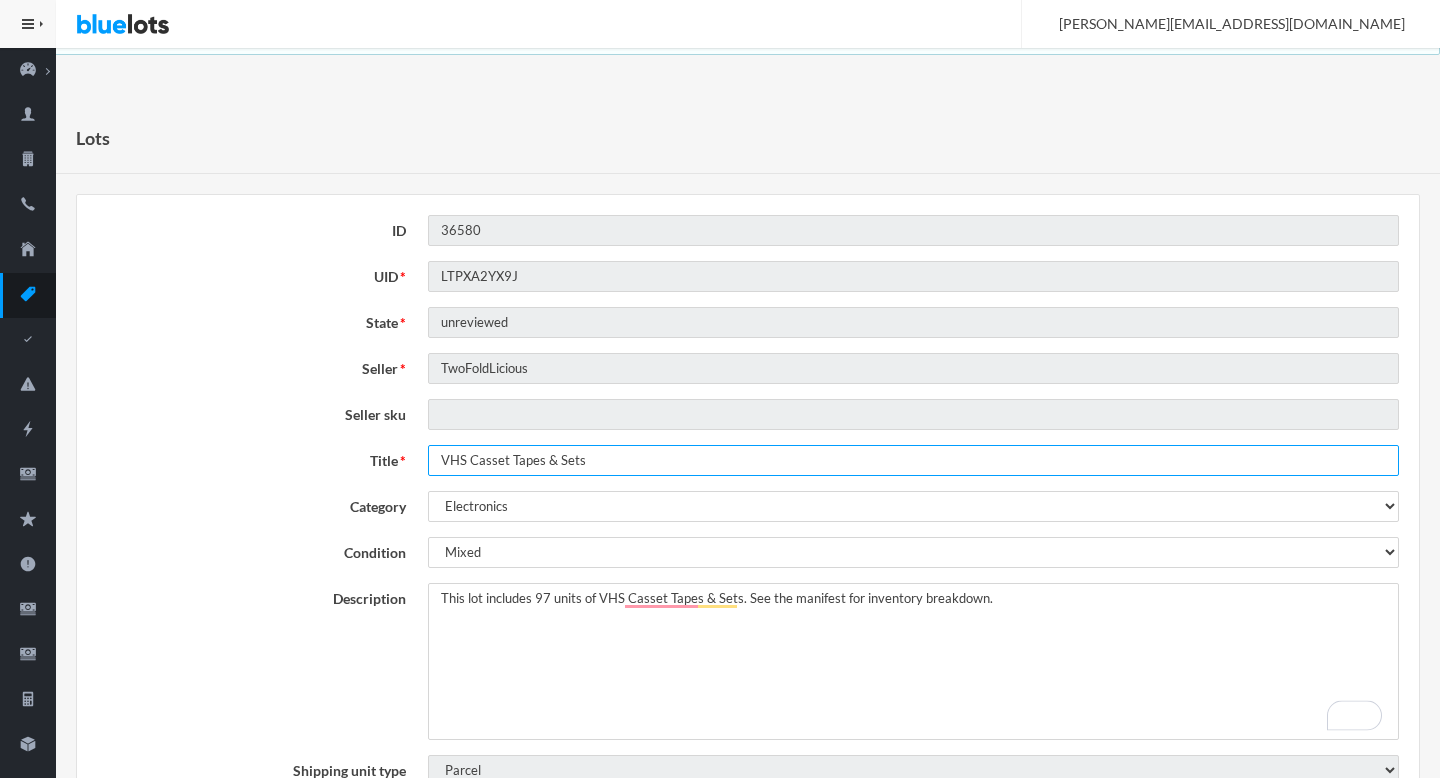 click on "VHS Casset Tapes & Sets" at bounding box center [913, 460] 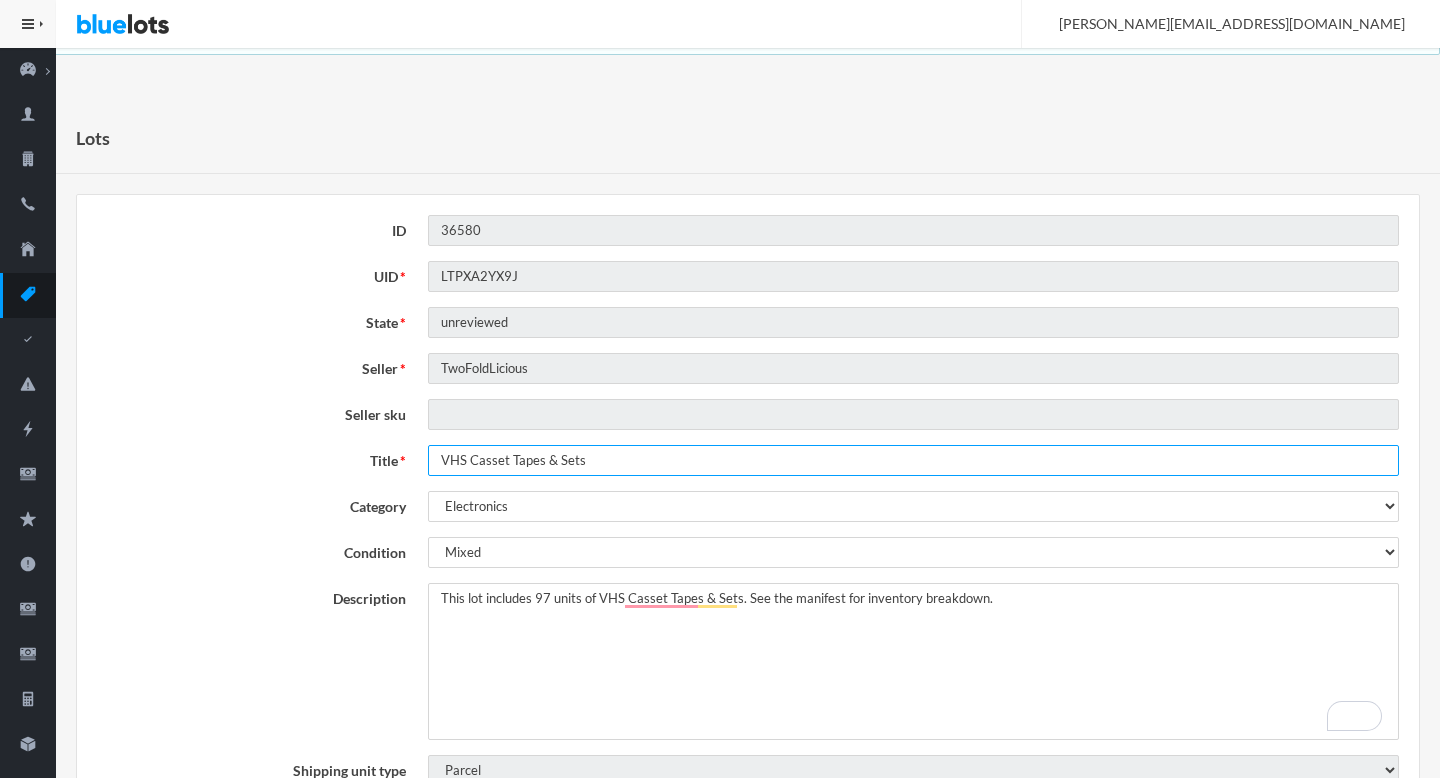 click on "Update Lot" at bounding box center [142, 1606] 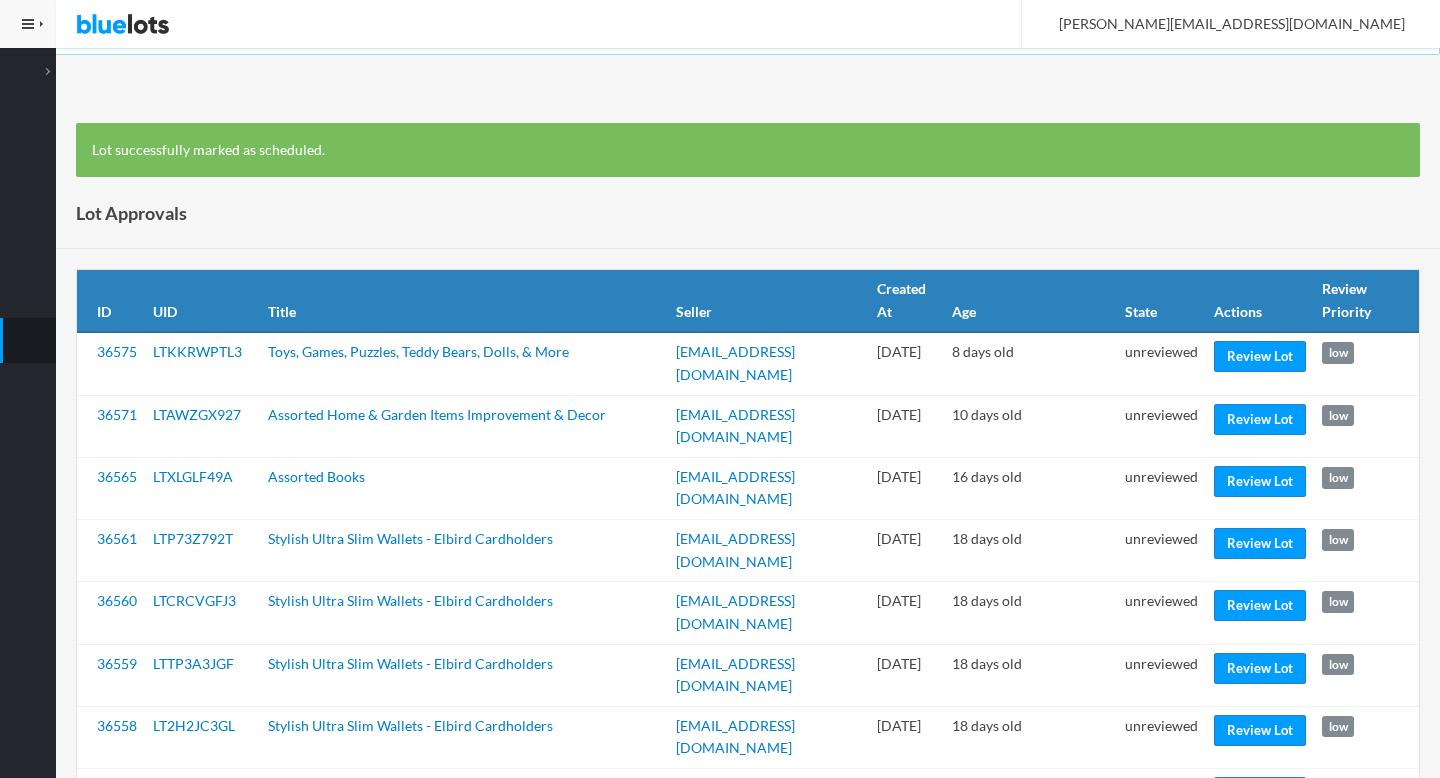 scroll, scrollTop: 0, scrollLeft: 0, axis: both 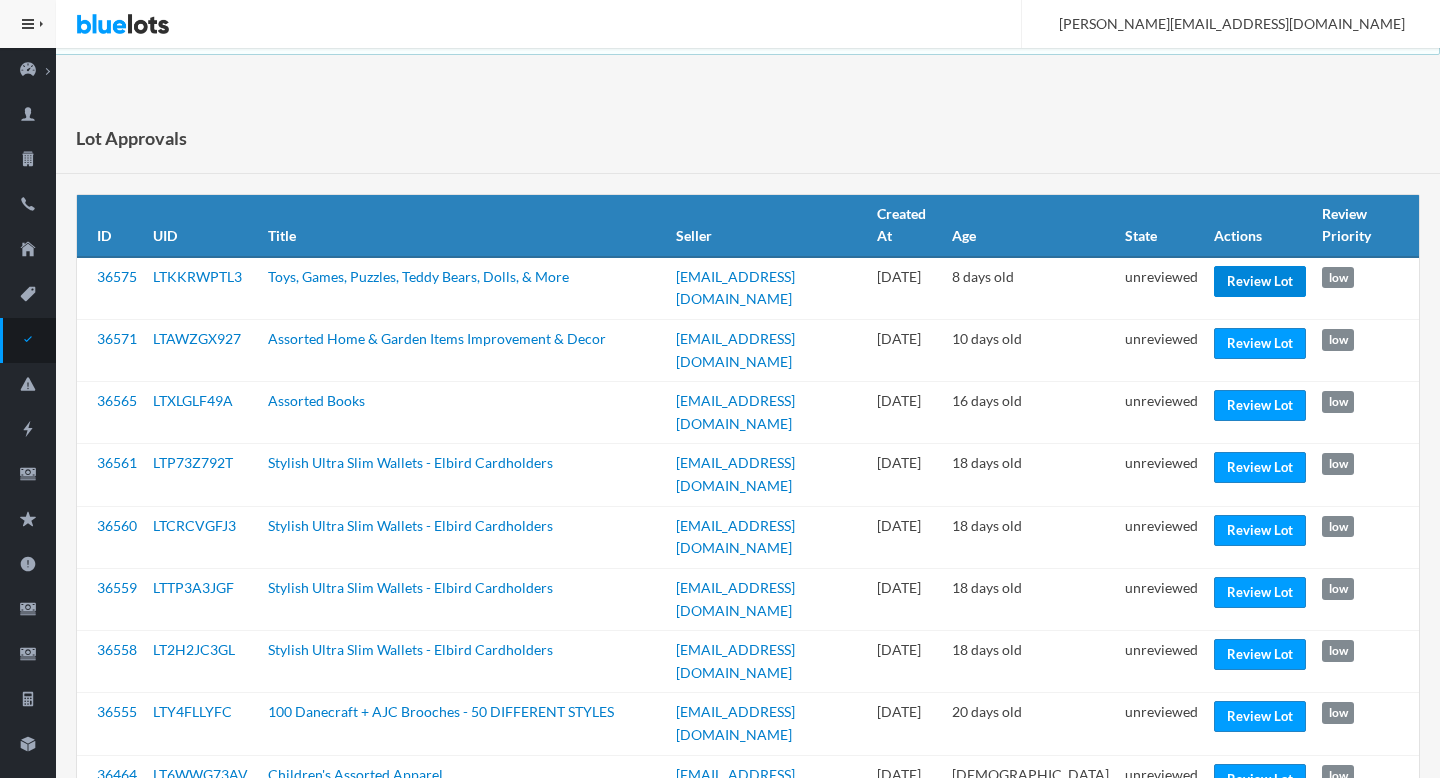 click on "Review Lot" at bounding box center [1260, 281] 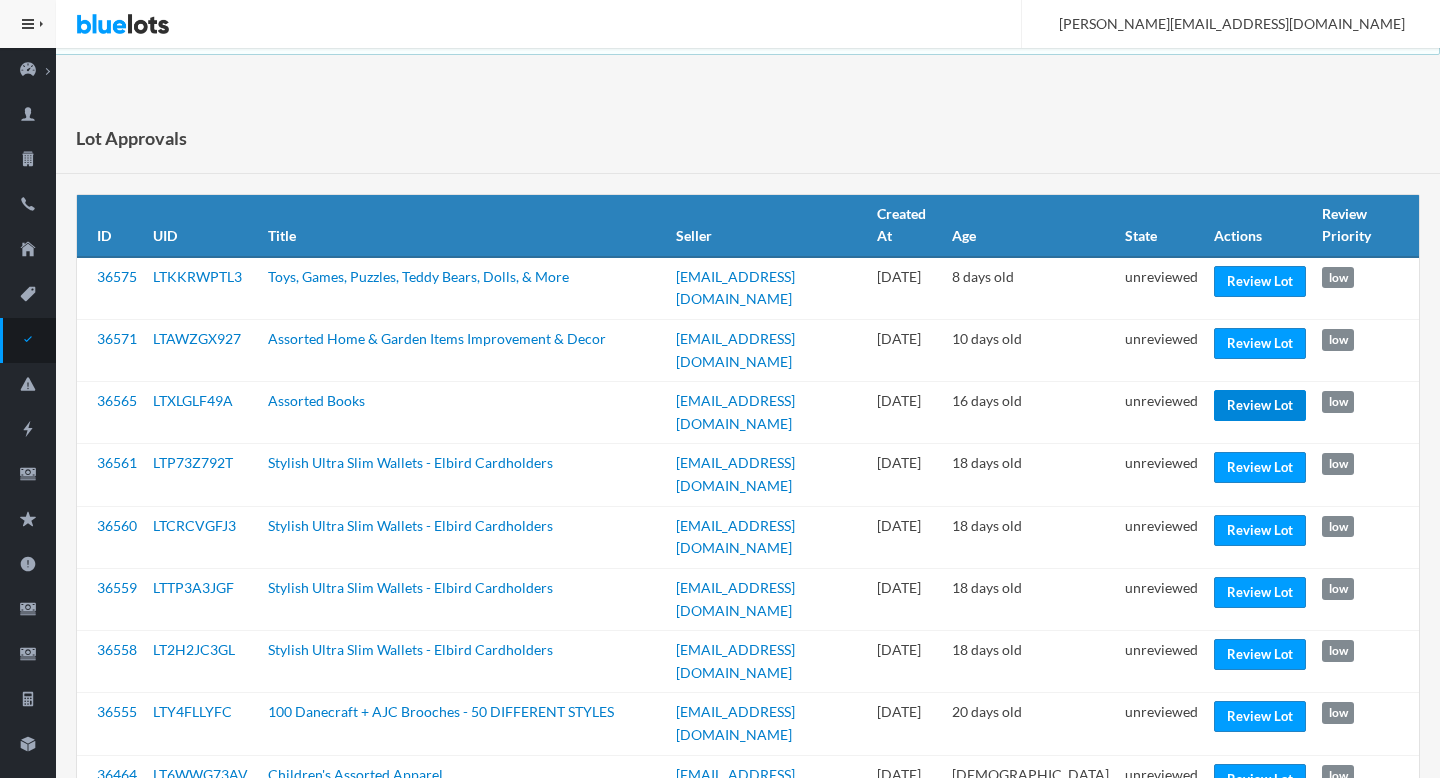click on "Review Lot" at bounding box center (1260, 405) 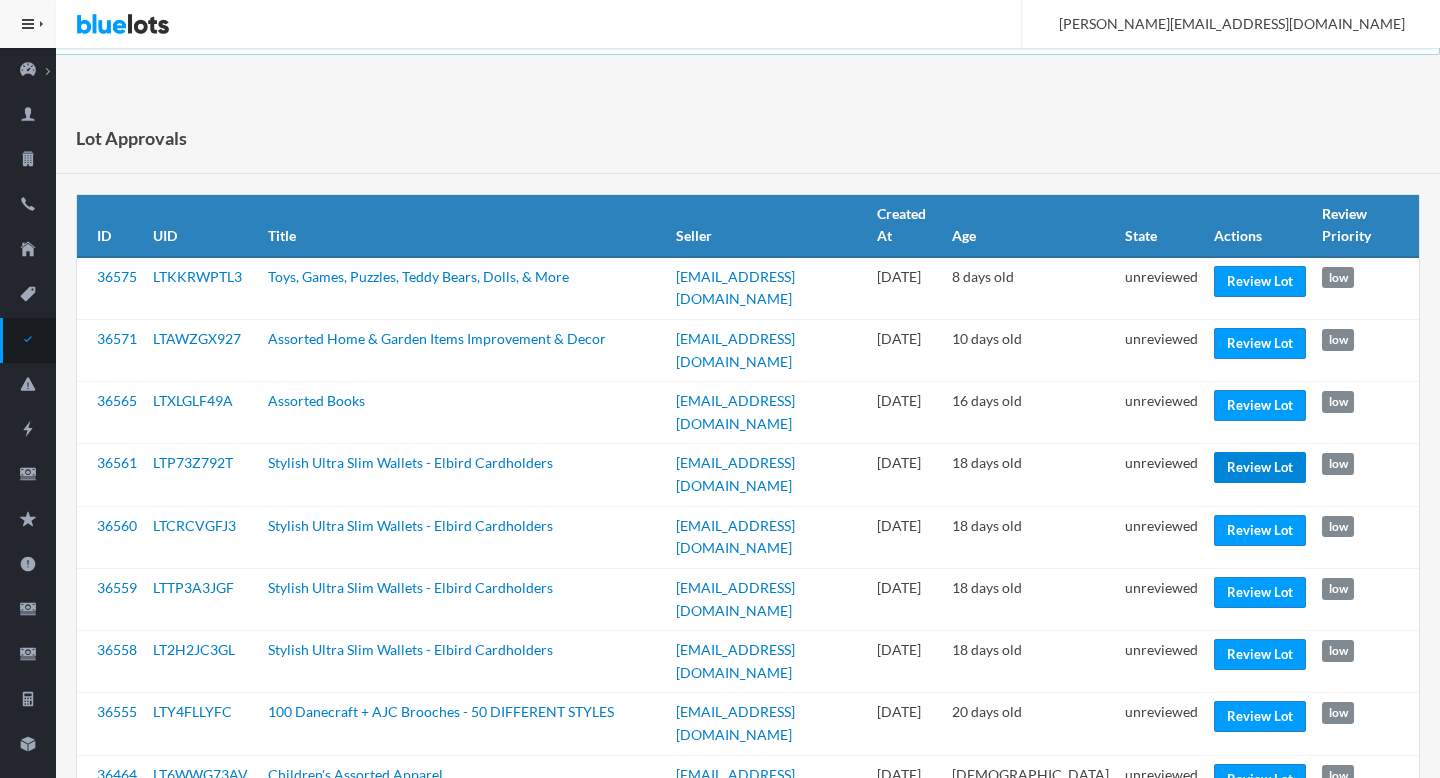 click on "Review Lot" at bounding box center [1260, 467] 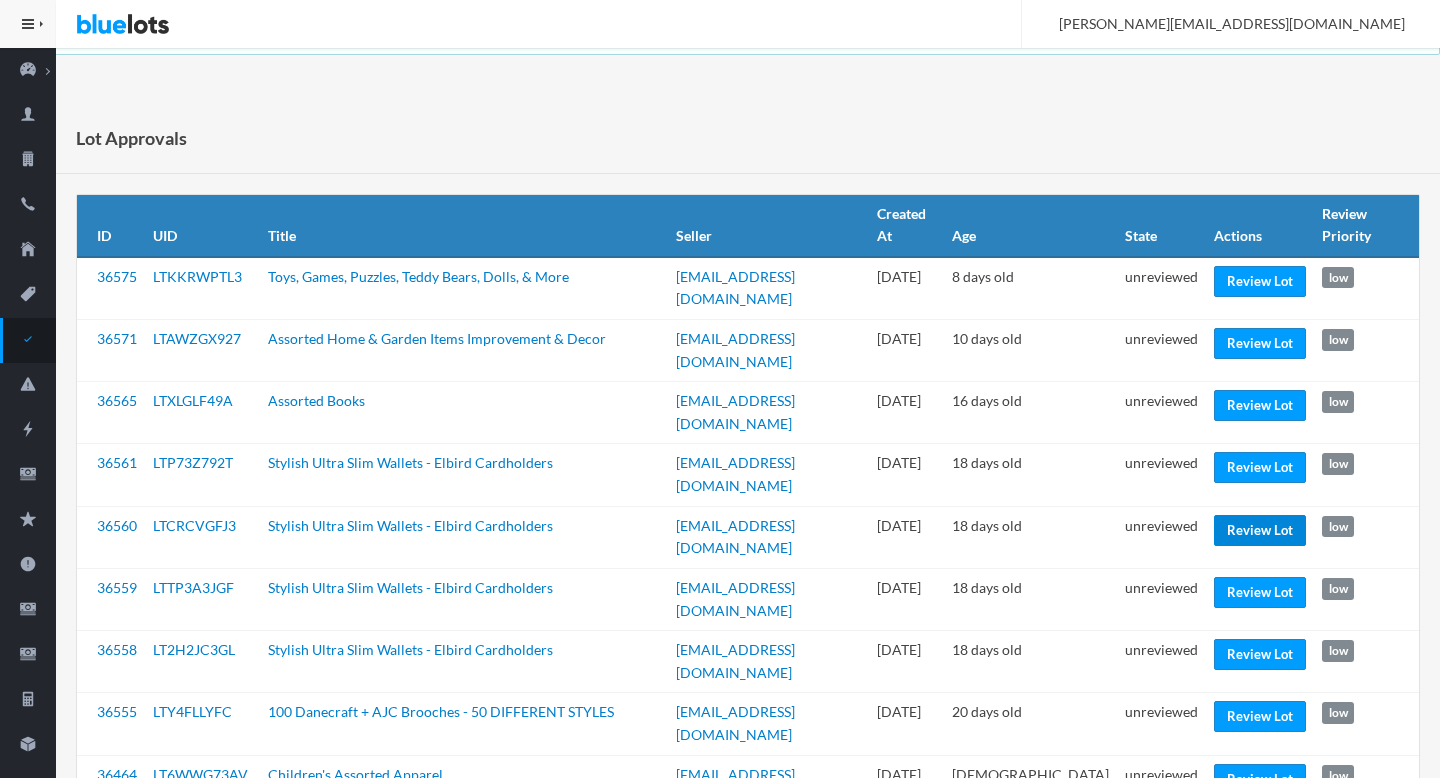 click on "Review Lot" at bounding box center (1260, 530) 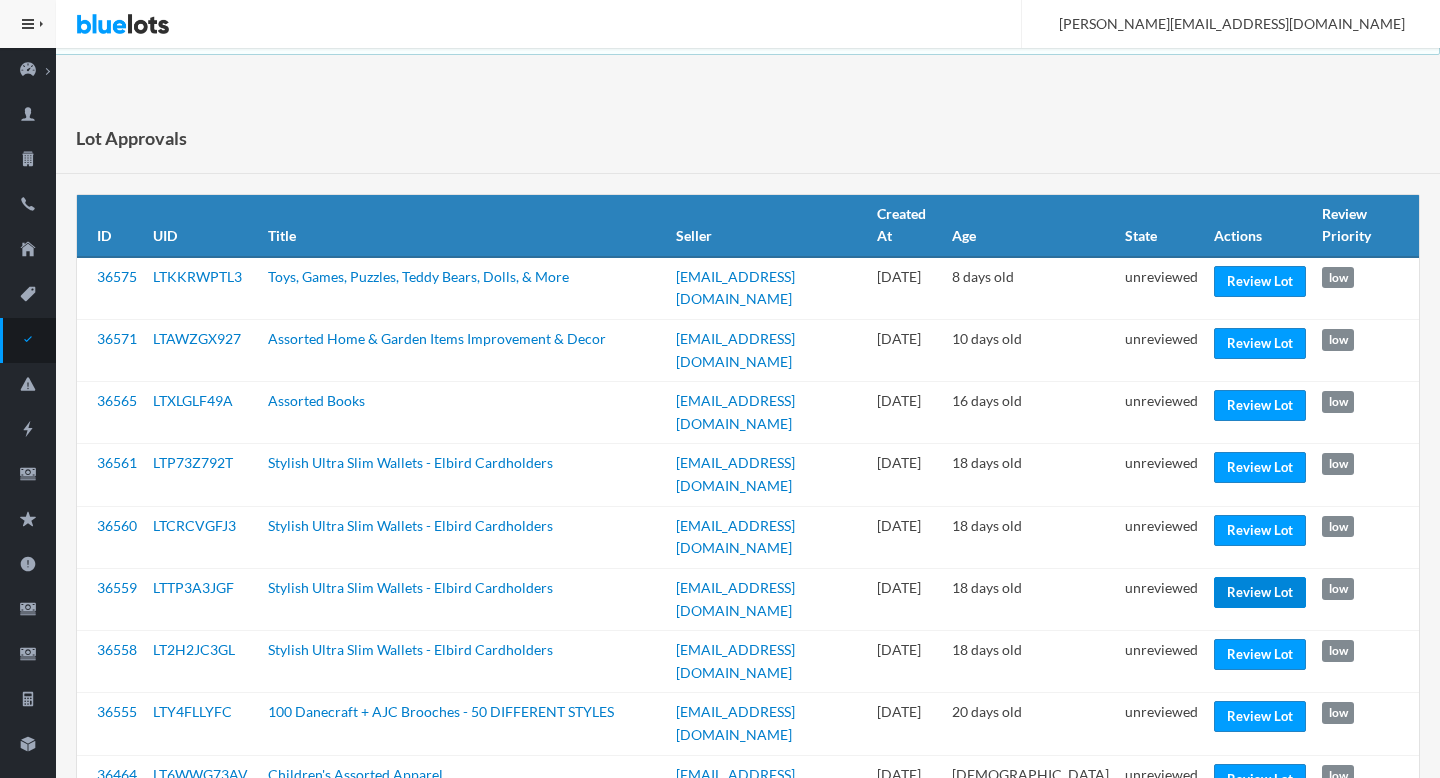 click on "Review Lot" at bounding box center [1260, 592] 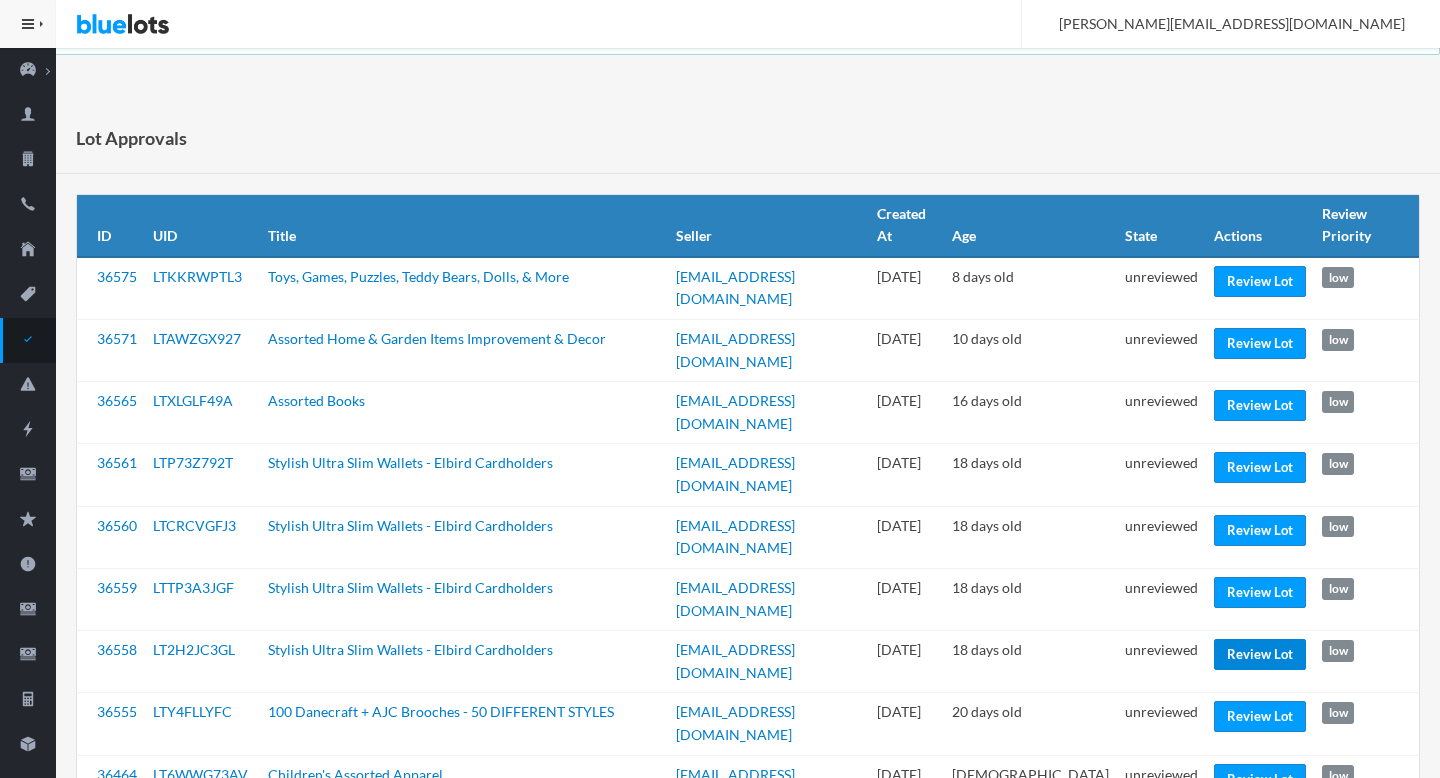 click on "Review Lot" at bounding box center (1260, 654) 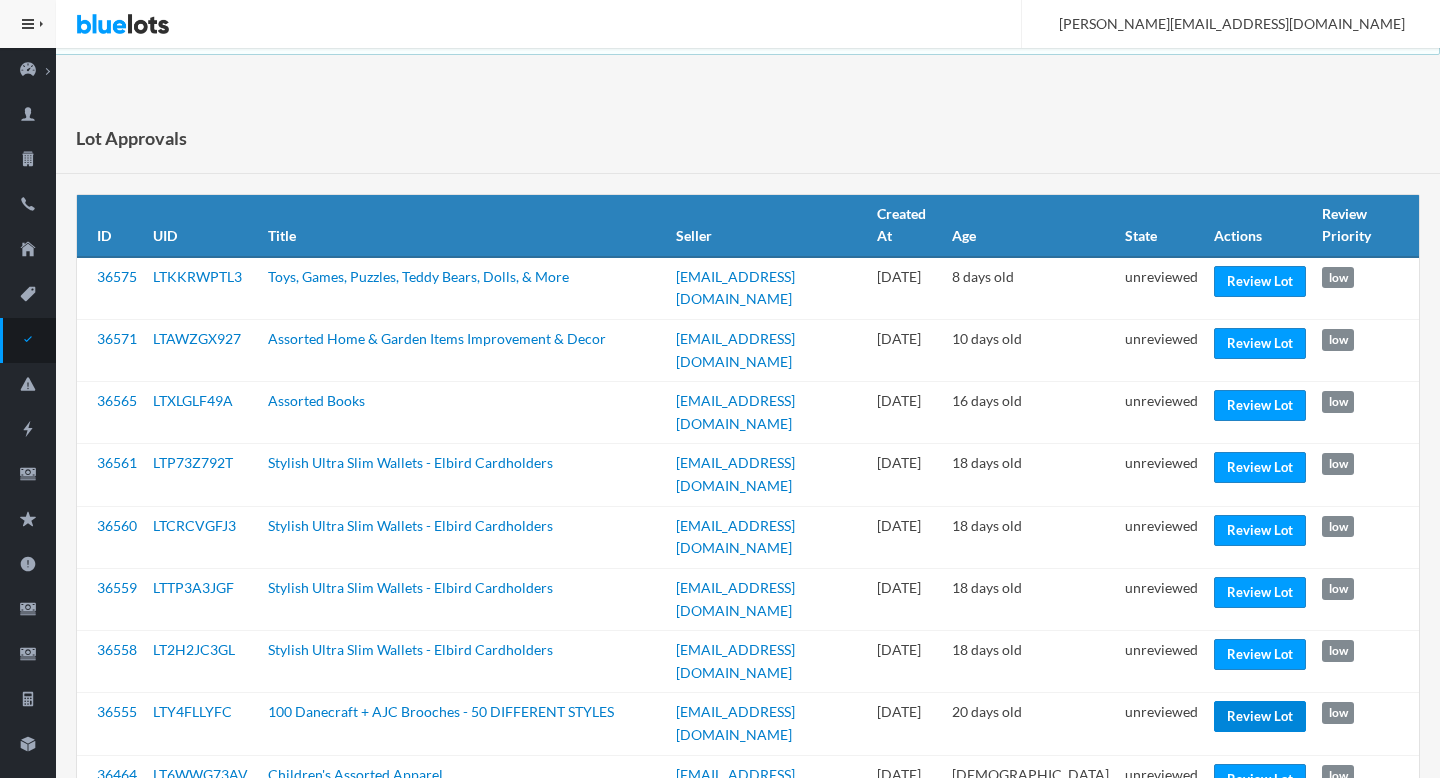 click on "Review Lot" at bounding box center (1260, 716) 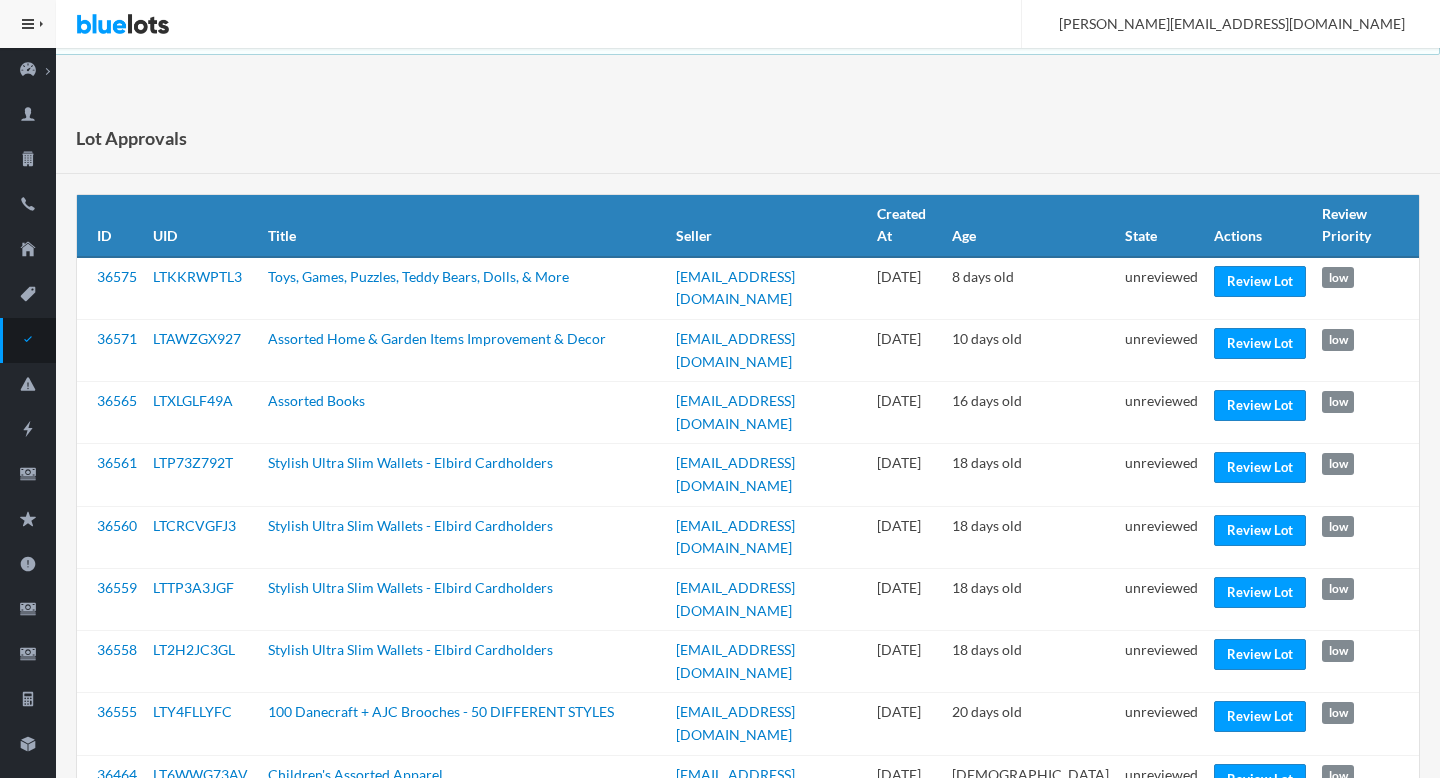 click on "Review Lot" at bounding box center [1260, 841] 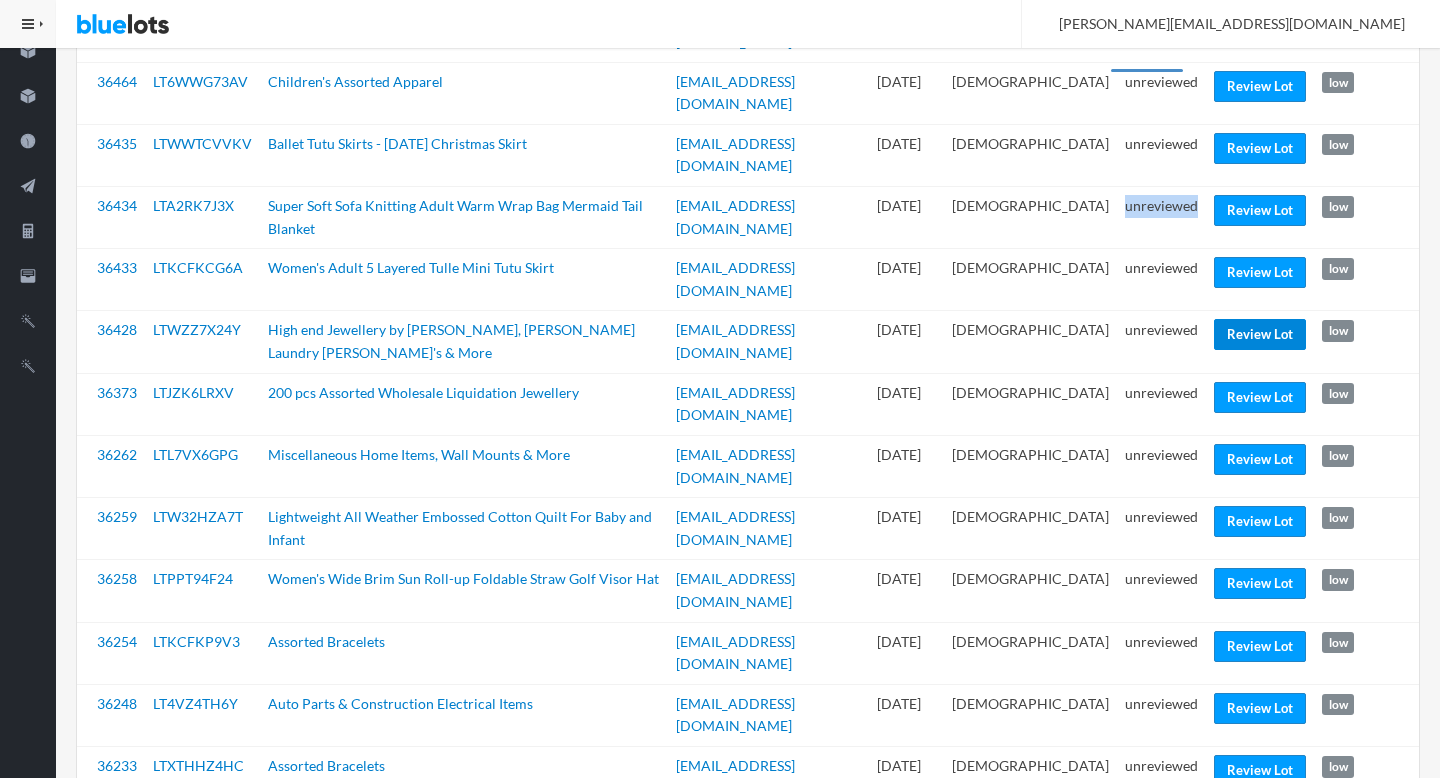 click on "Review Lot" at bounding box center (1260, 334) 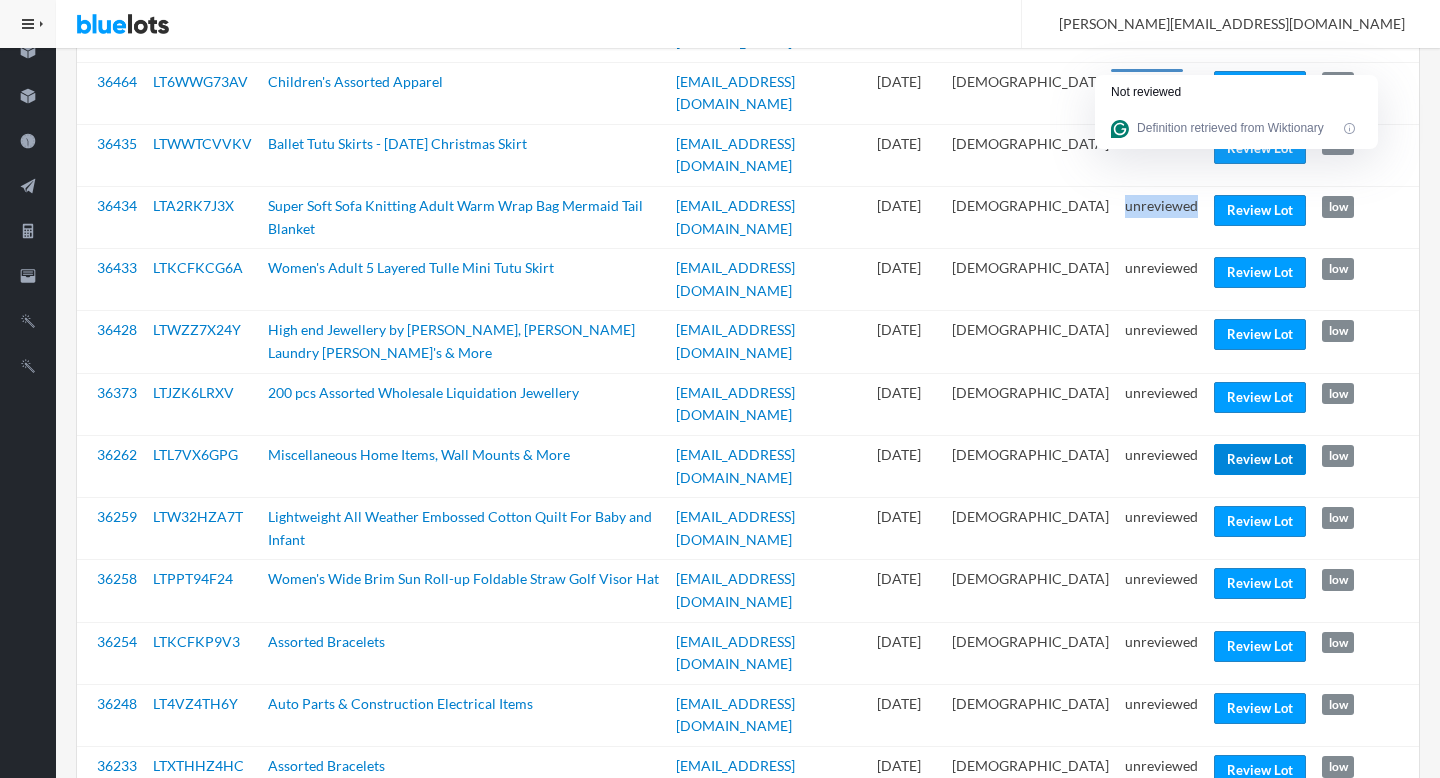 click on "Review Lot" at bounding box center (1260, 459) 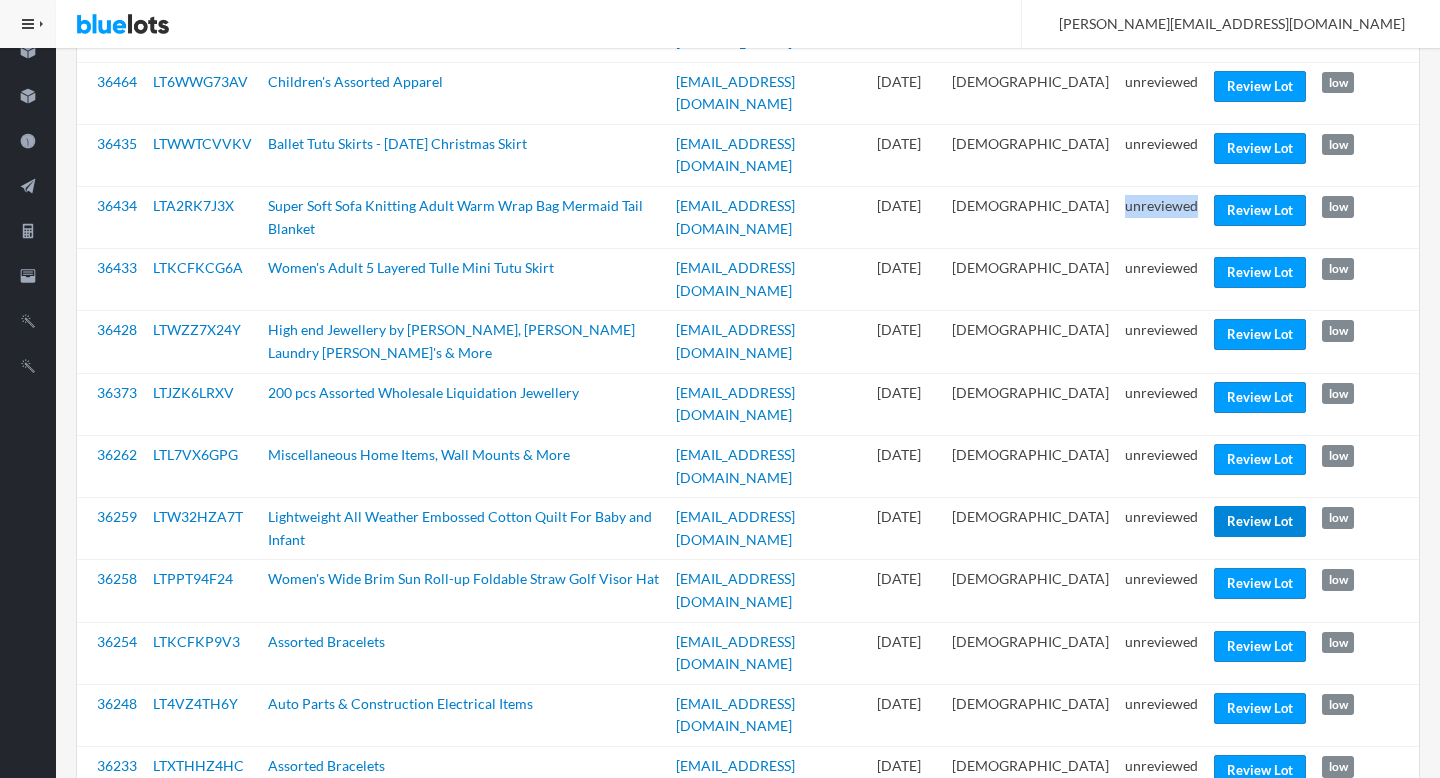 click on "Review Lot" at bounding box center [1260, 521] 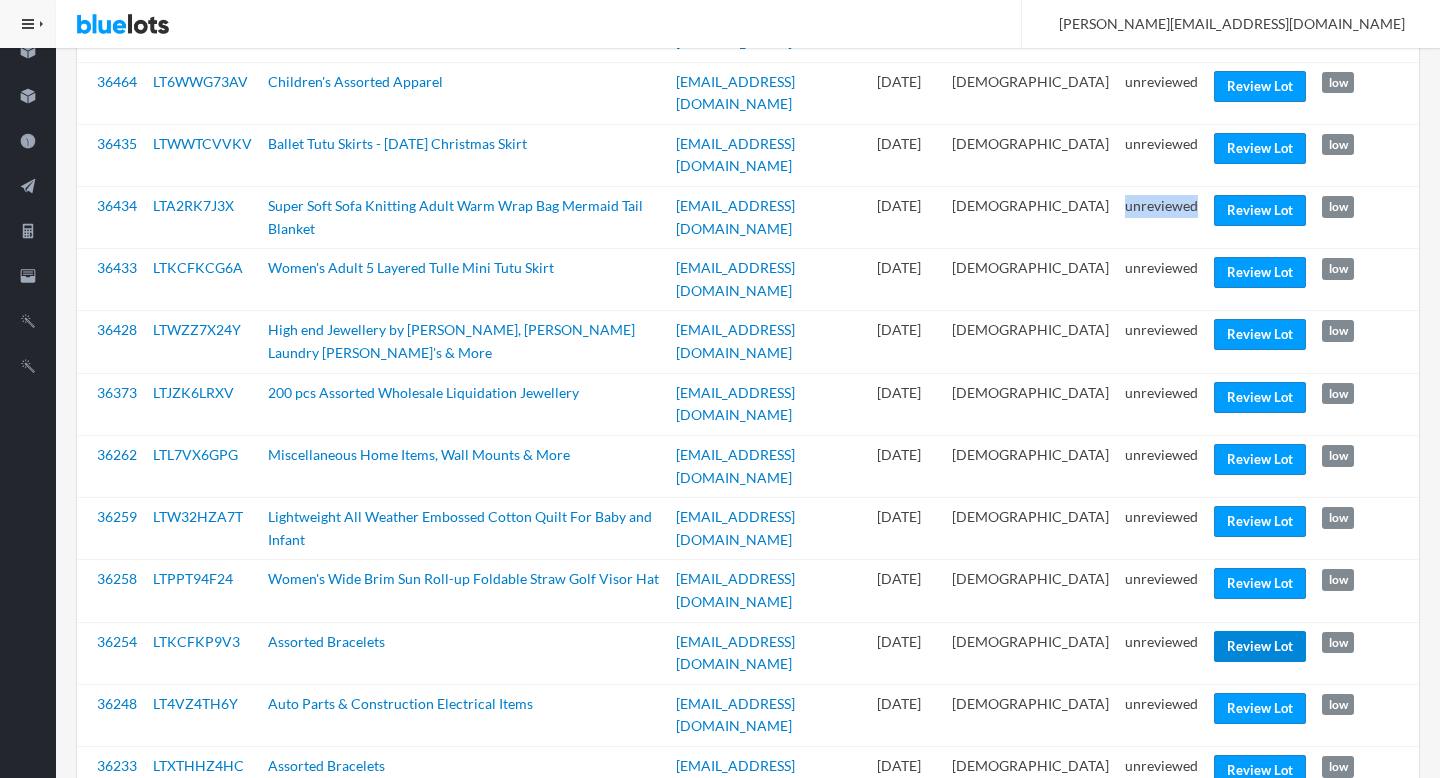 click on "Review Lot" at bounding box center (1260, 646) 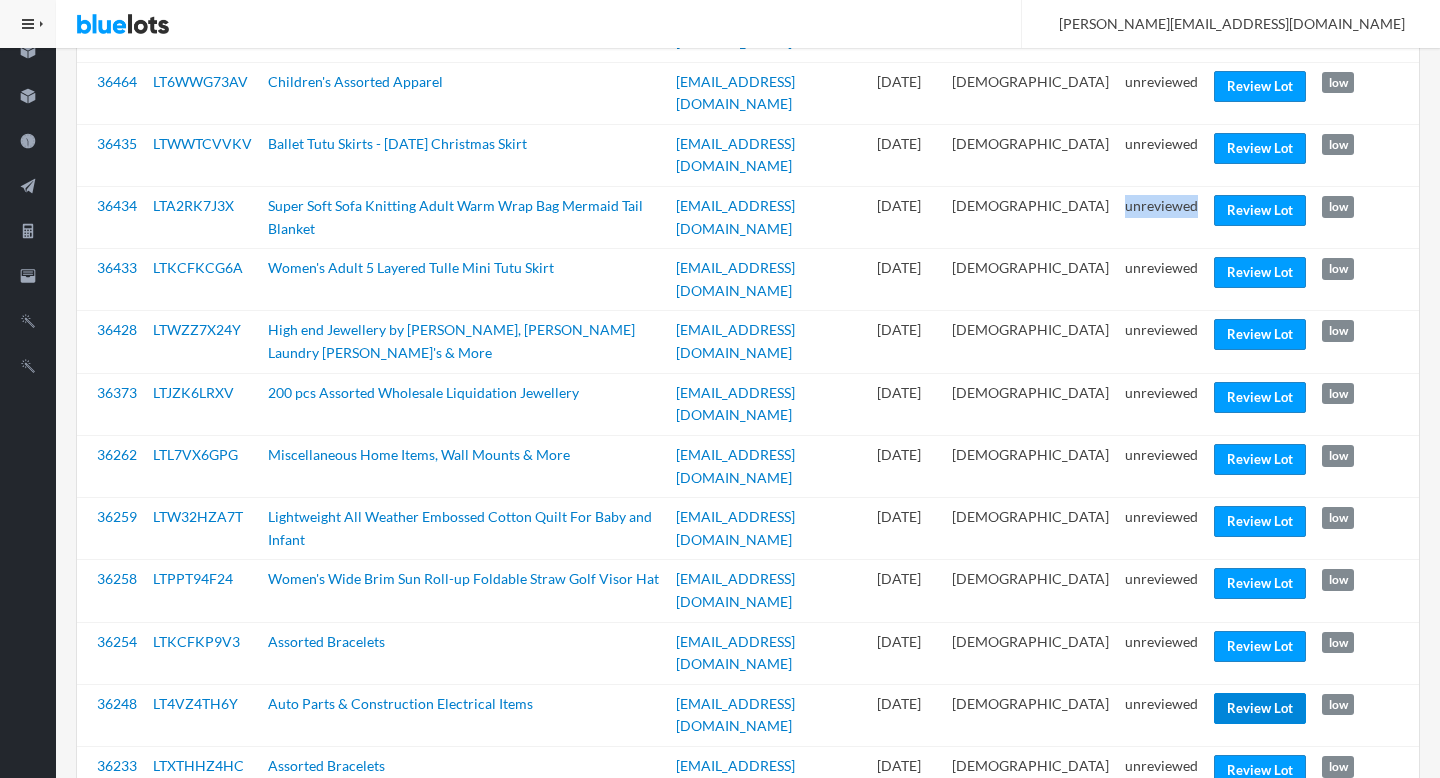 click on "Review Lot" at bounding box center (1260, 708) 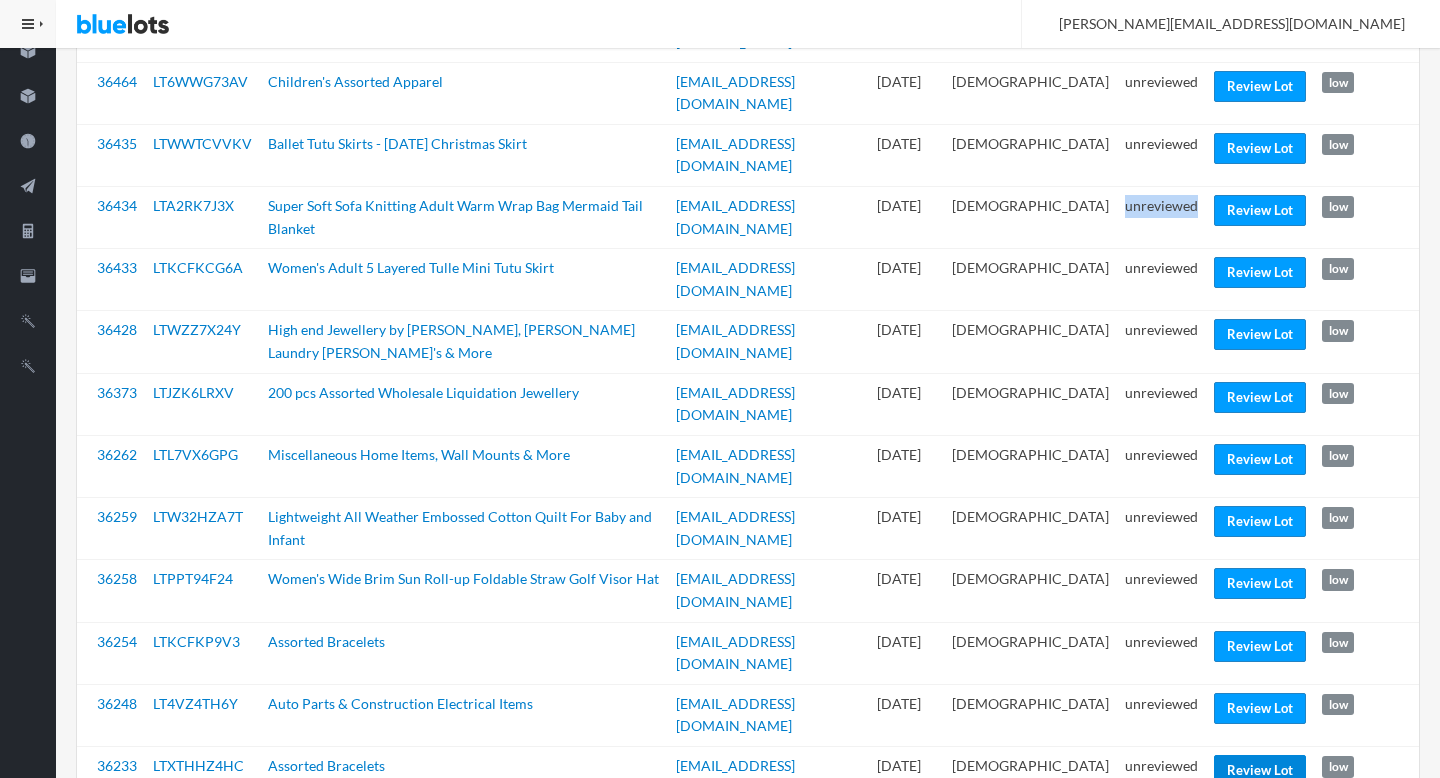 click on "Review Lot" at bounding box center (1260, 770) 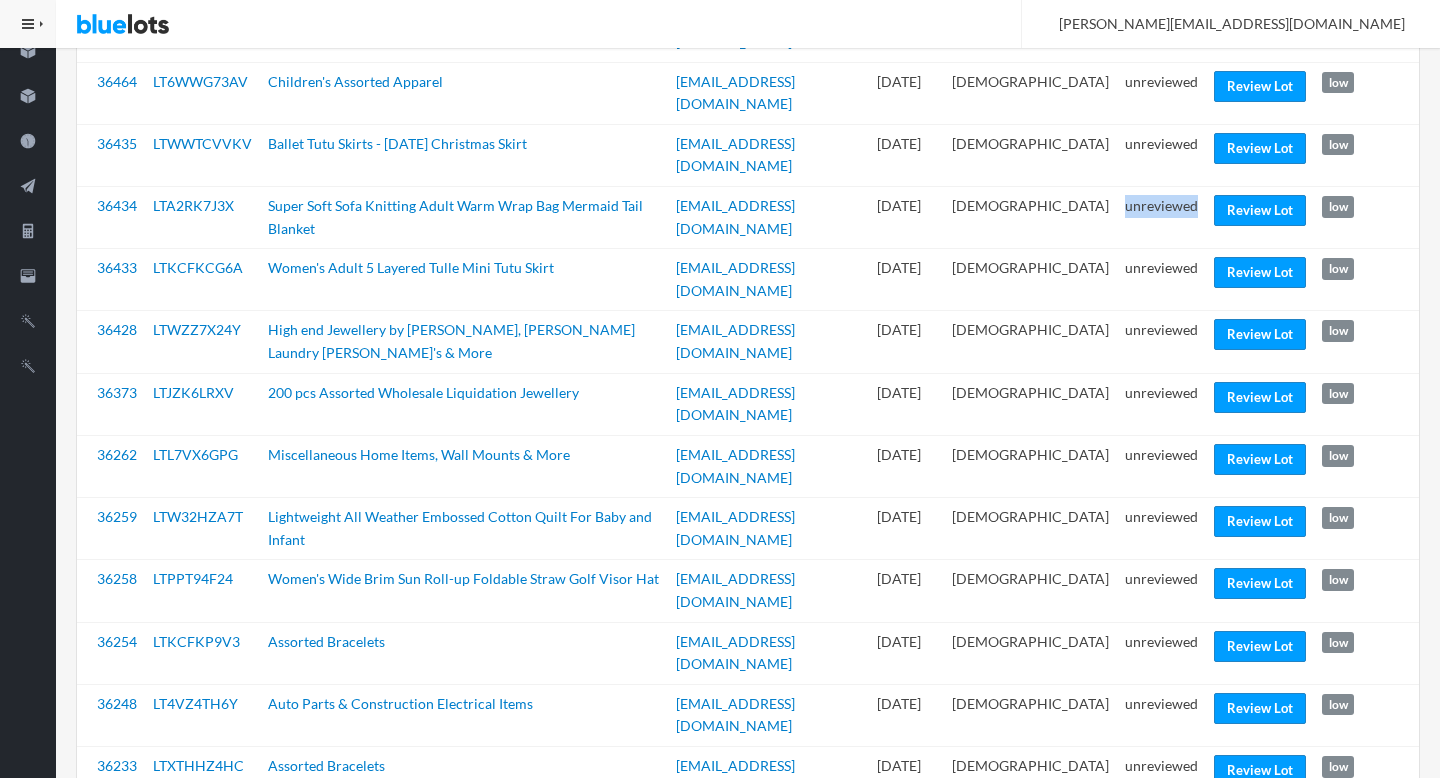 click on "Review Lot" at bounding box center (1260, 894) 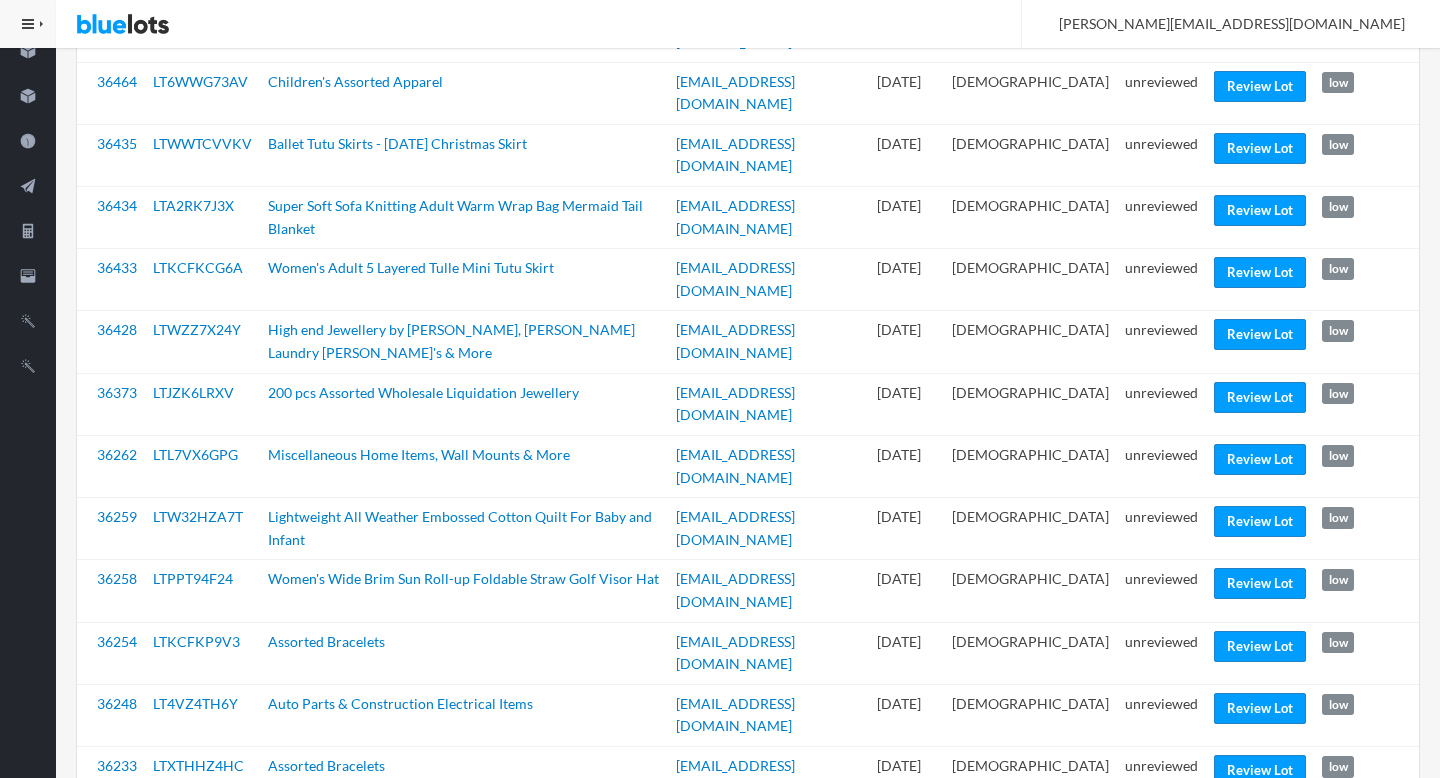 click on "unreviewed" at bounding box center (1161, 1026) 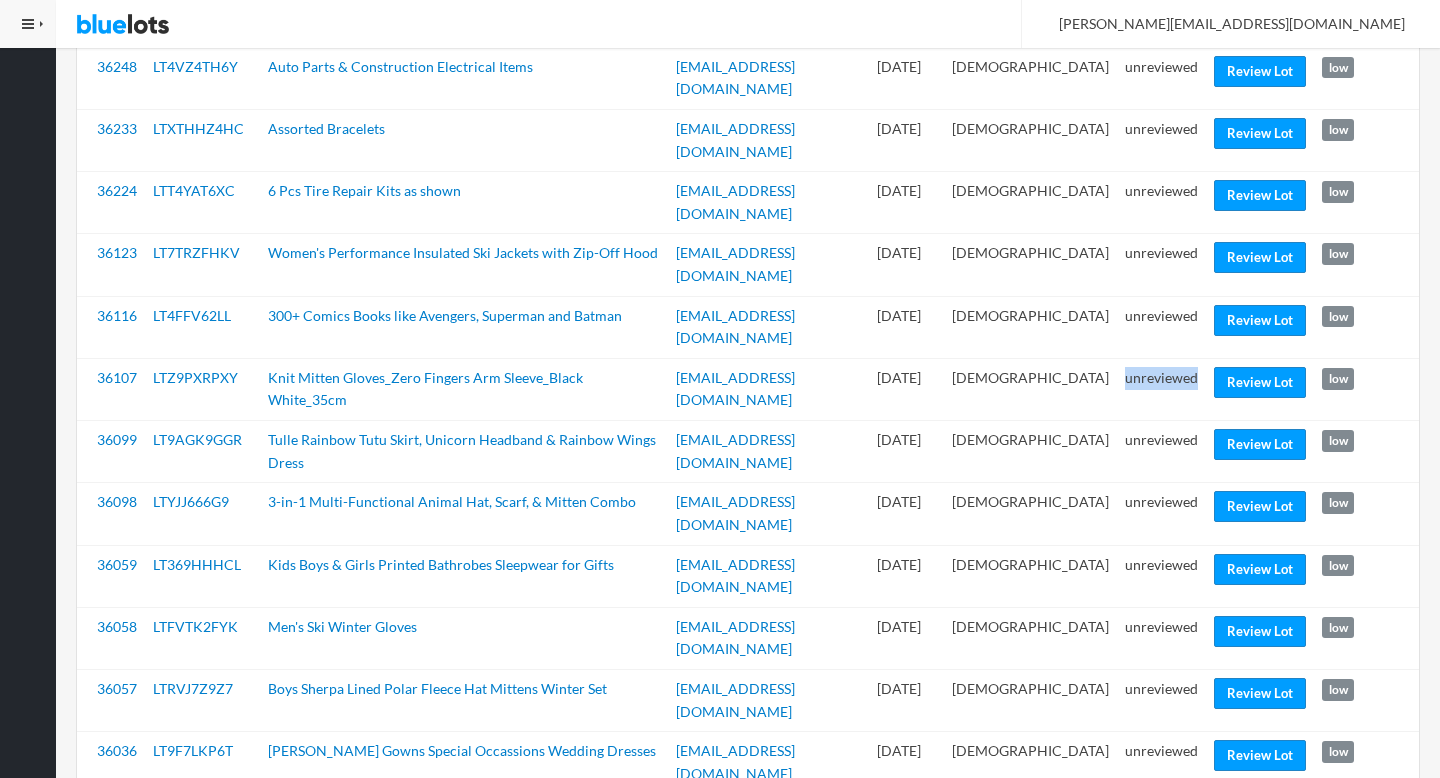 scroll, scrollTop: 1336, scrollLeft: 0, axis: vertical 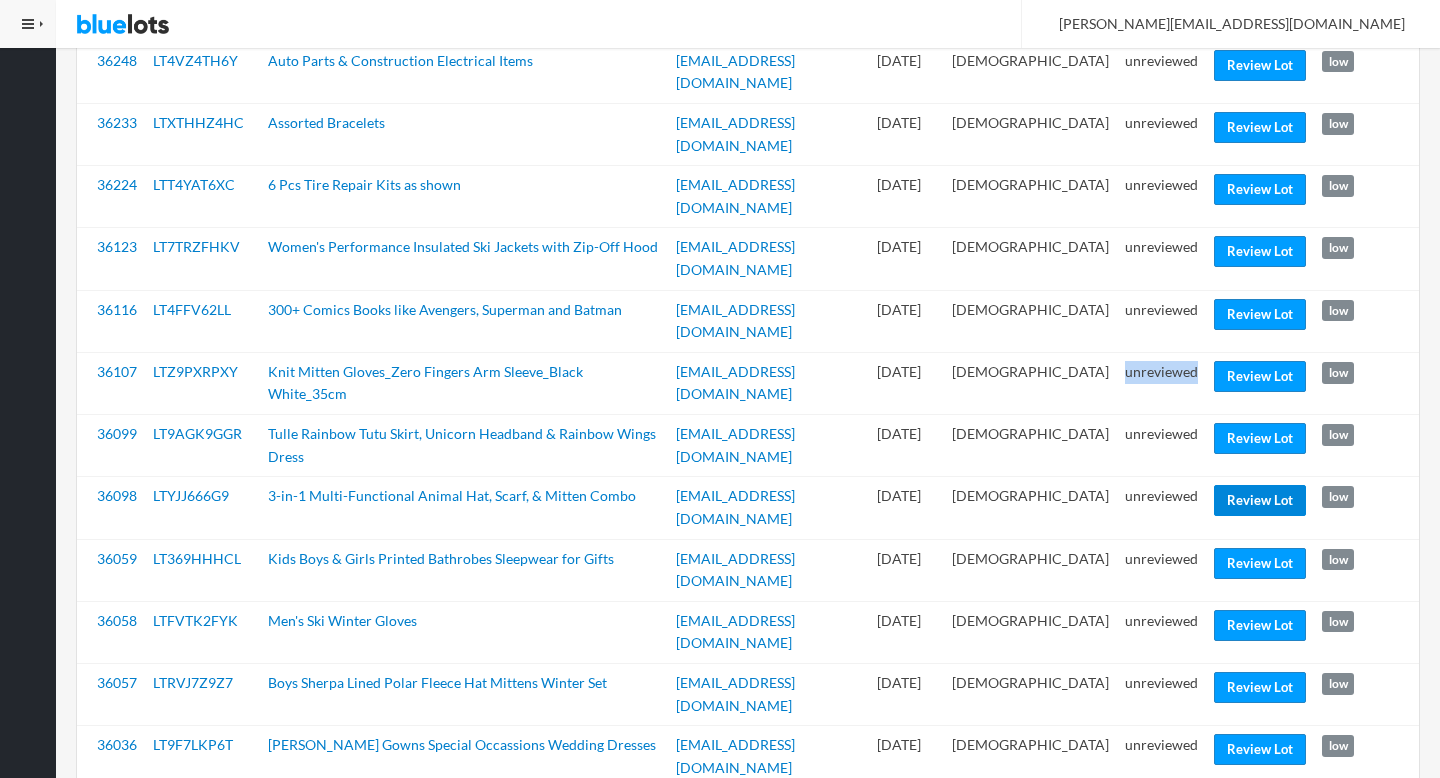 click on "Review Lot" at bounding box center (1260, 500) 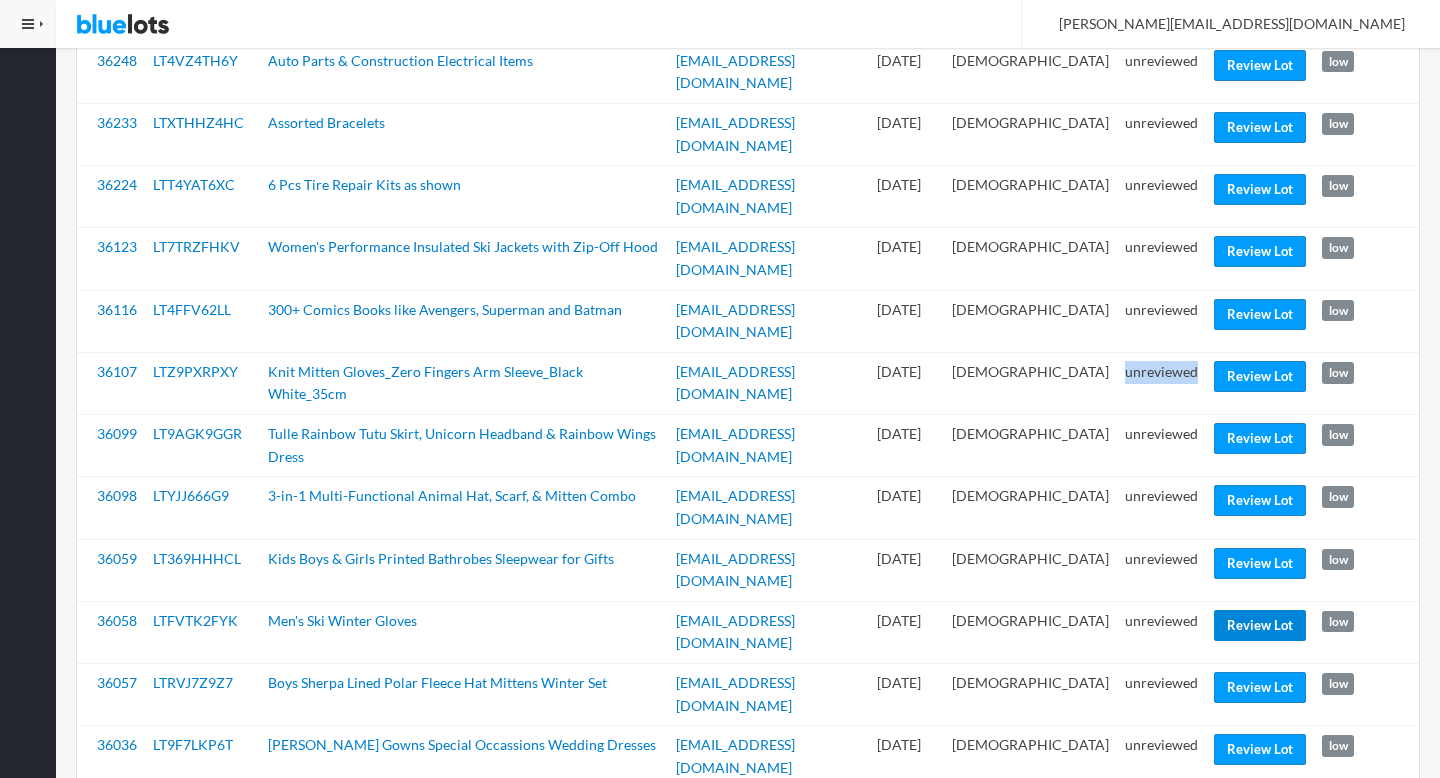 click on "Review Lot" at bounding box center [1260, 625] 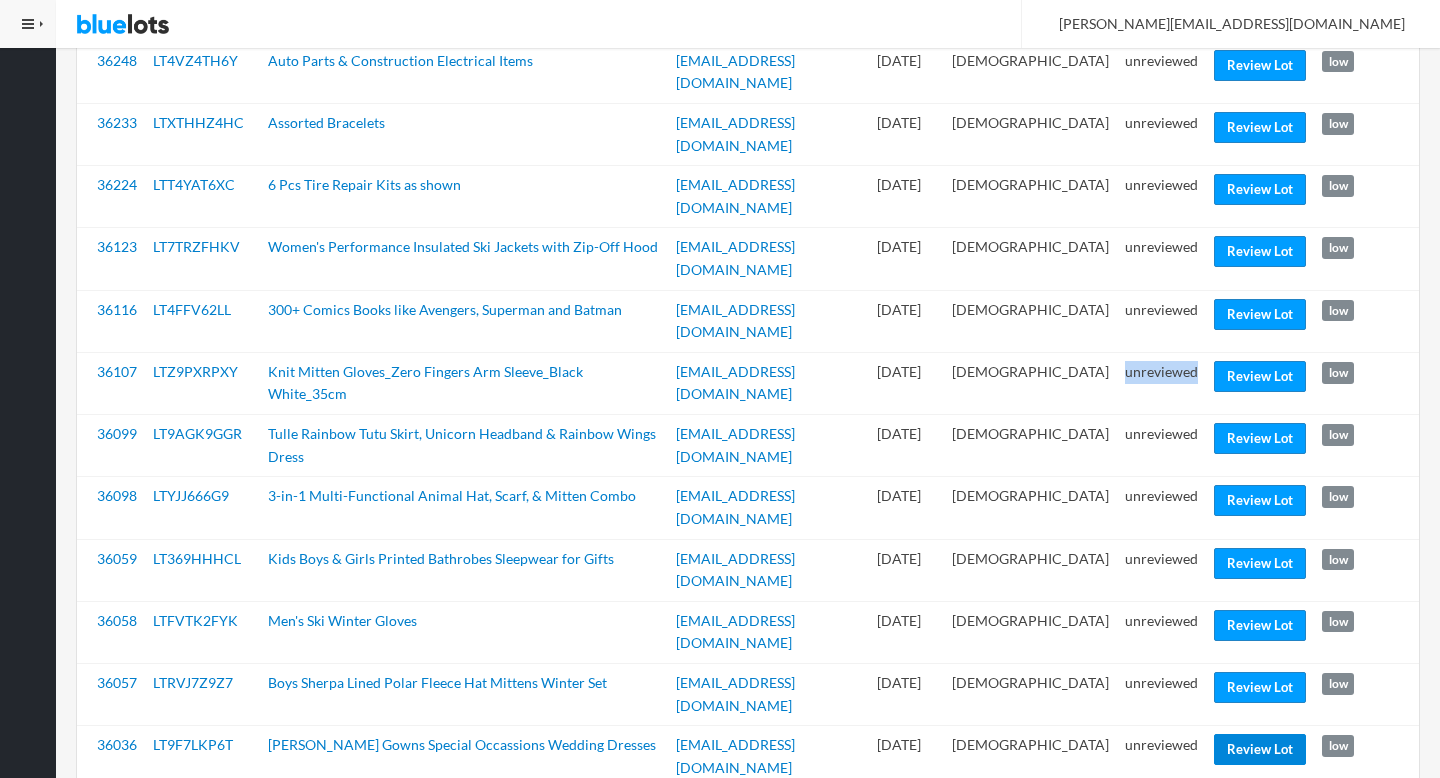 click on "Review Lot" at bounding box center (1260, 749) 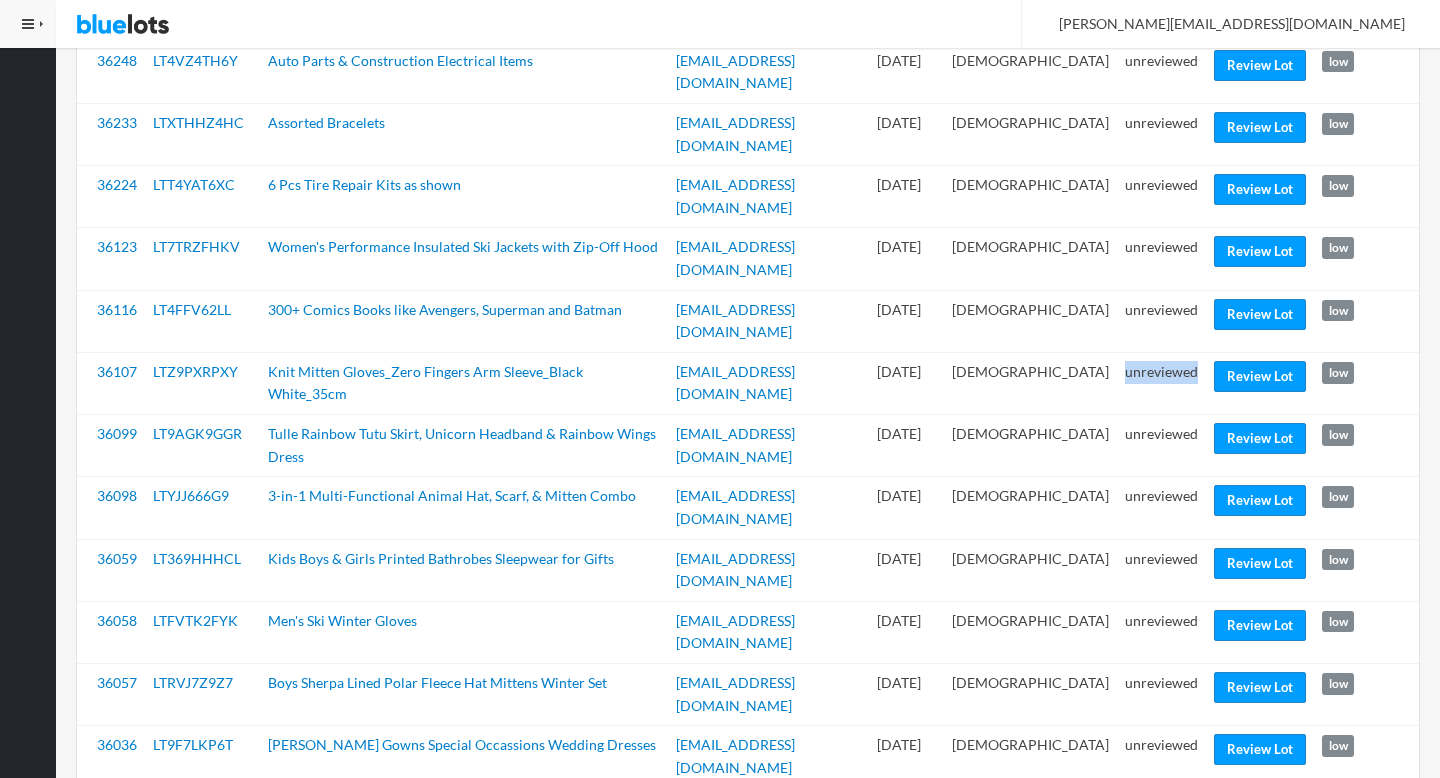 click on "Review Lot" at bounding box center (1260, 811) 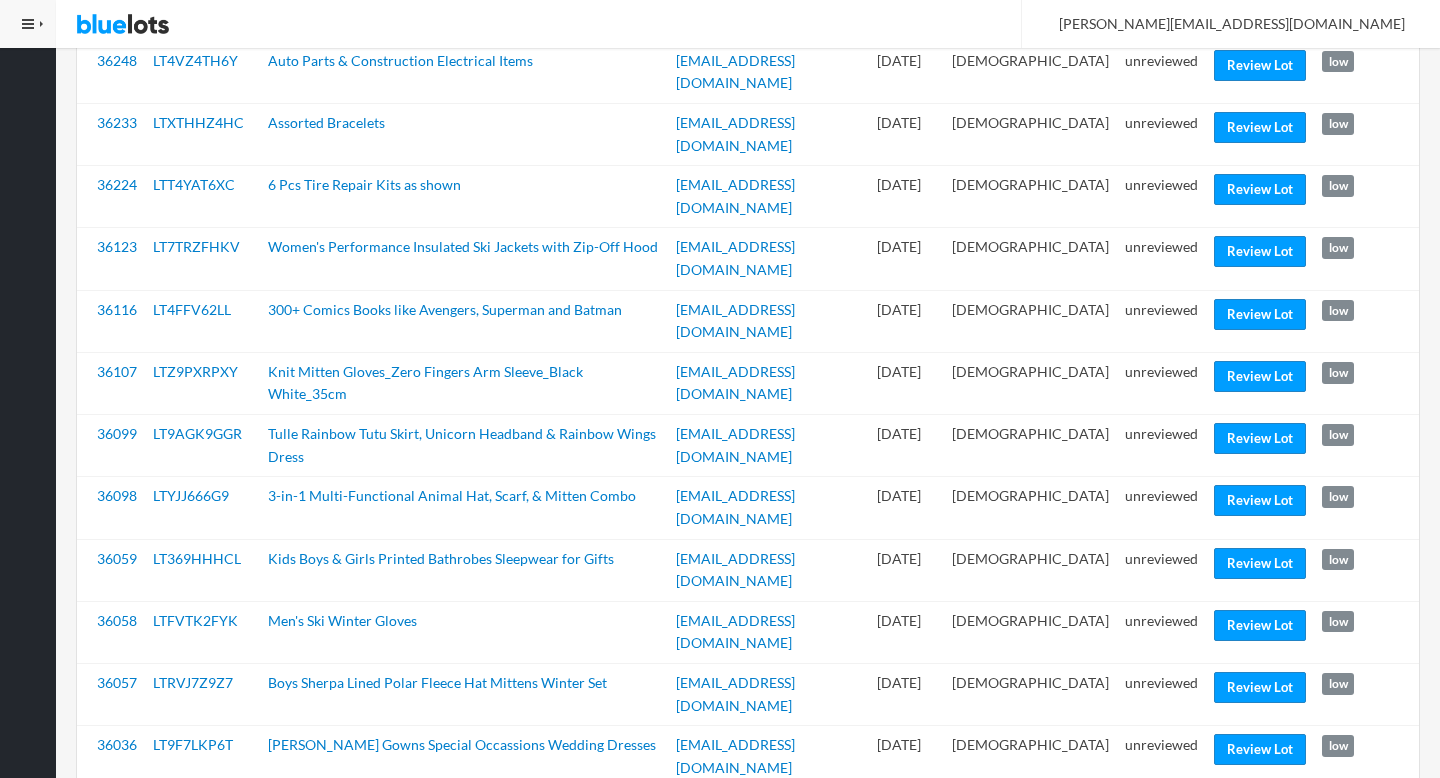 click on "unreviewed" at bounding box center (1161, 1068) 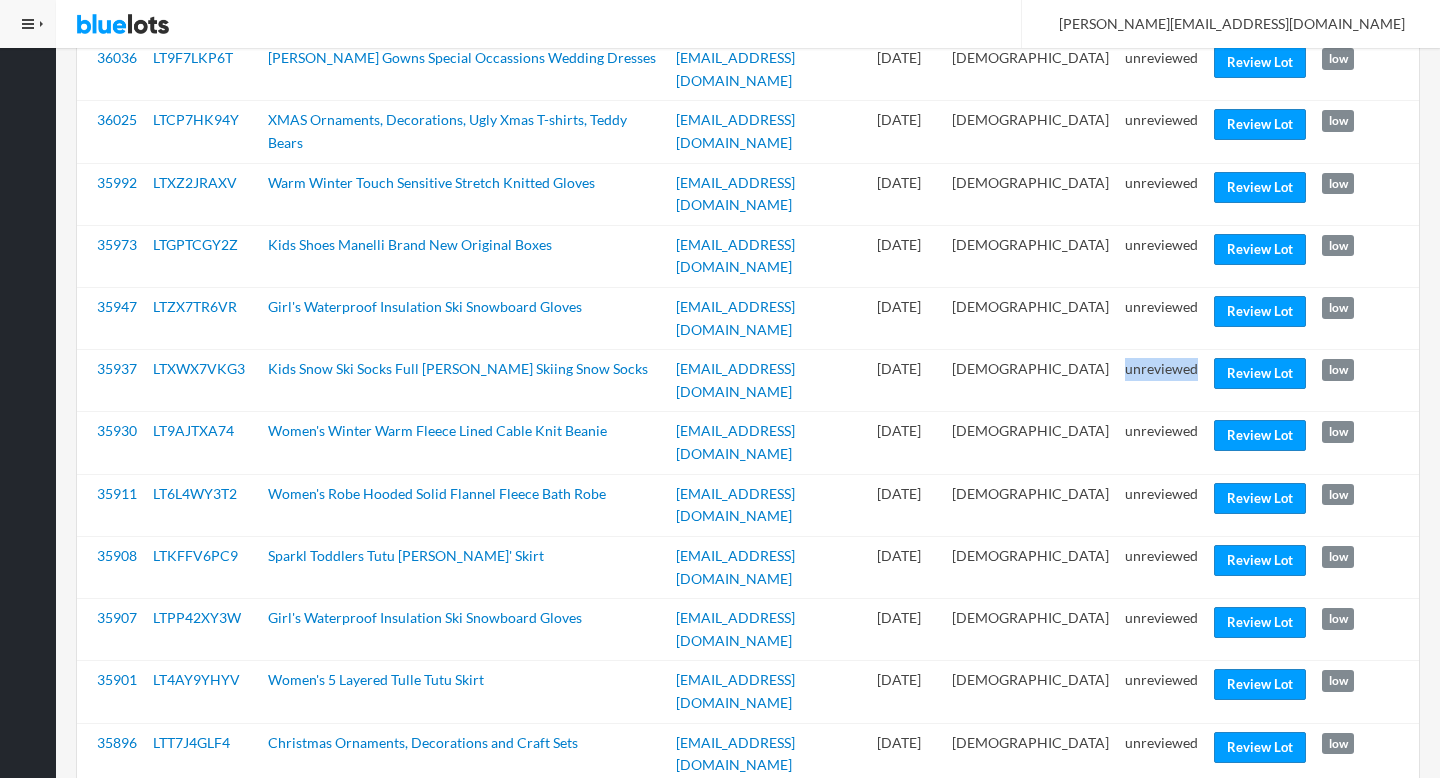 scroll, scrollTop: 2019, scrollLeft: 0, axis: vertical 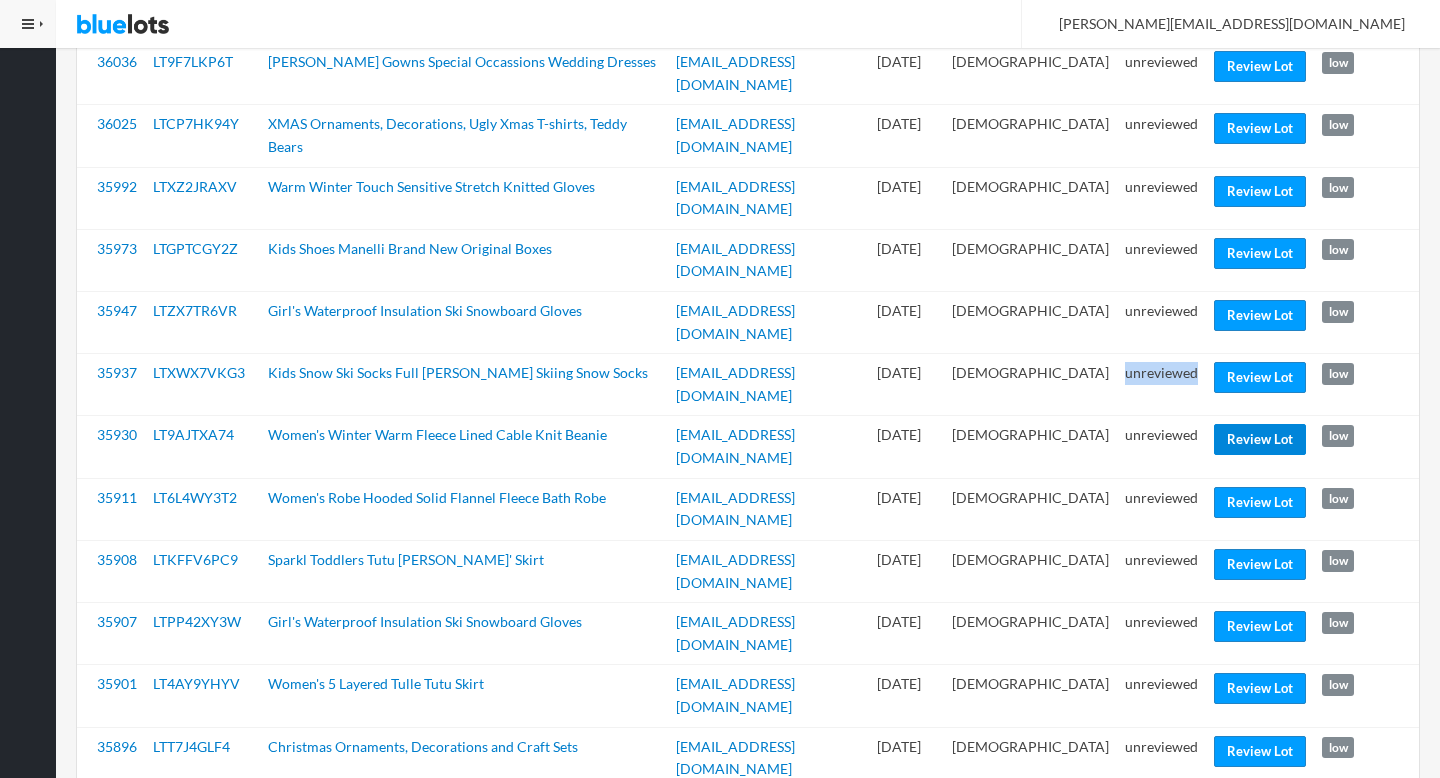 click on "Review Lot" at bounding box center [1260, 439] 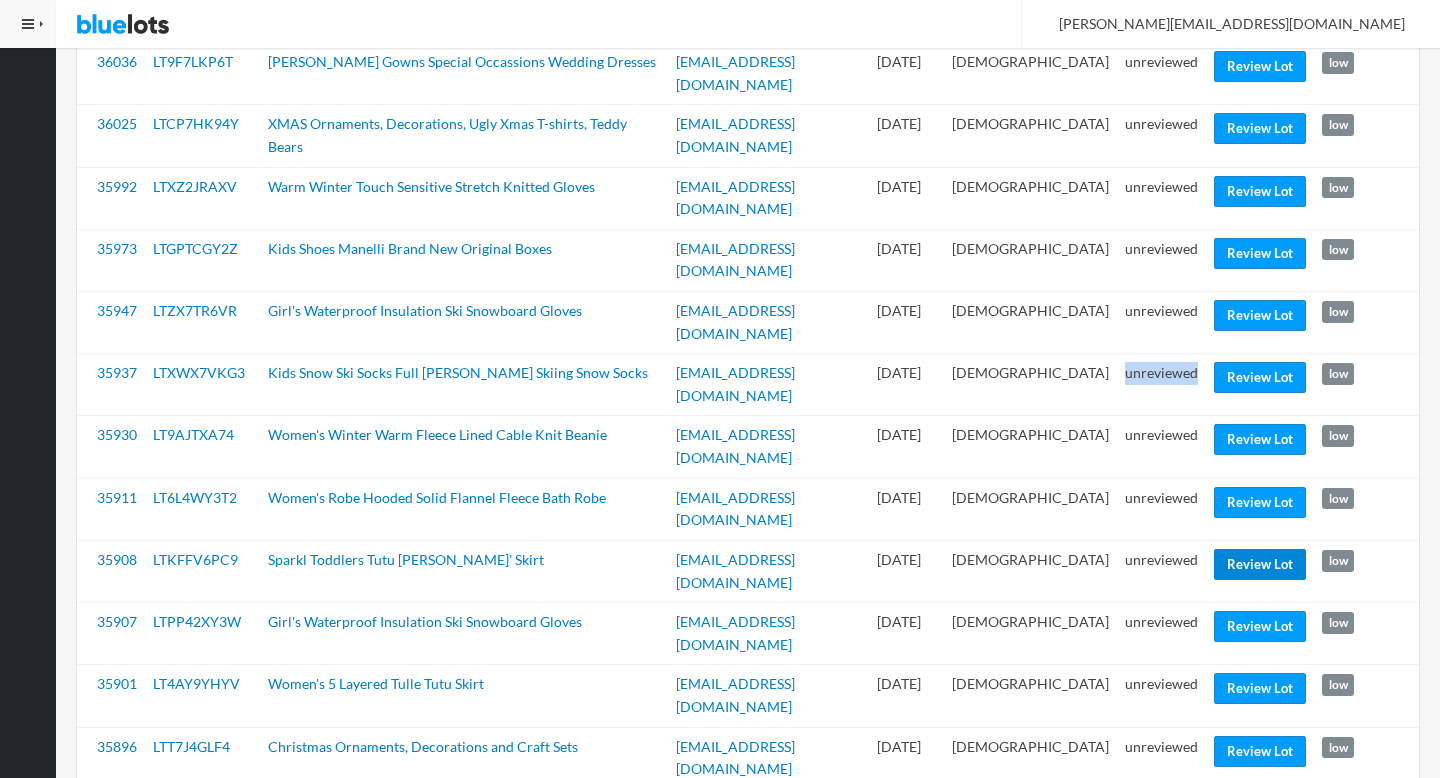 click on "Review Lot" at bounding box center (1260, 564) 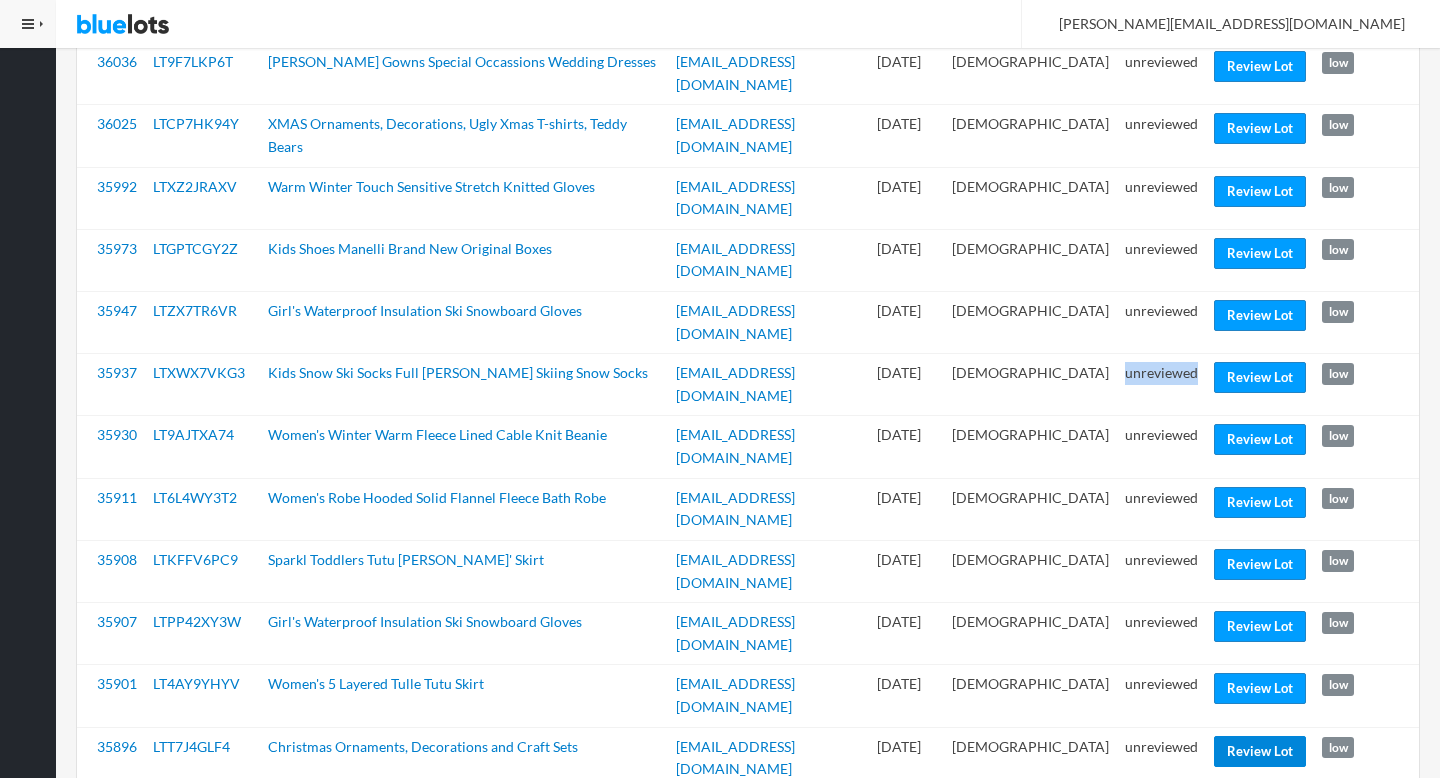 click on "Review Lot" at bounding box center [1260, 751] 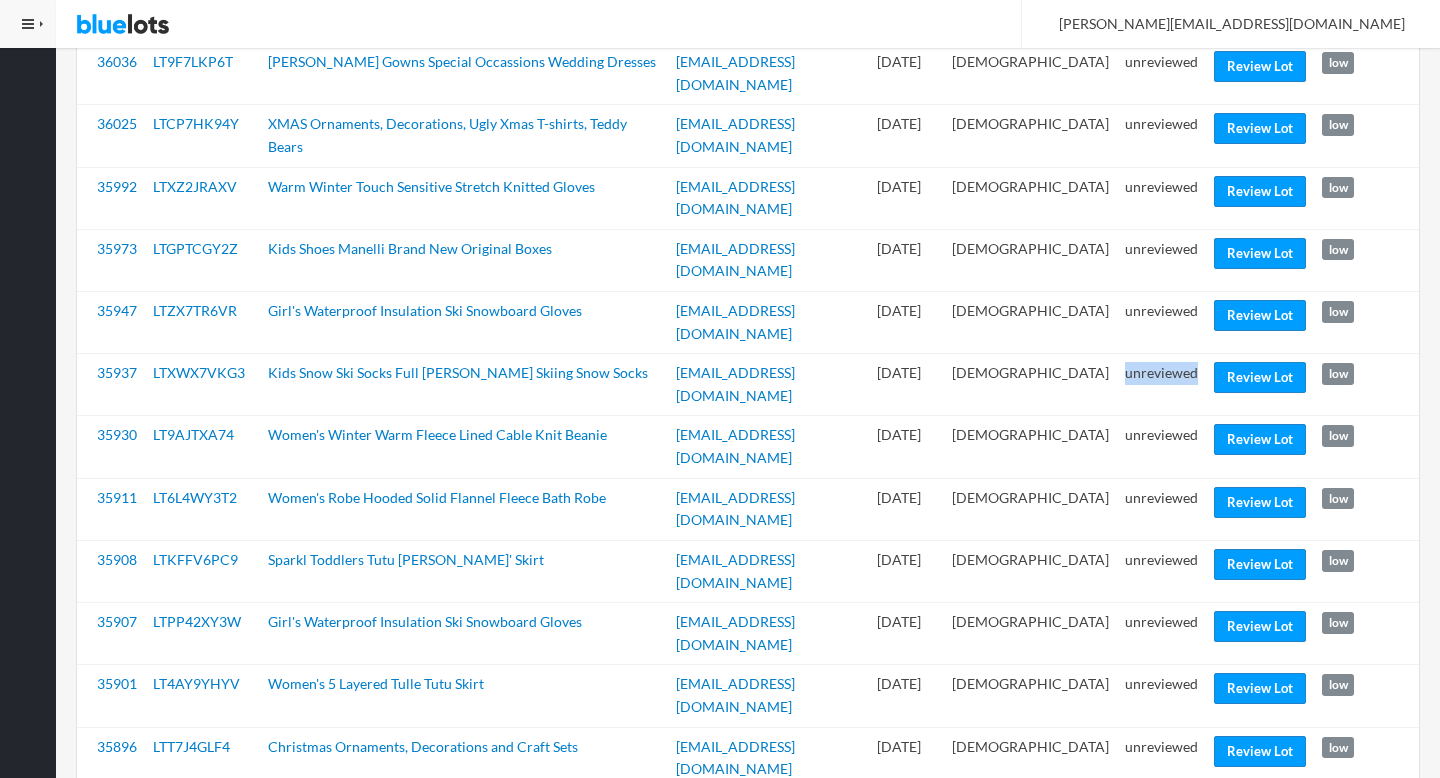 click on "Review Lot" at bounding box center (1260, 937) 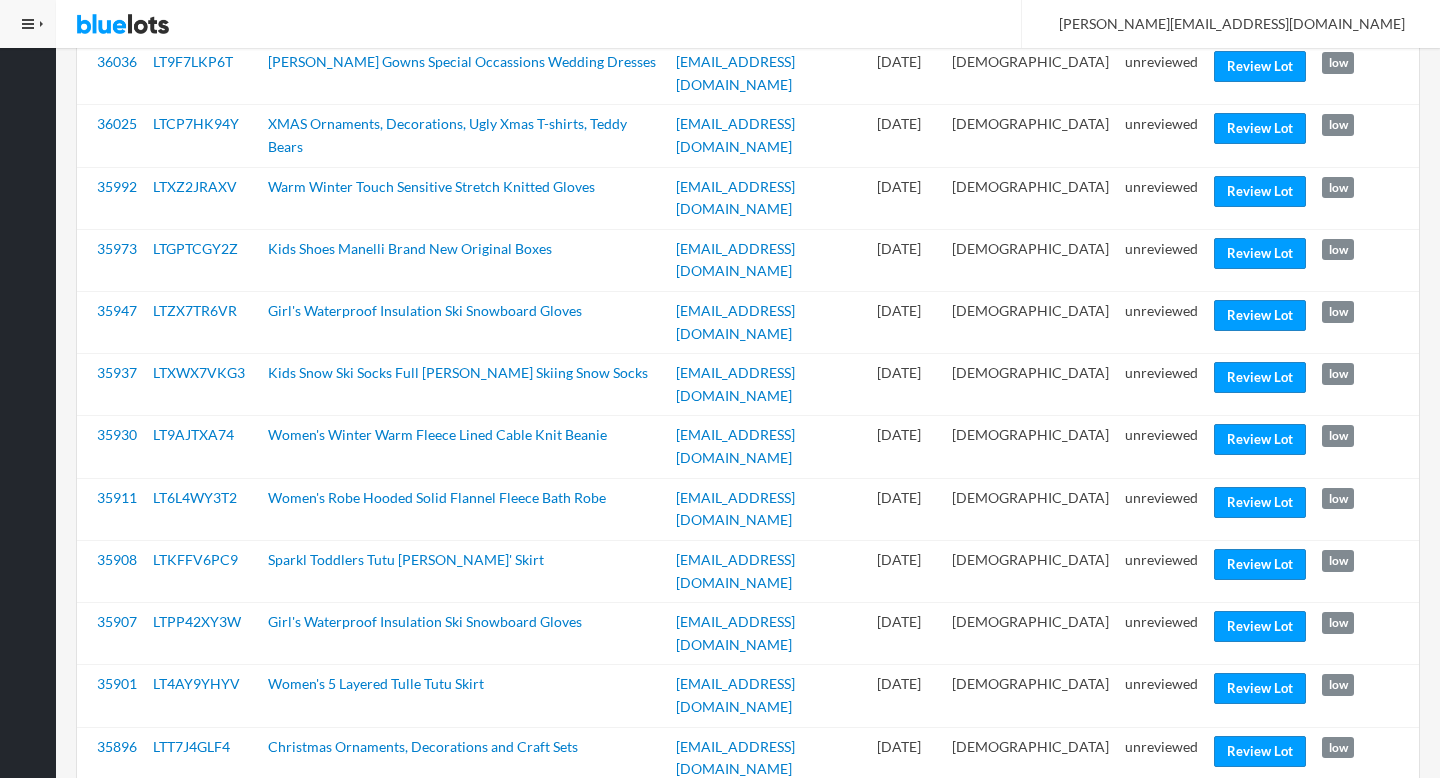 click on "unreviewed" at bounding box center [1161, 1131] 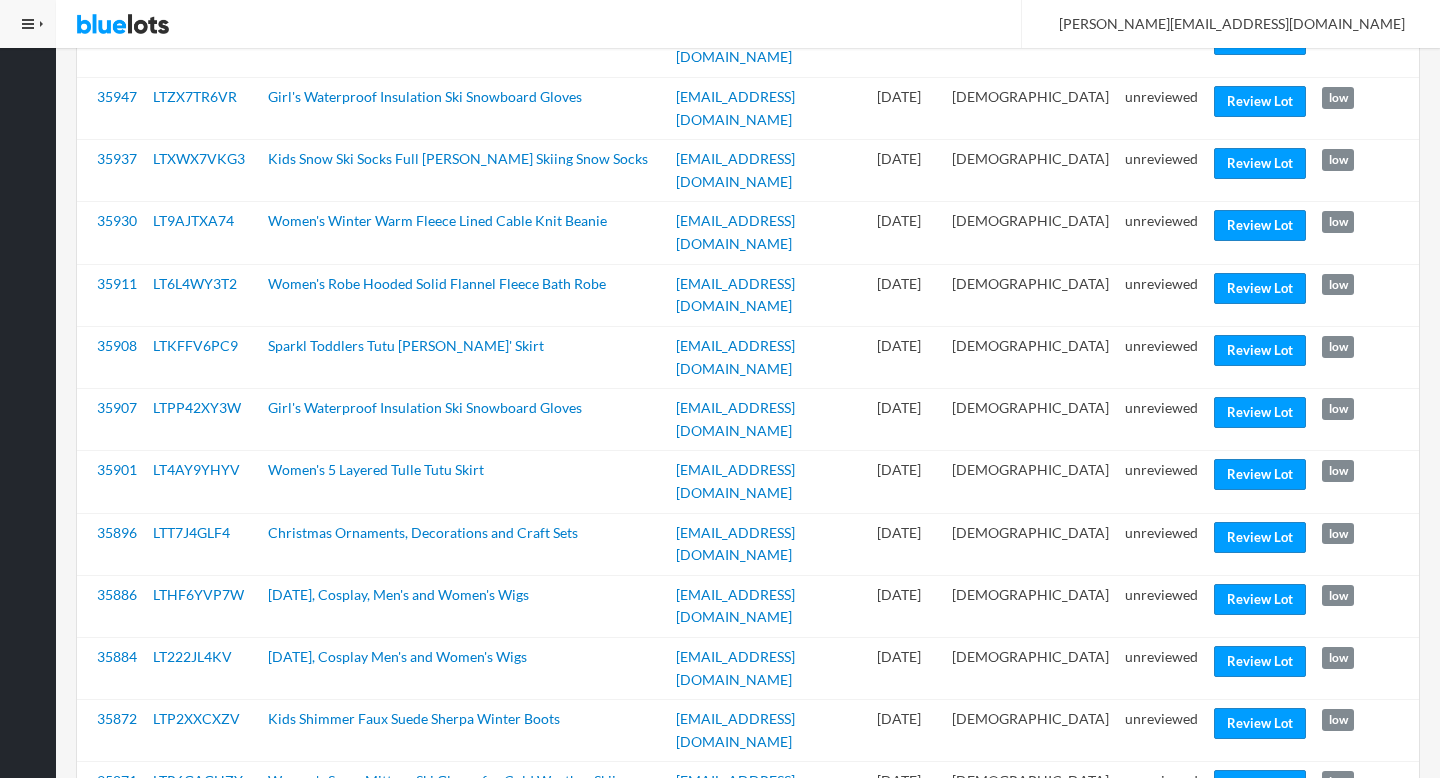 scroll, scrollTop: 2304, scrollLeft: 0, axis: vertical 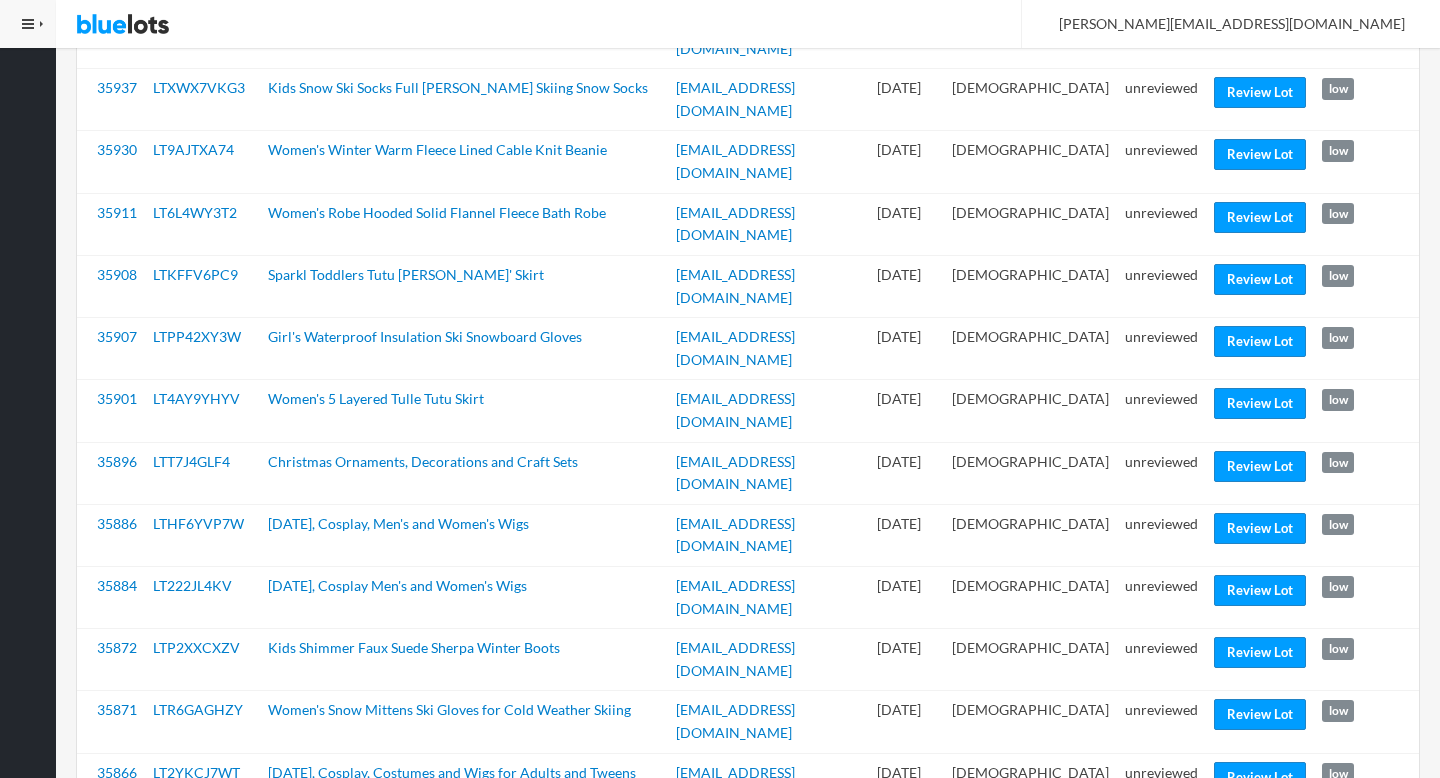click on "Review Lot" at bounding box center [1260, 963] 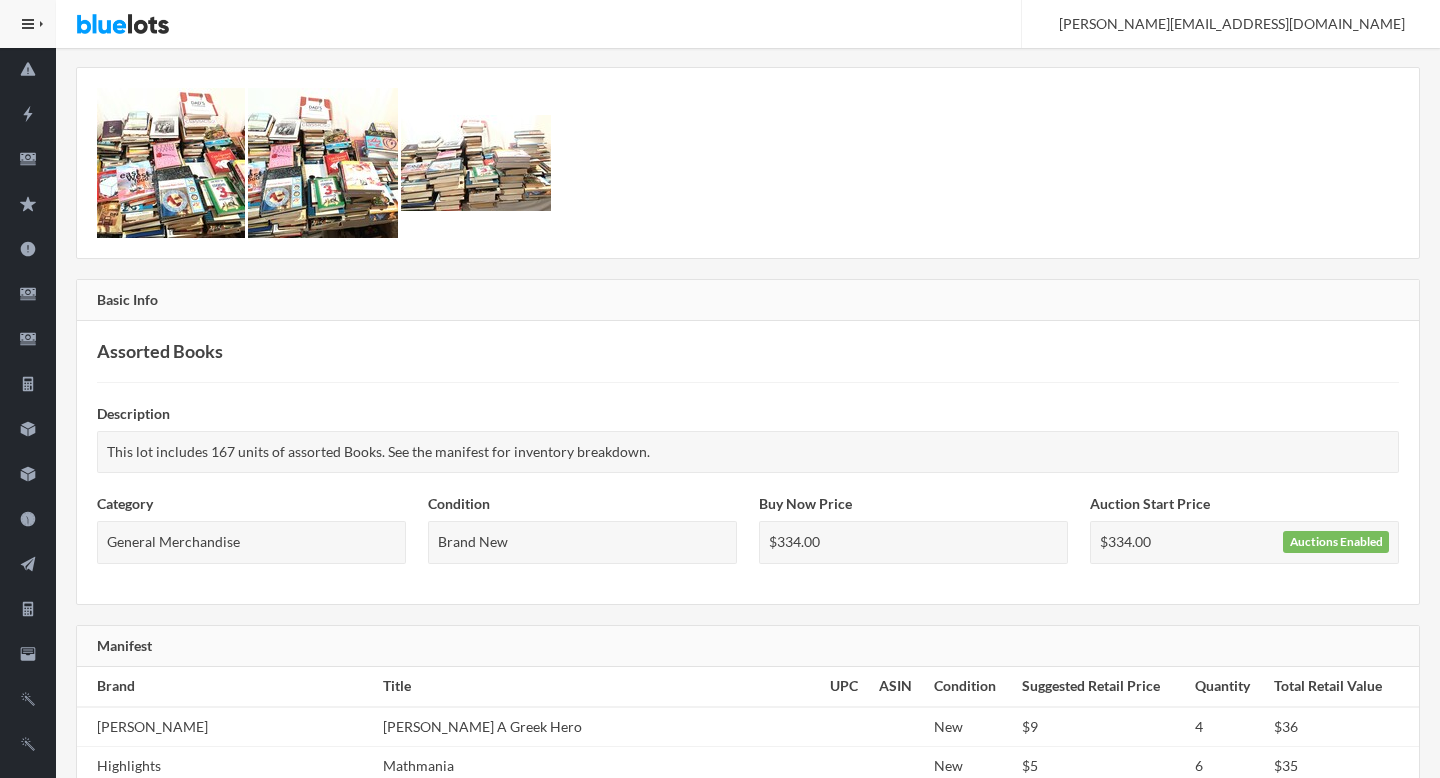 scroll, scrollTop: 0, scrollLeft: 0, axis: both 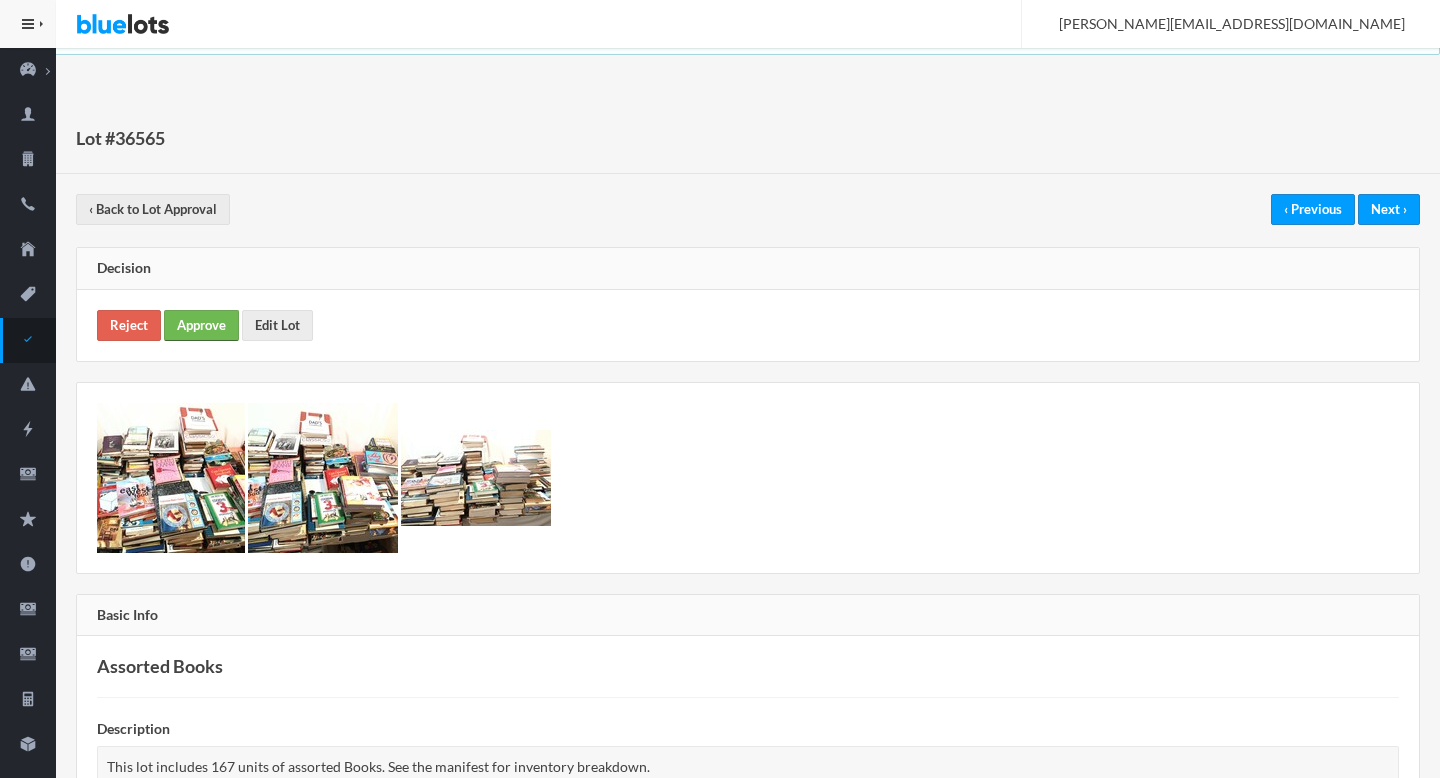 click on "Approve" at bounding box center [201, 325] 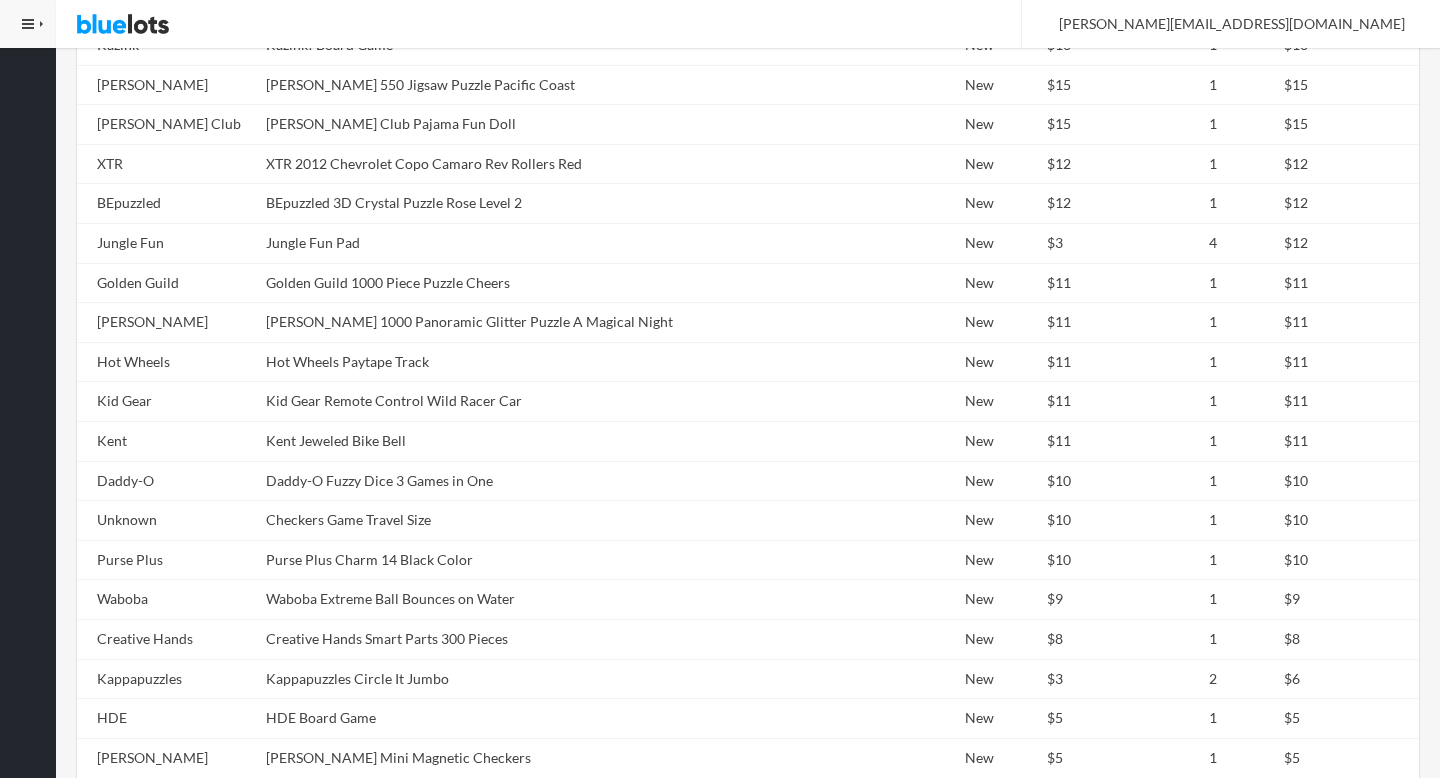 scroll, scrollTop: 0, scrollLeft: 0, axis: both 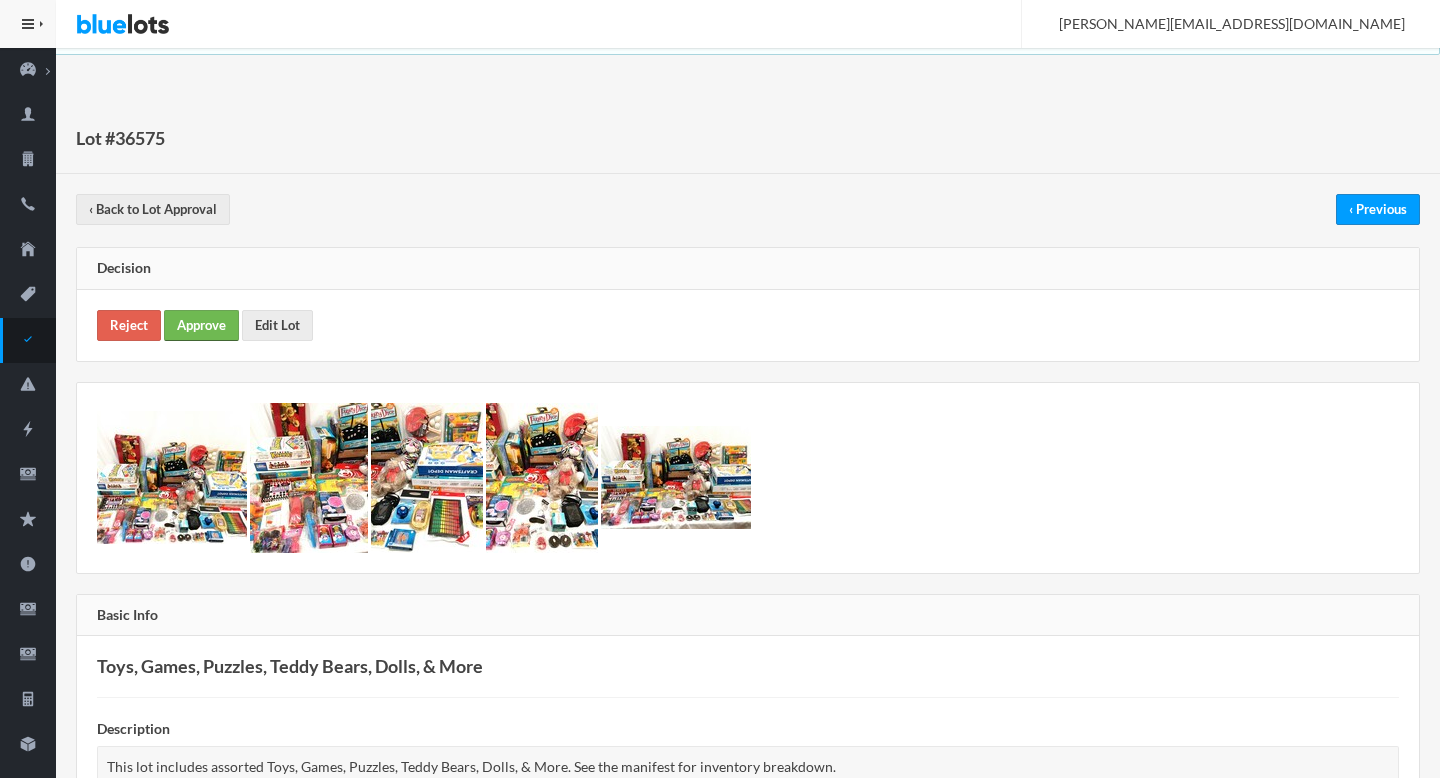 click on "Approve" at bounding box center (201, 325) 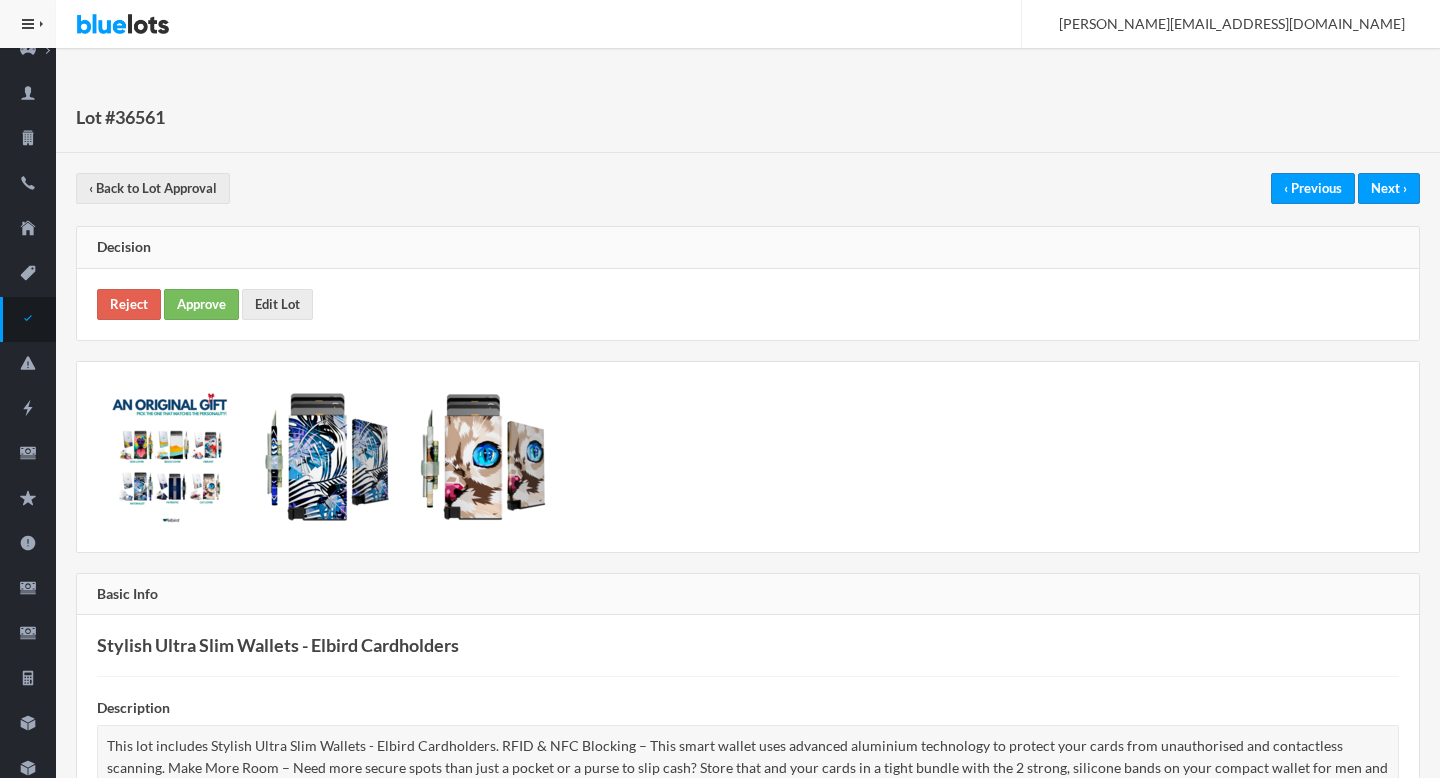 scroll, scrollTop: 0, scrollLeft: 0, axis: both 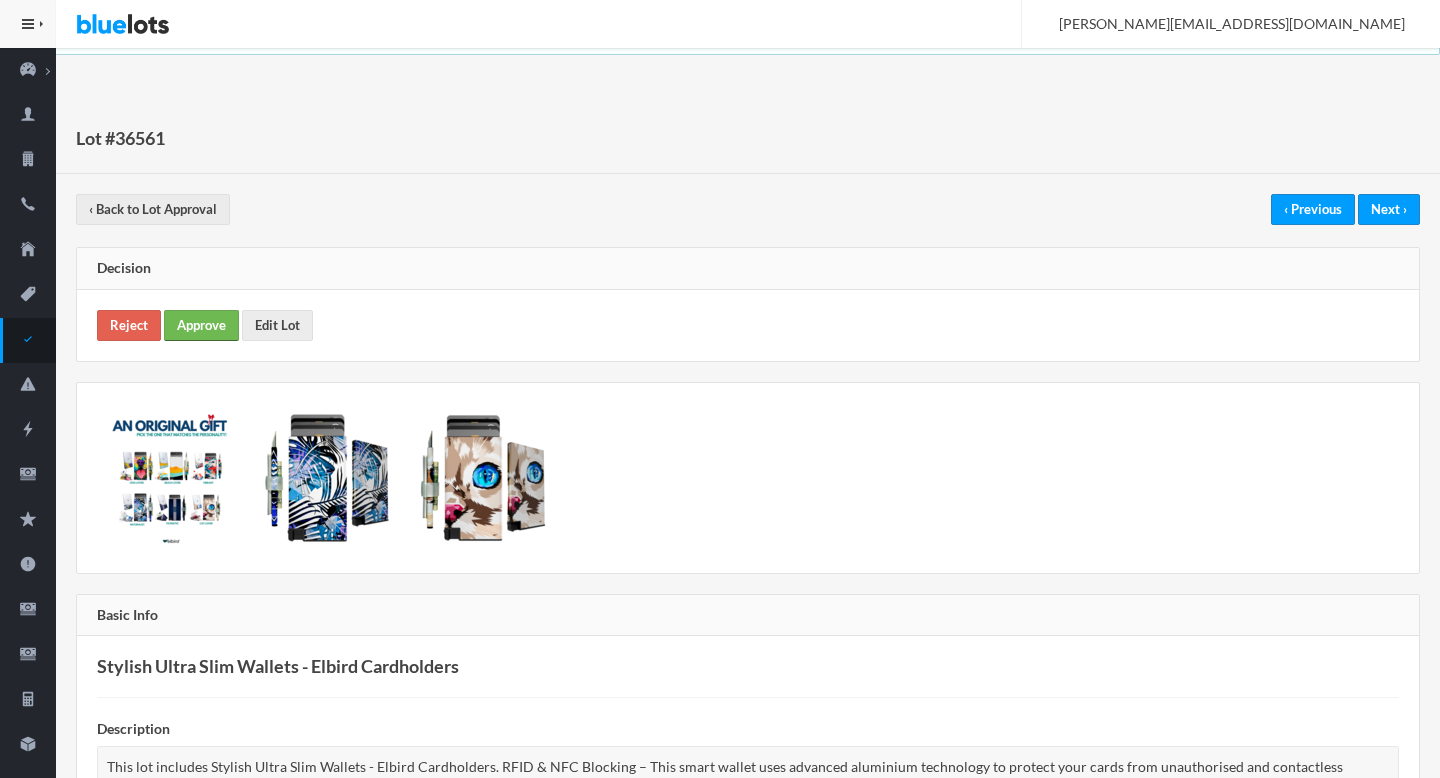 click on "Approve" at bounding box center [201, 325] 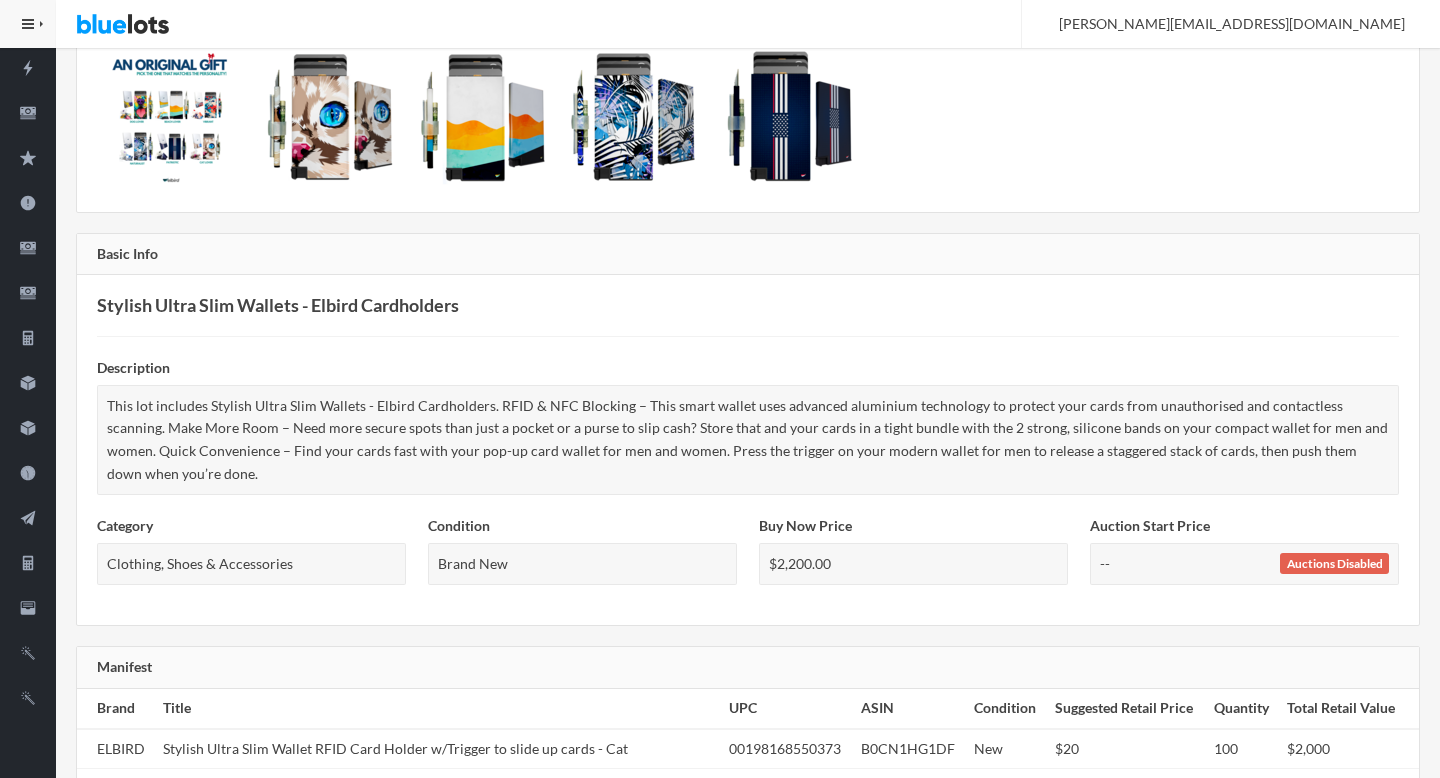 scroll, scrollTop: 0, scrollLeft: 0, axis: both 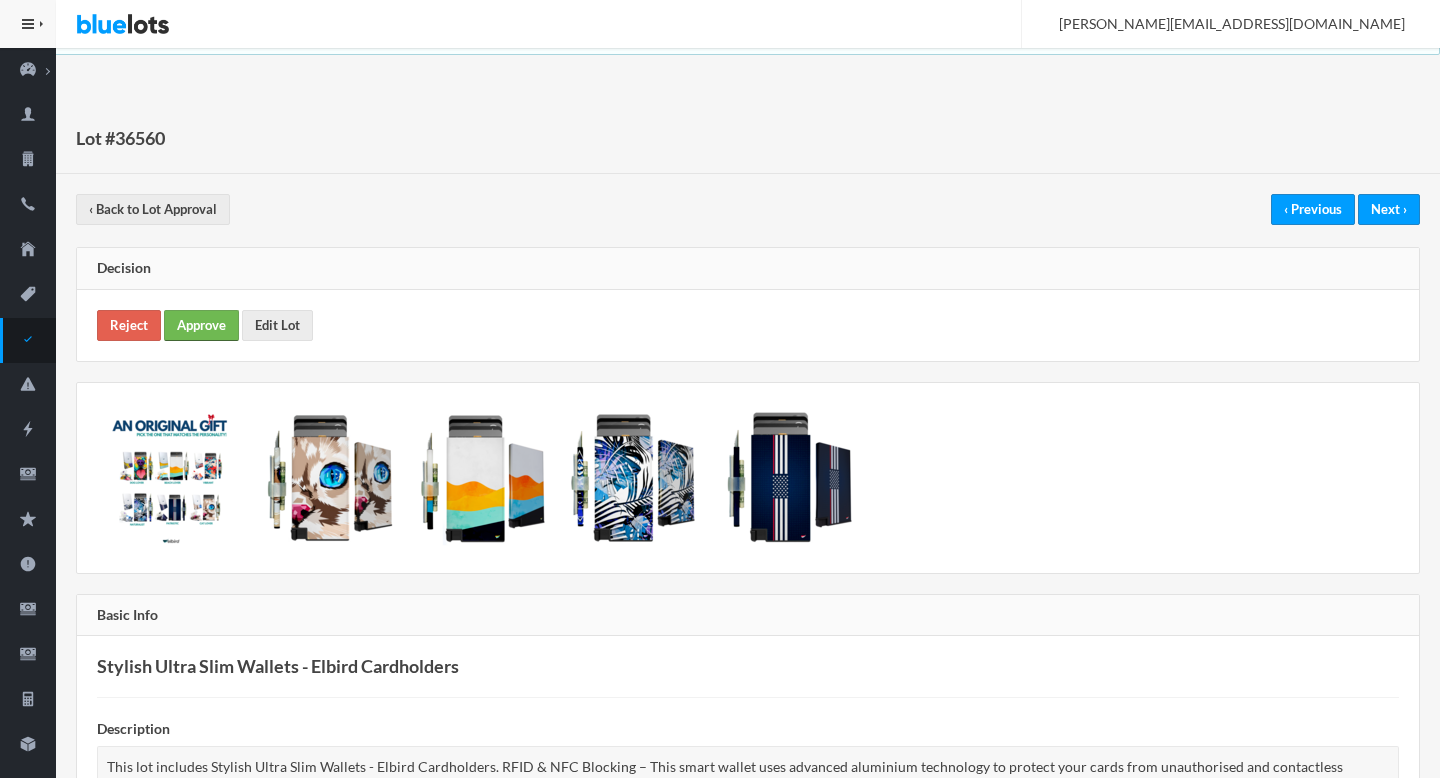 click on "Approve" at bounding box center [201, 325] 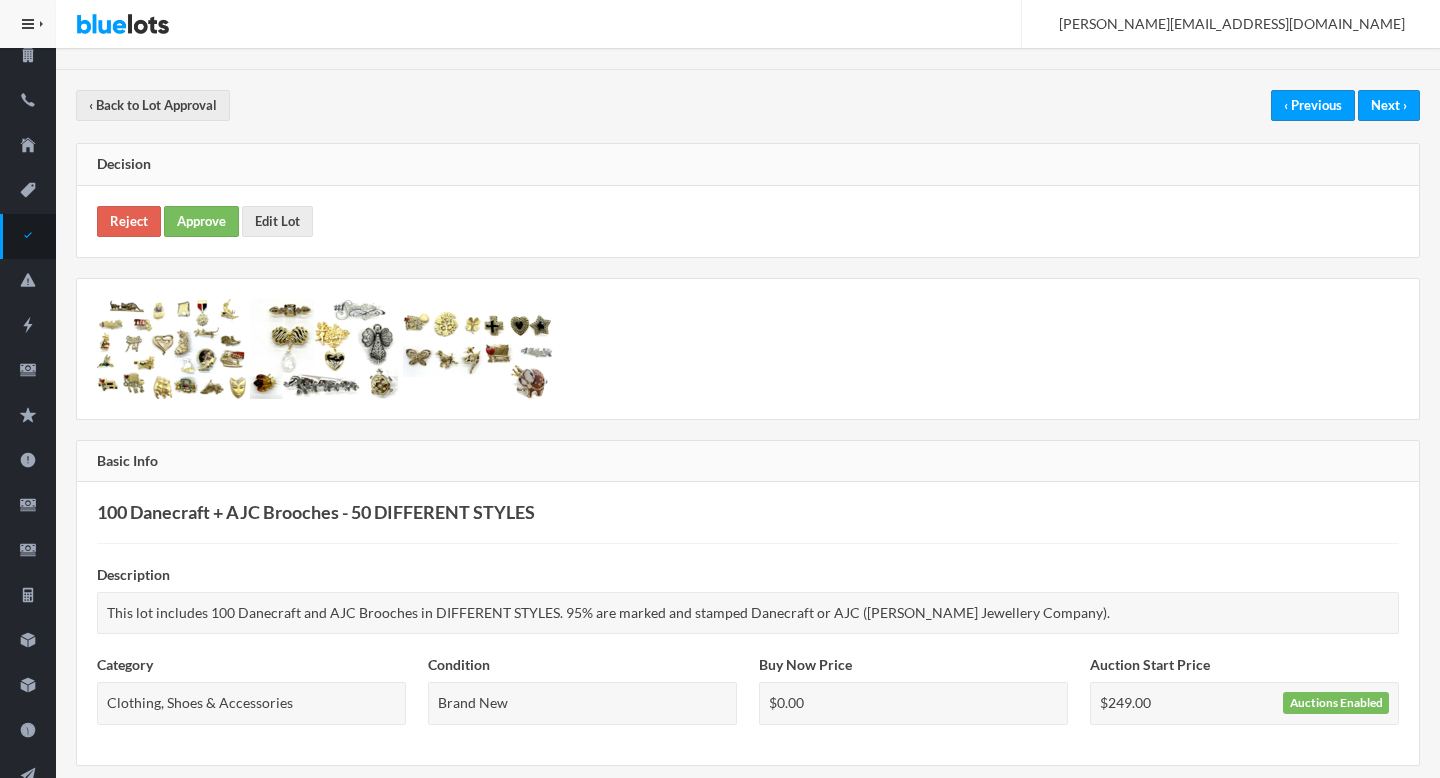 scroll, scrollTop: 0, scrollLeft: 0, axis: both 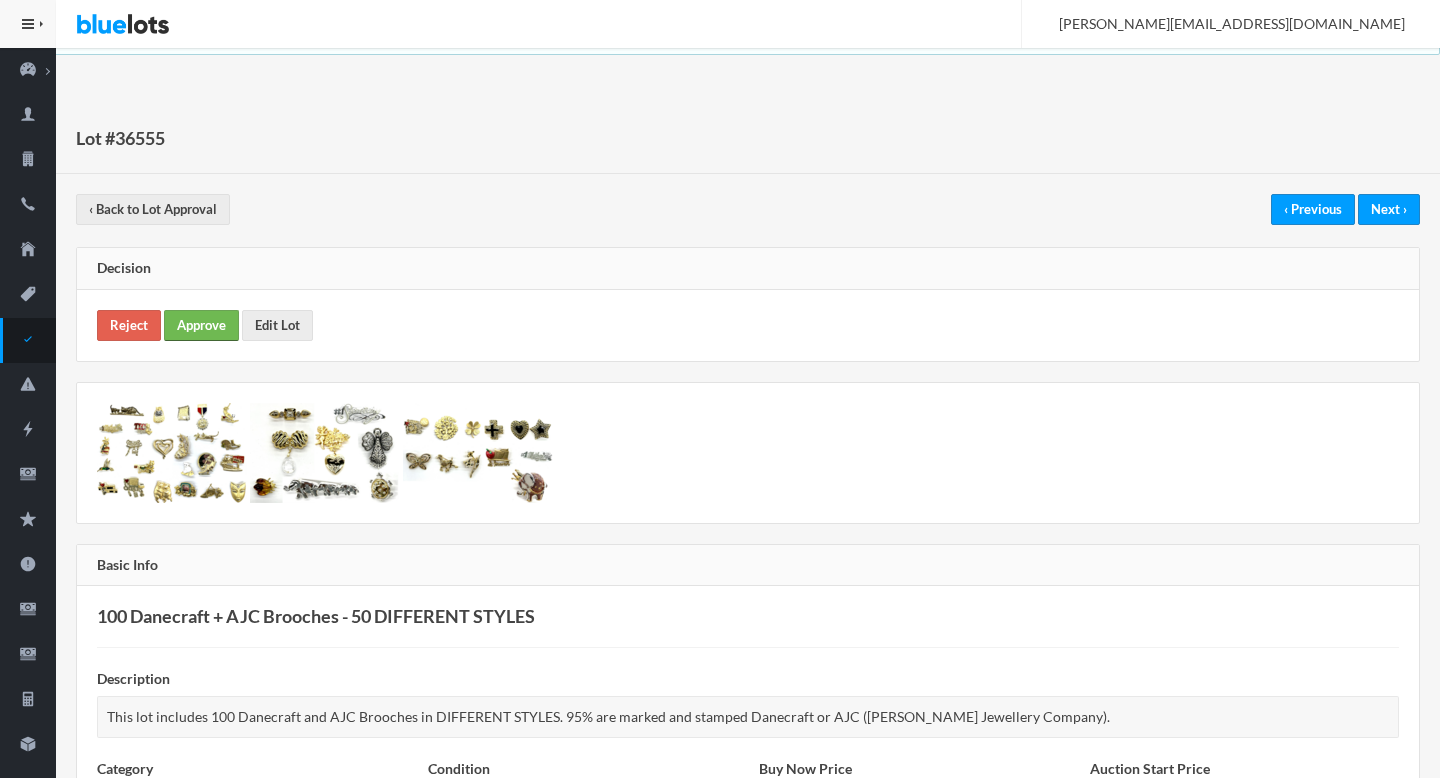 click on "Approve" at bounding box center [201, 325] 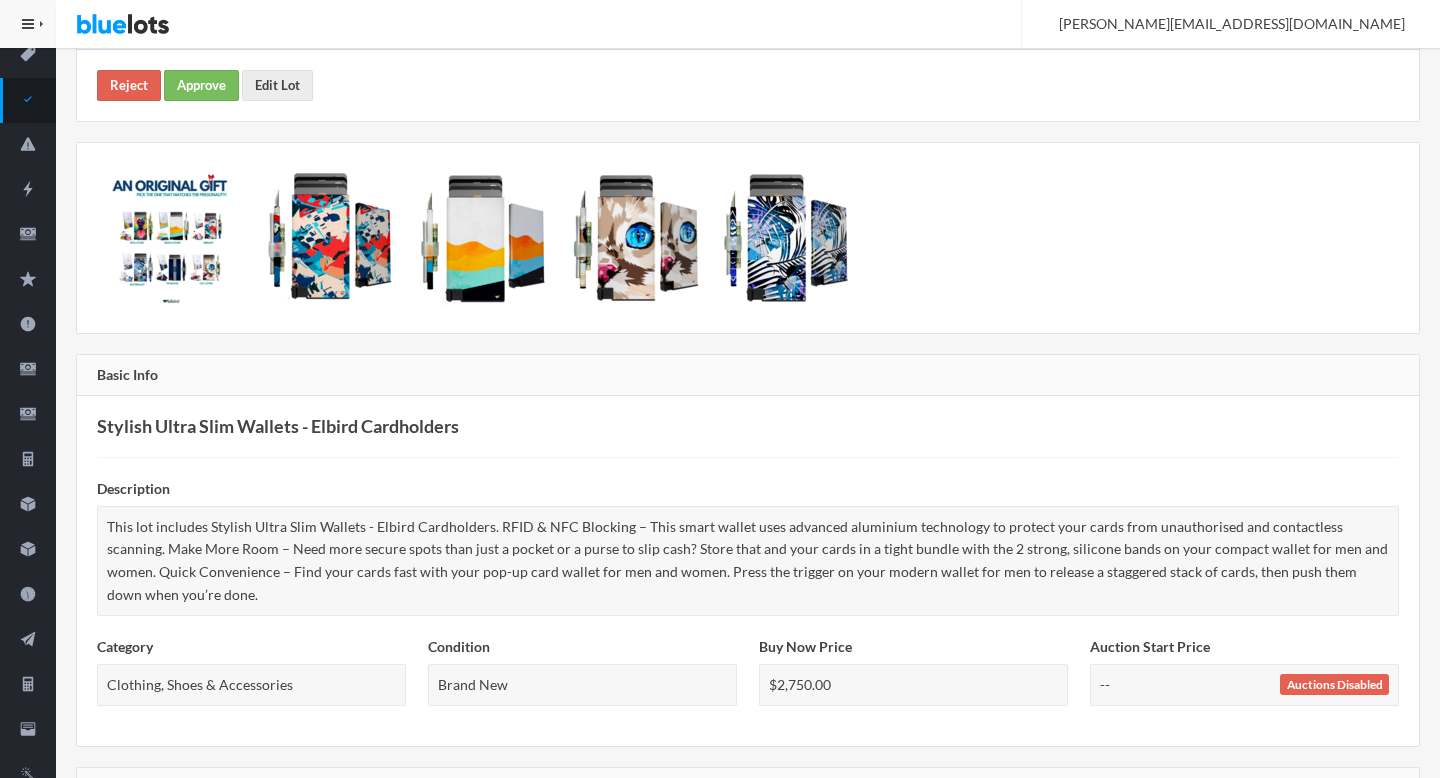 scroll, scrollTop: 0, scrollLeft: 0, axis: both 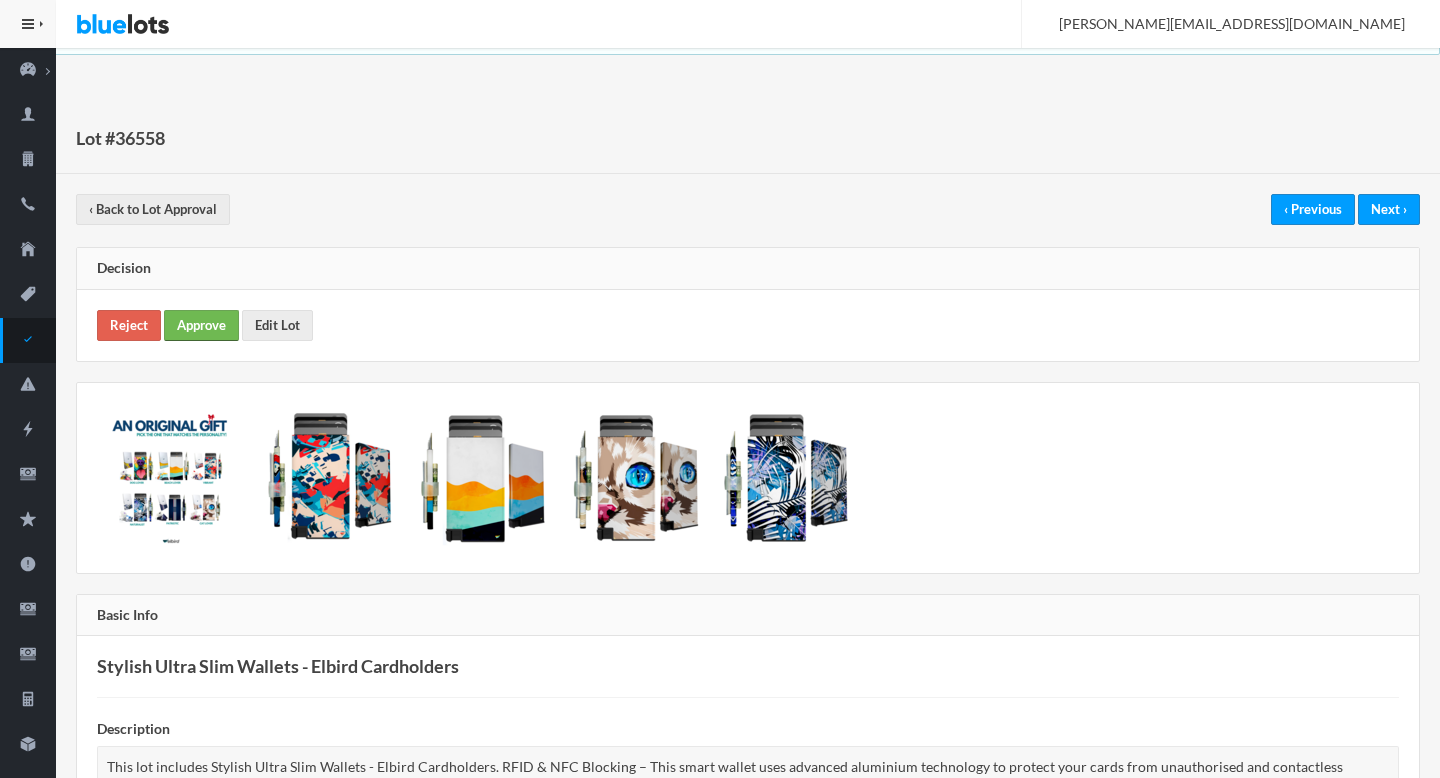 click on "Approve" at bounding box center (201, 325) 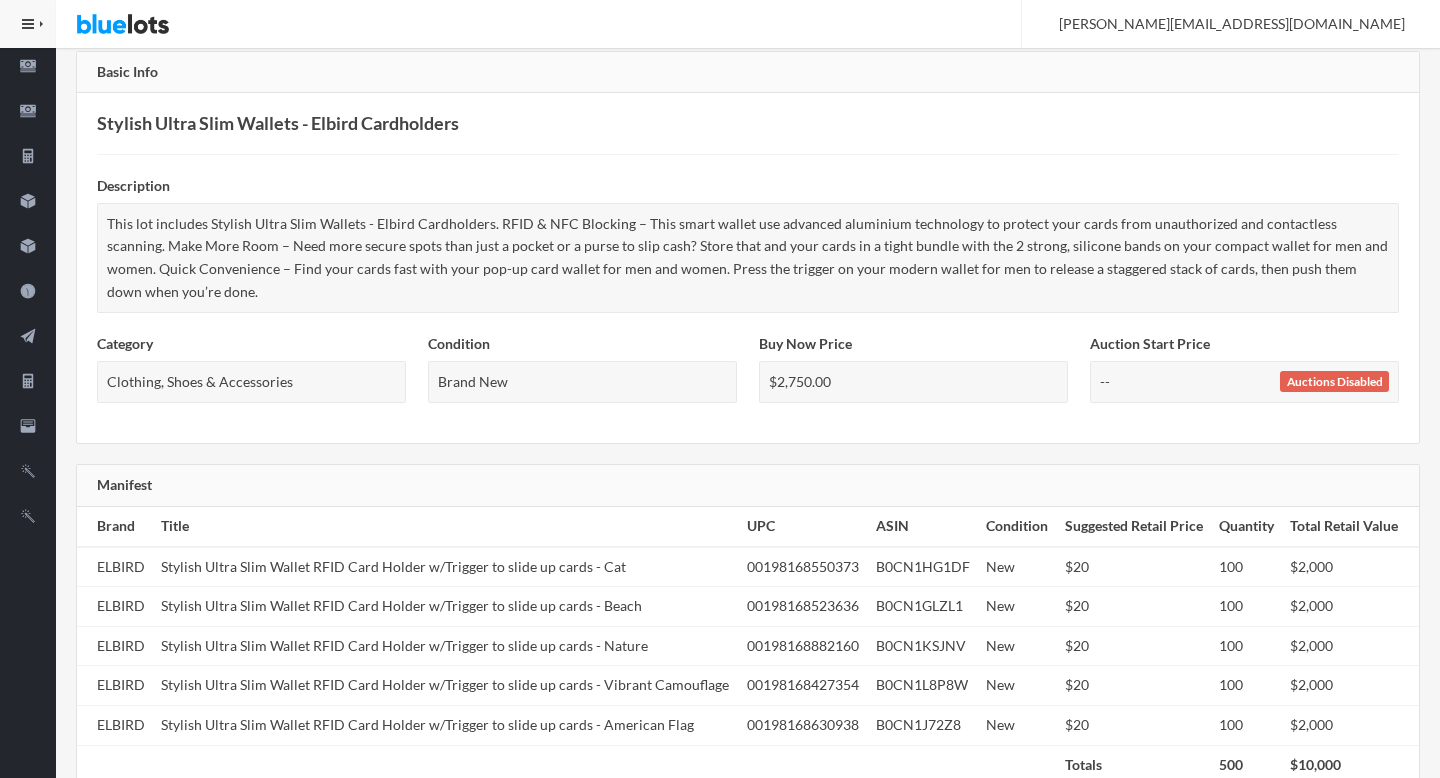 scroll, scrollTop: 0, scrollLeft: 0, axis: both 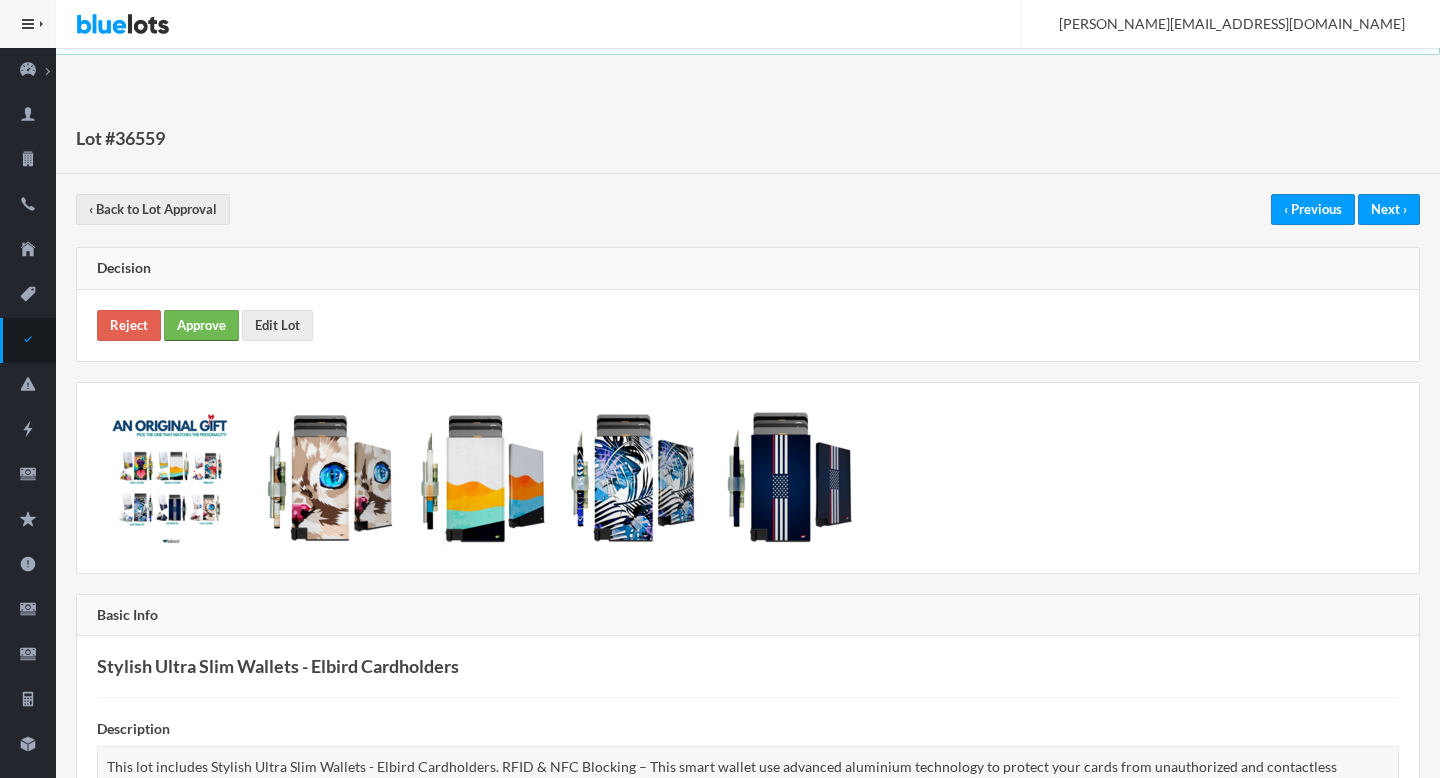 click on "Approve" at bounding box center [201, 325] 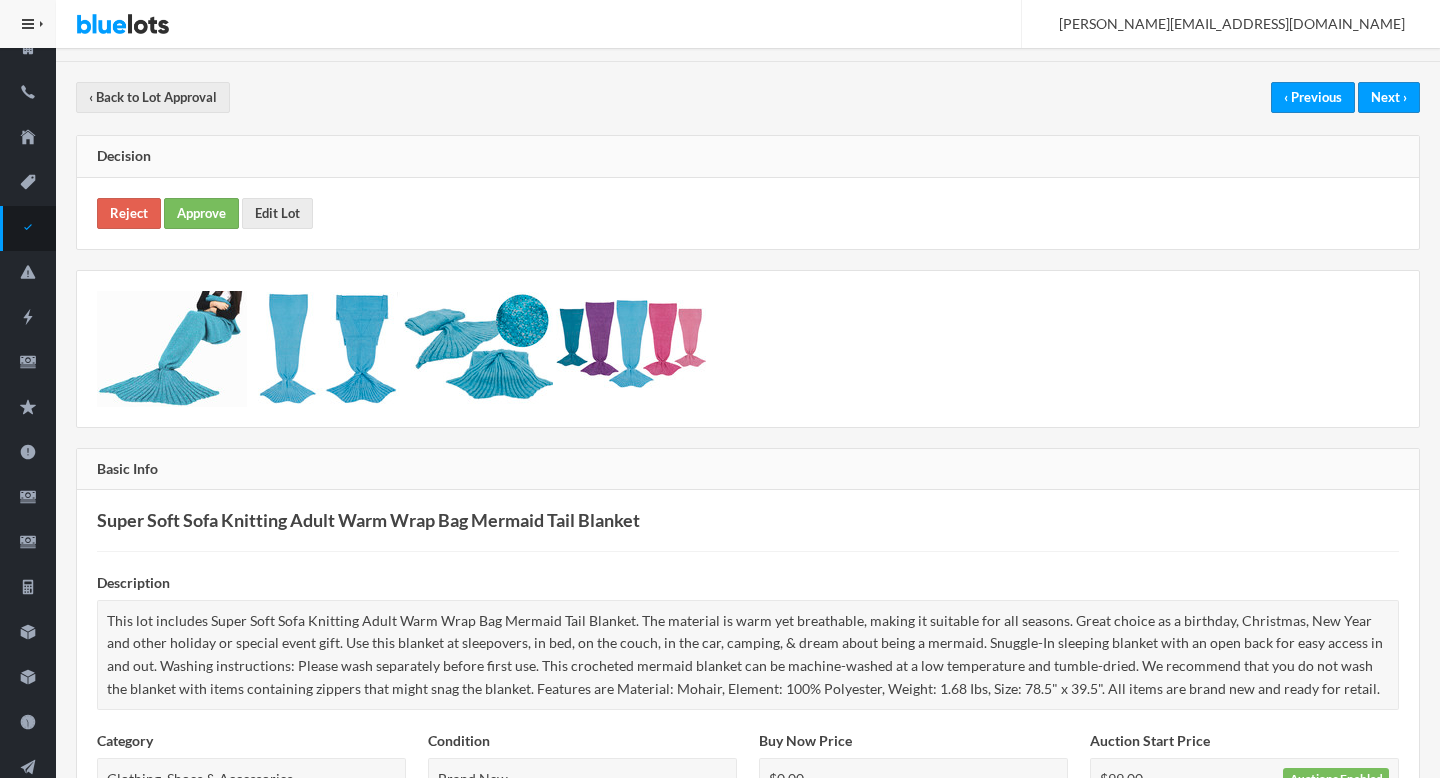 scroll, scrollTop: 0, scrollLeft: 0, axis: both 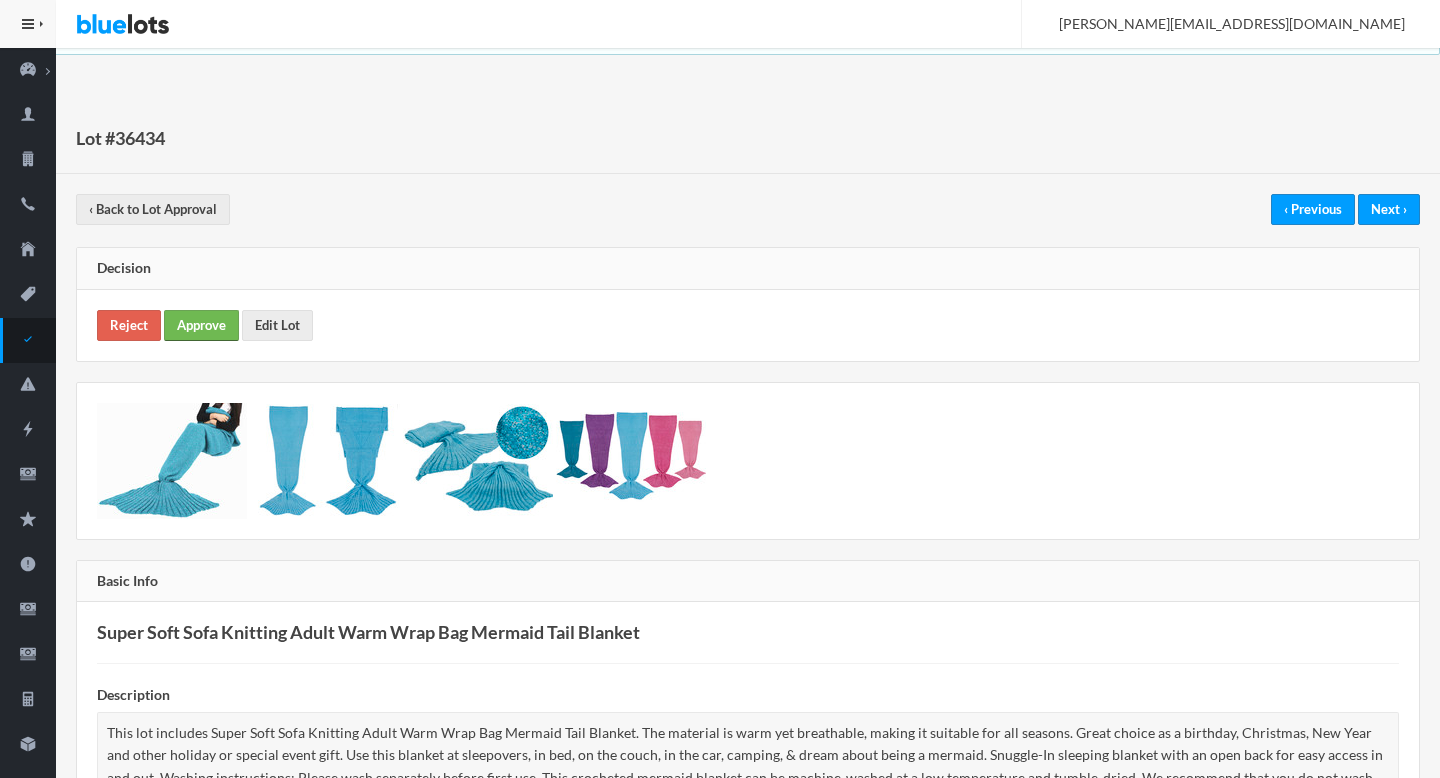 click on "Approve" at bounding box center [201, 325] 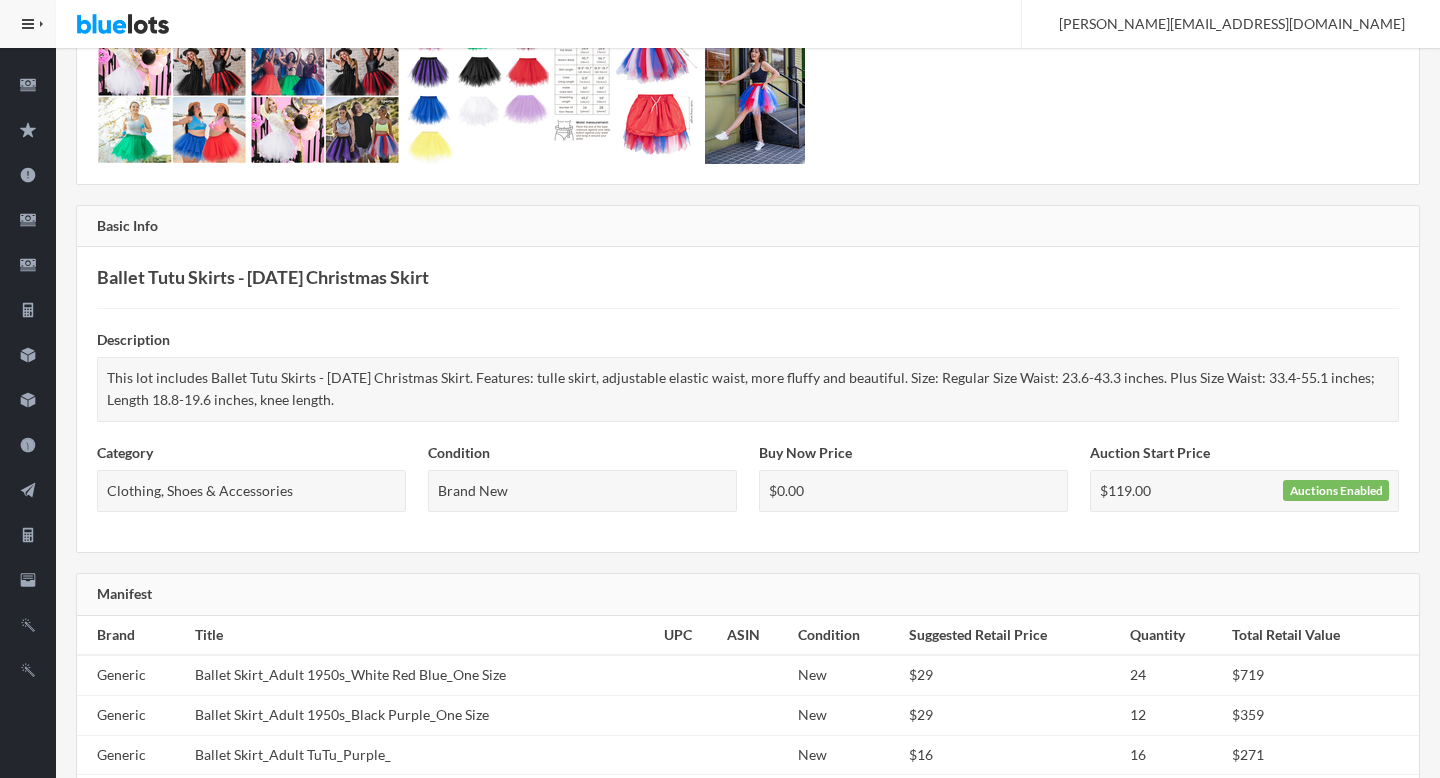 scroll, scrollTop: 0, scrollLeft: 0, axis: both 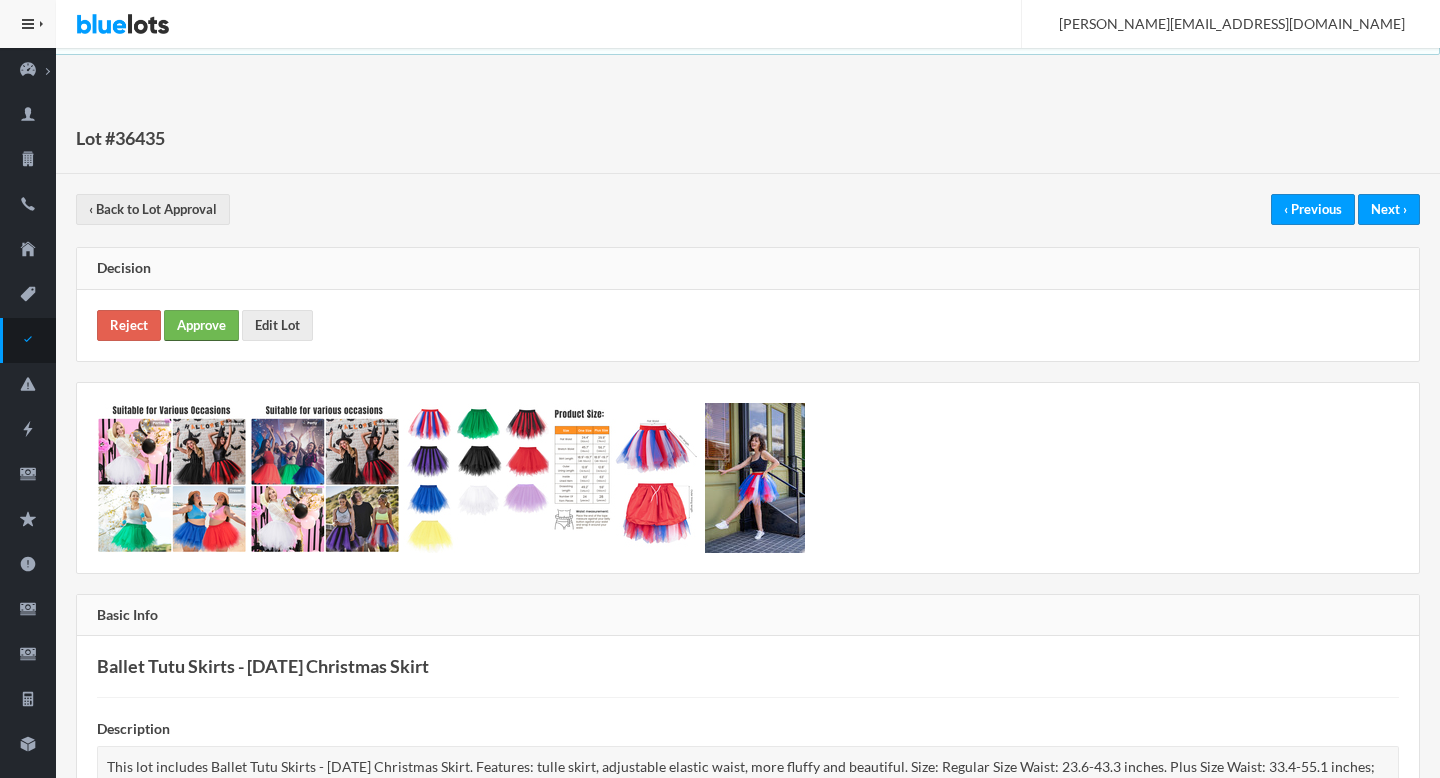 click on "Approve" at bounding box center [201, 325] 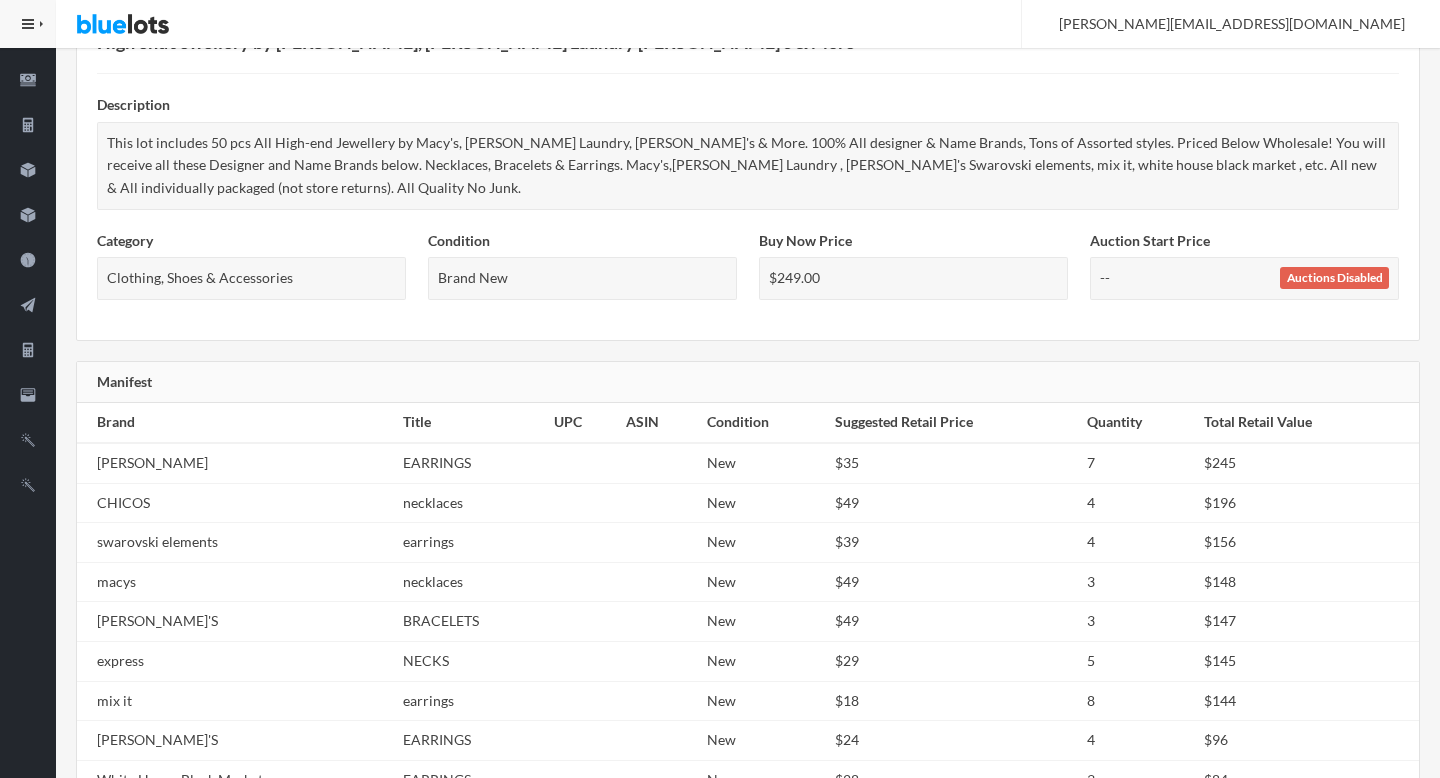 scroll, scrollTop: 0, scrollLeft: 0, axis: both 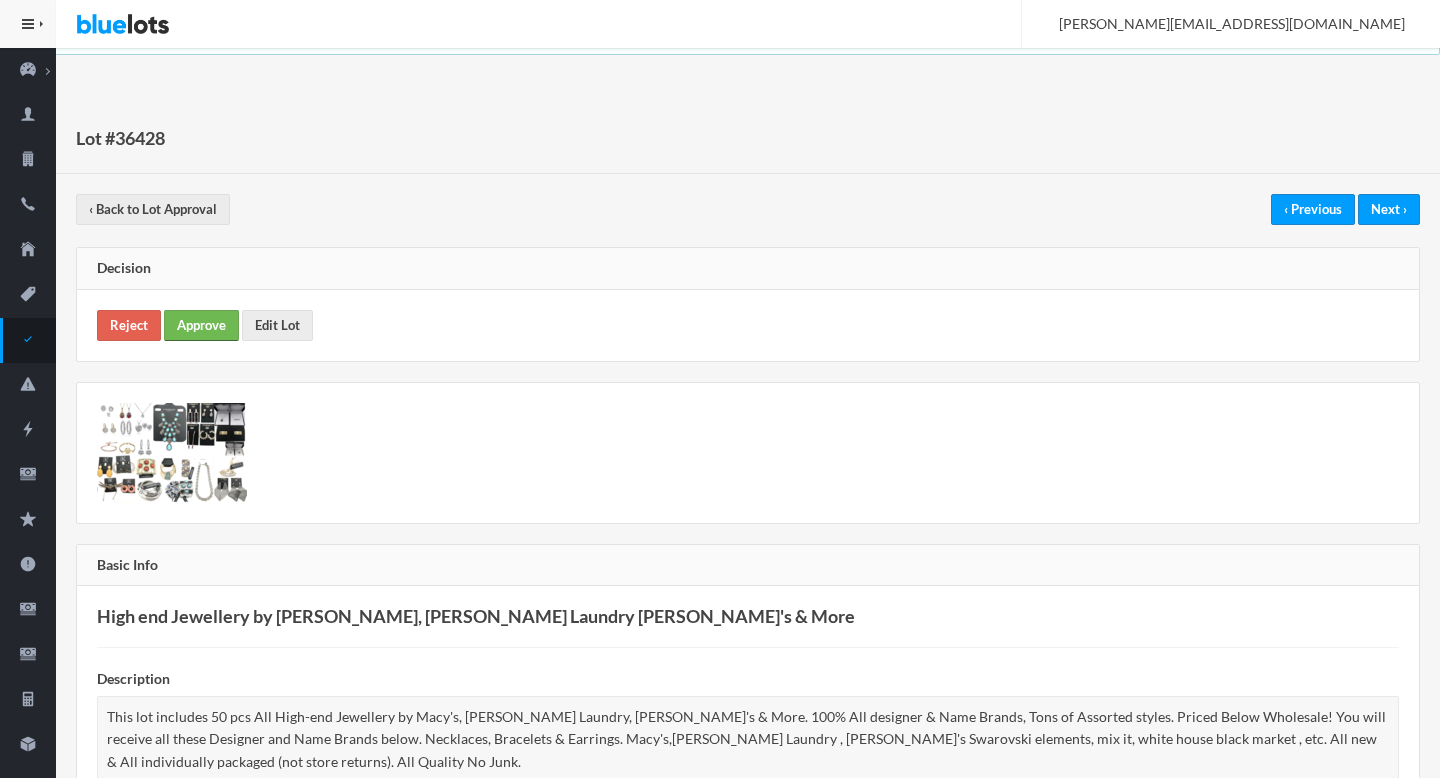 click on "Approve" at bounding box center (201, 325) 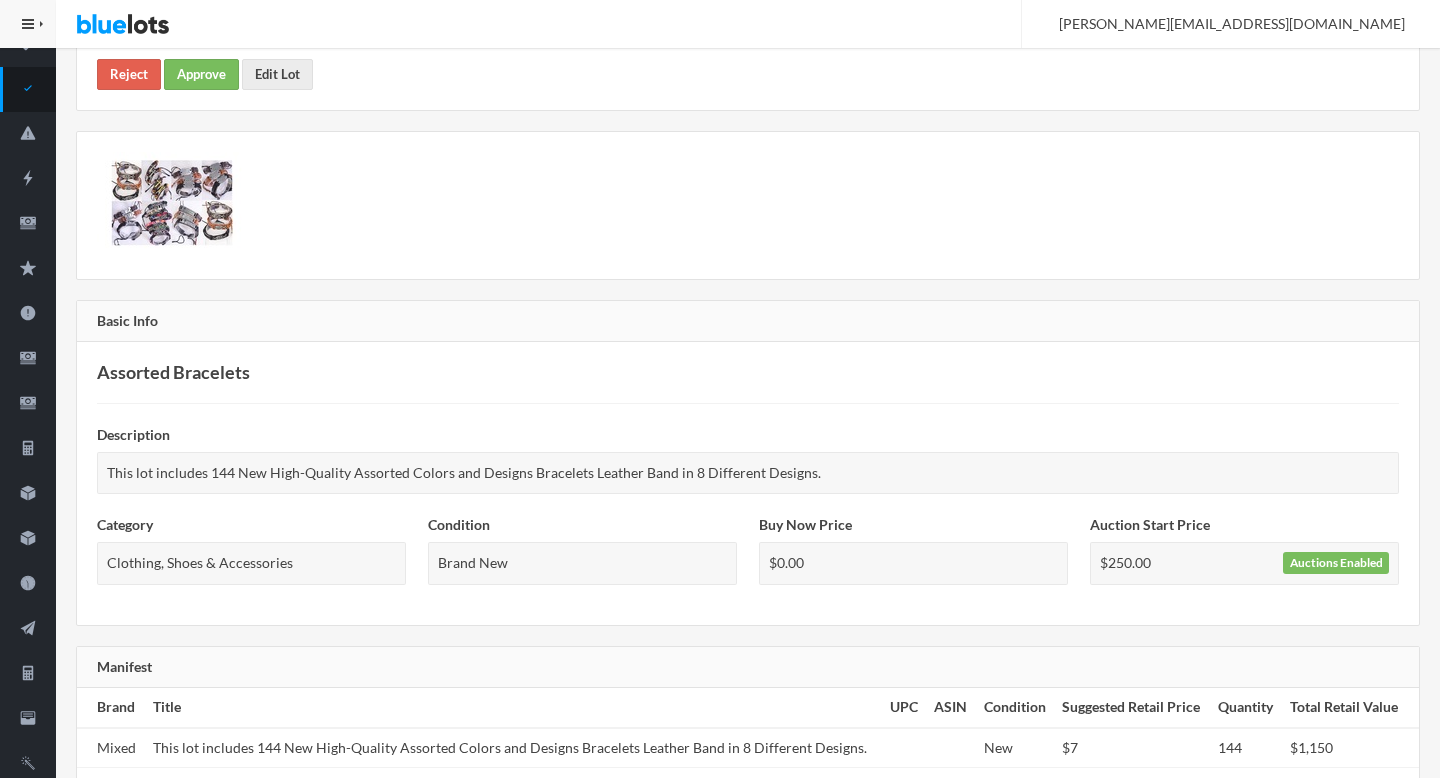 scroll, scrollTop: 0, scrollLeft: 0, axis: both 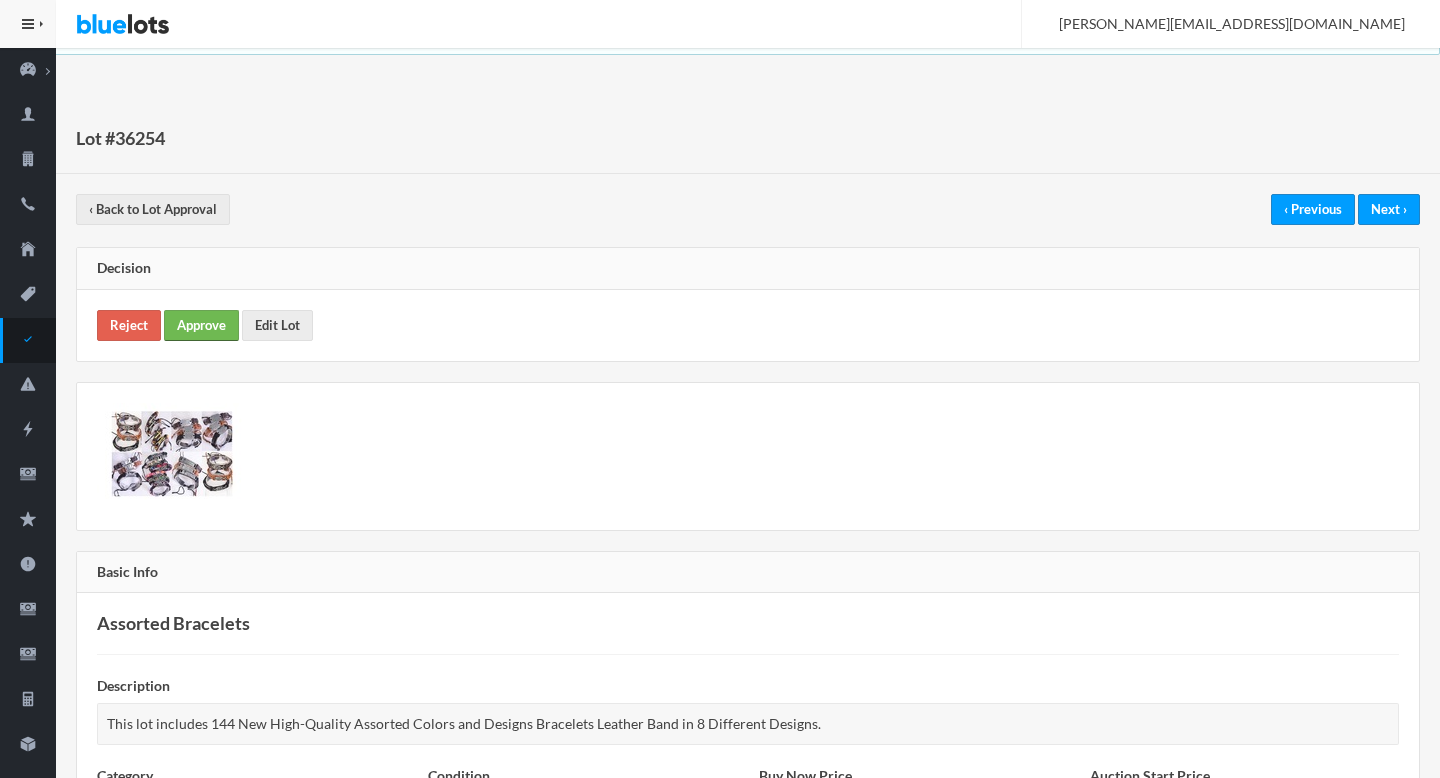 click on "Approve" at bounding box center [201, 325] 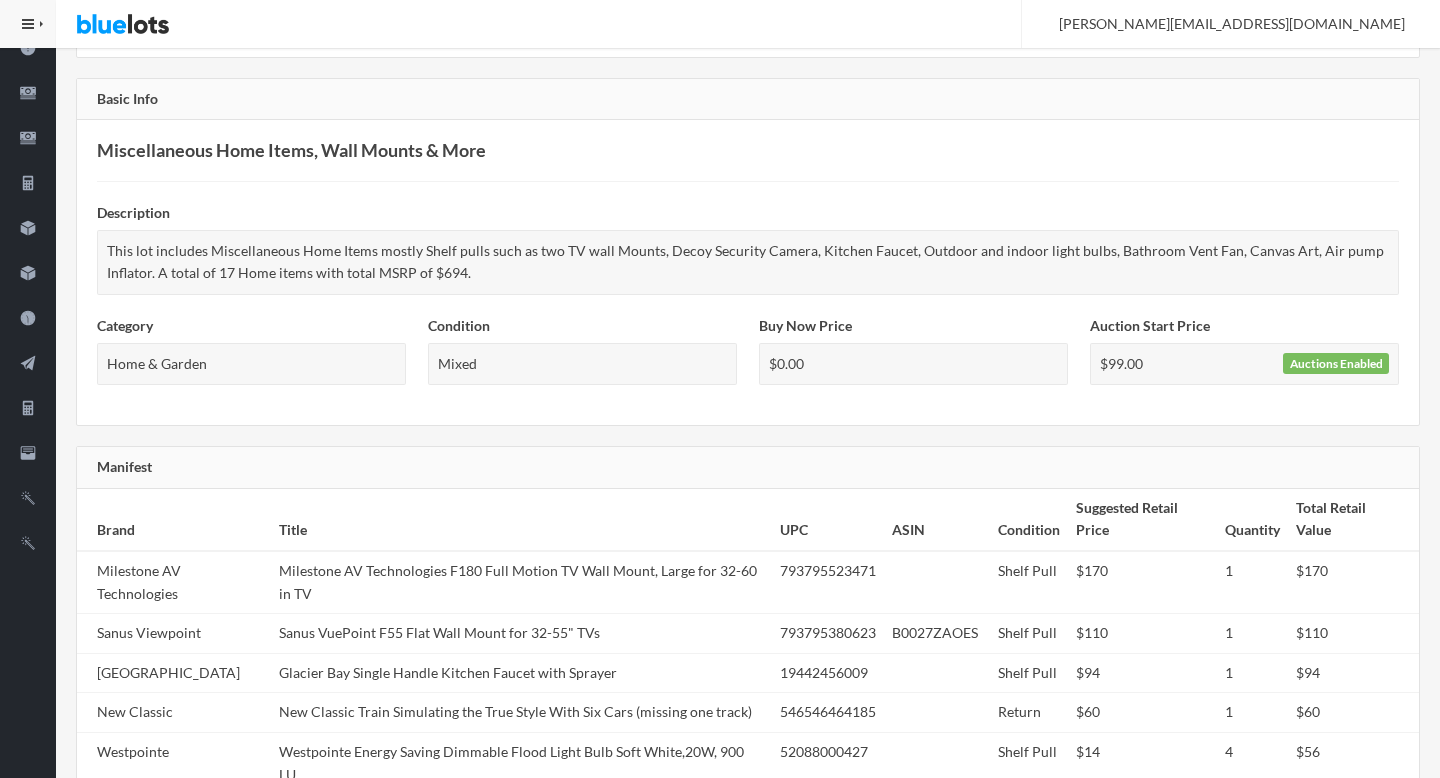 scroll, scrollTop: 0, scrollLeft: 0, axis: both 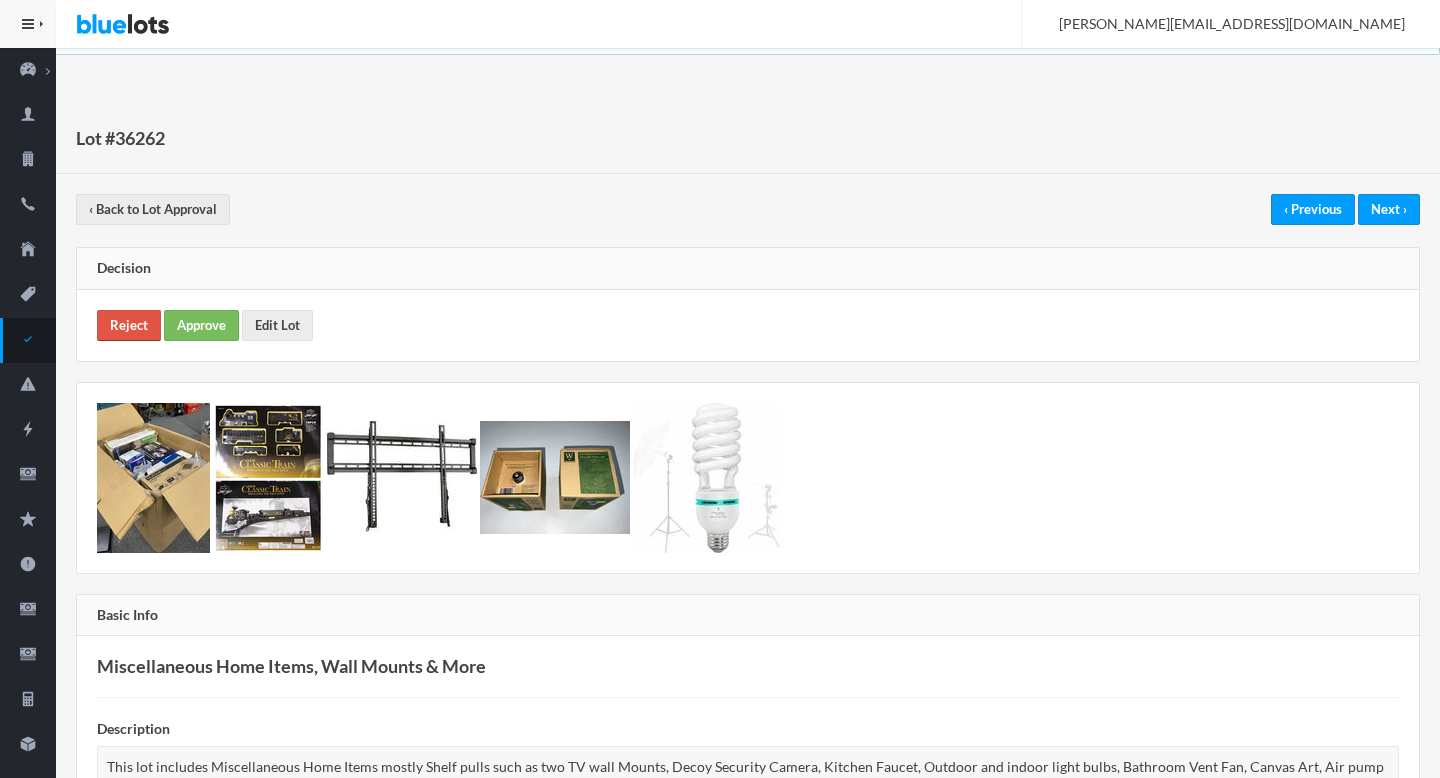 click on "Reject" at bounding box center (129, 325) 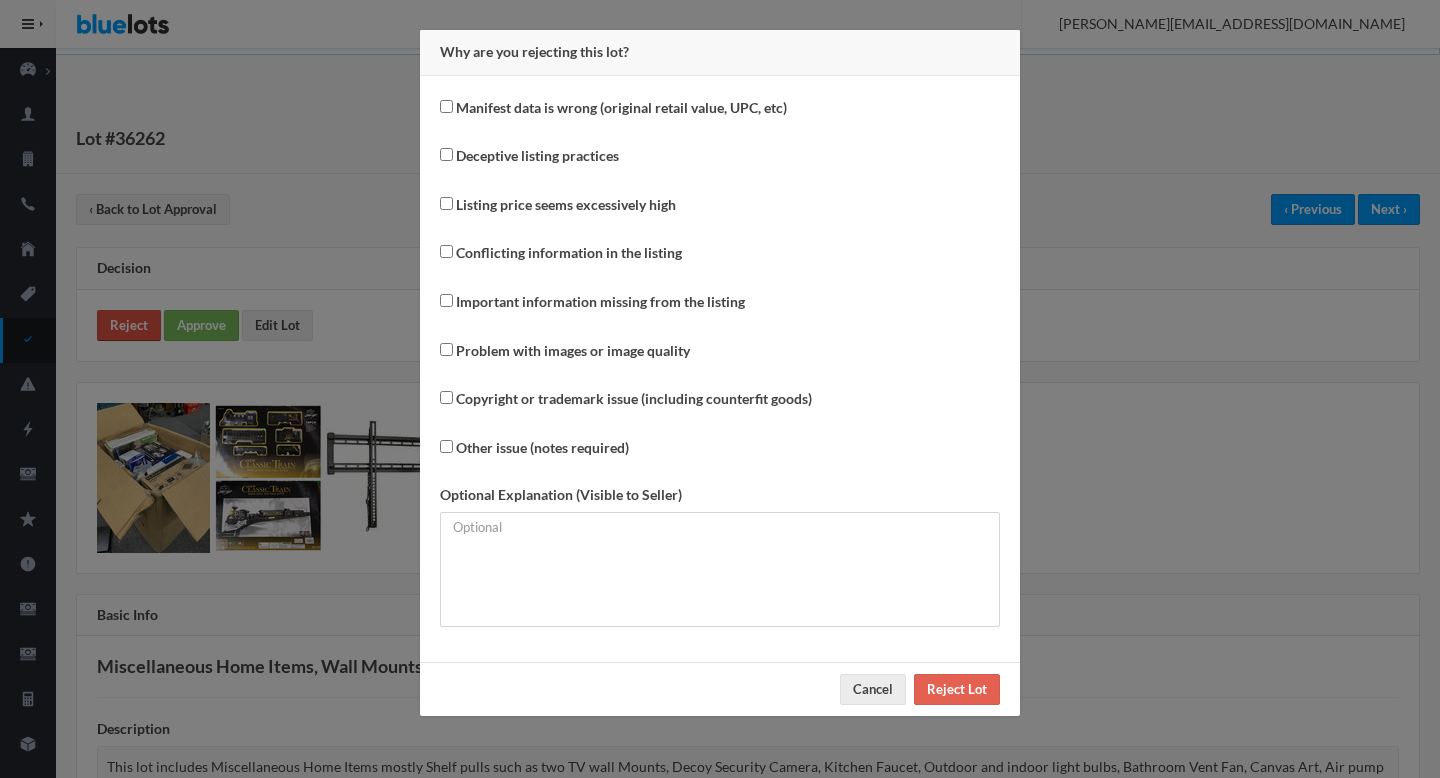 click on "Why are you rejecting this lot?
Manifest data is wrong (original retail value, UPC, etc)
Deceptive listing practices
Listing price seems excessively high
Conflicting information in the listing
Important information missing from the listing
Problem with images or image quality
Copyright or trademark issue (including counterfit goods)
Other issue (notes required)
Optional Explanation (Visible to Seller)
Cancel
Reject Lot" at bounding box center [720, 389] 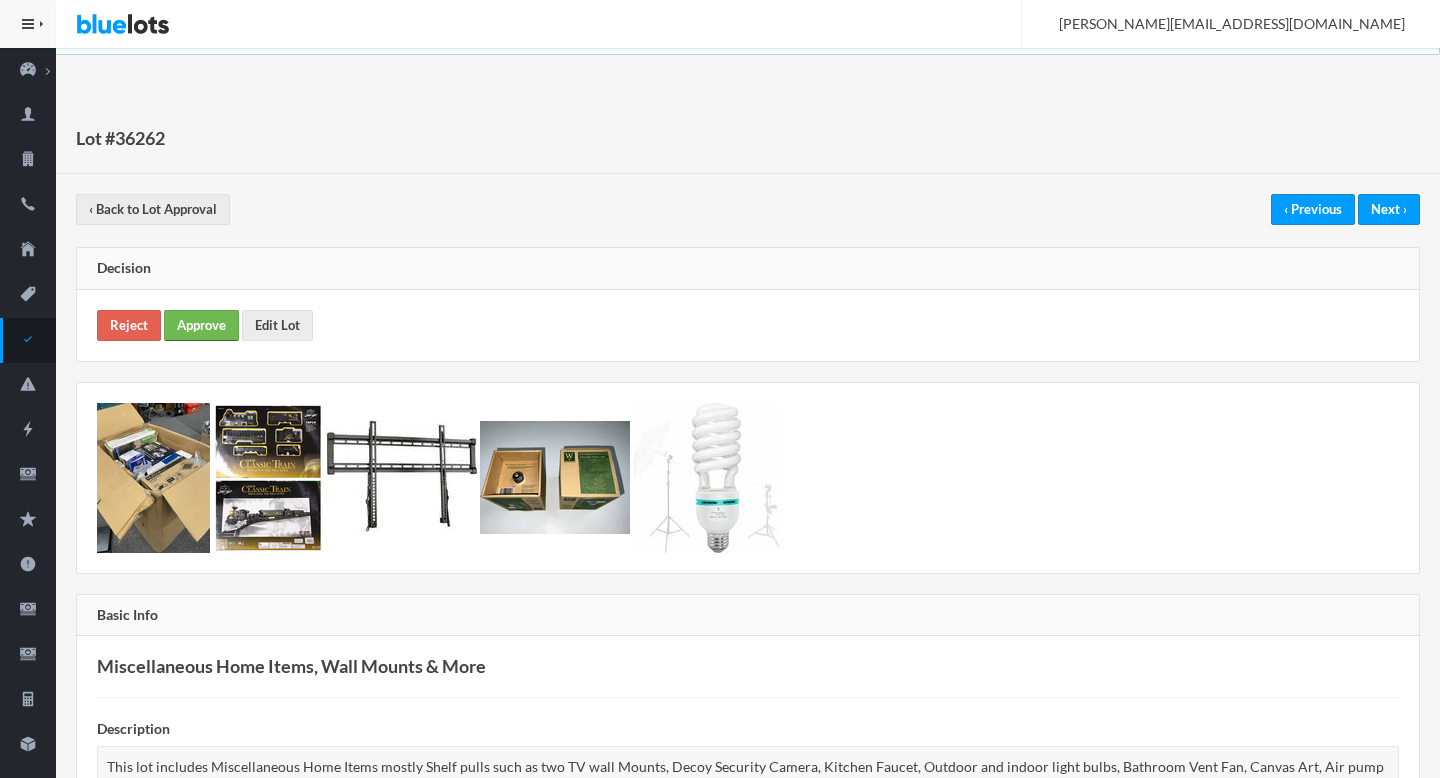 click on "Approve" at bounding box center (201, 325) 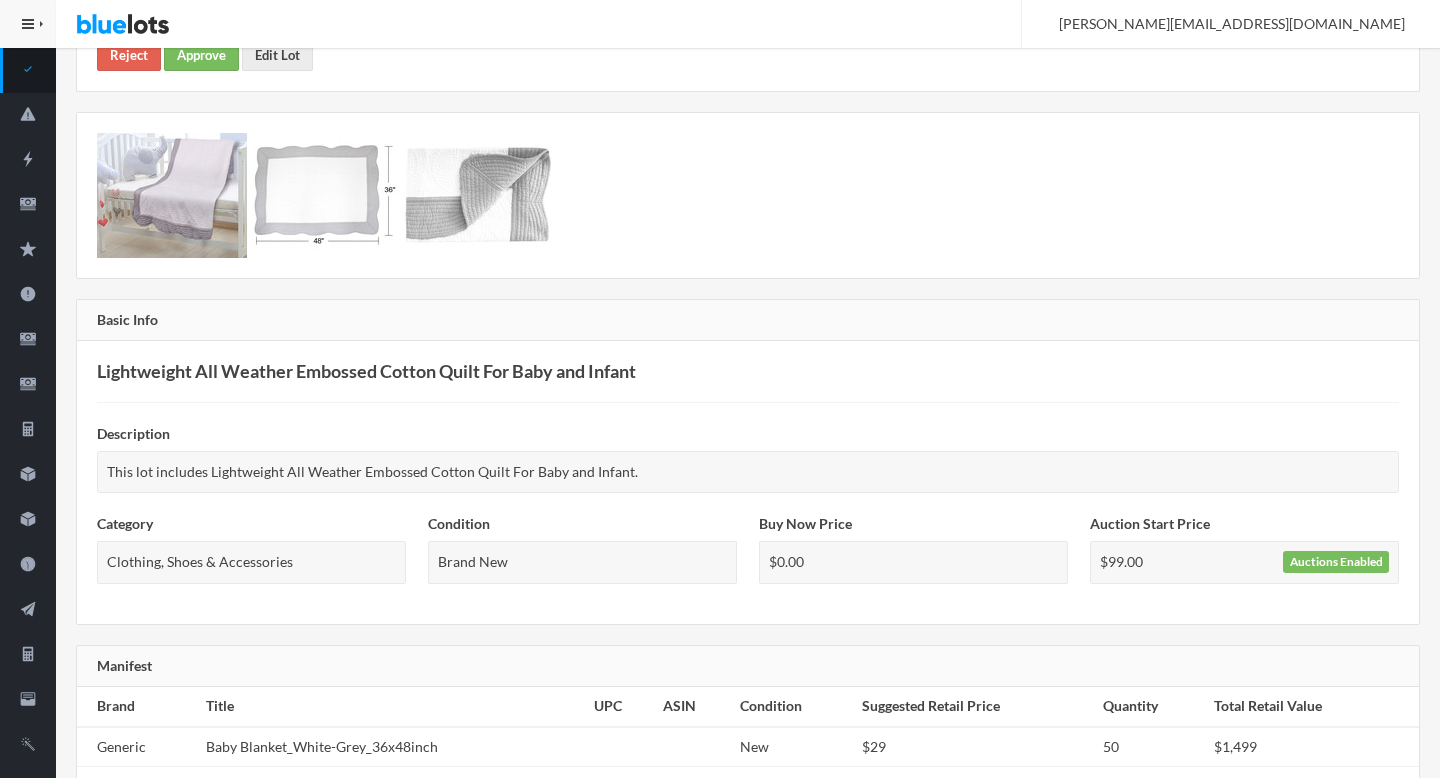scroll, scrollTop: 0, scrollLeft: 0, axis: both 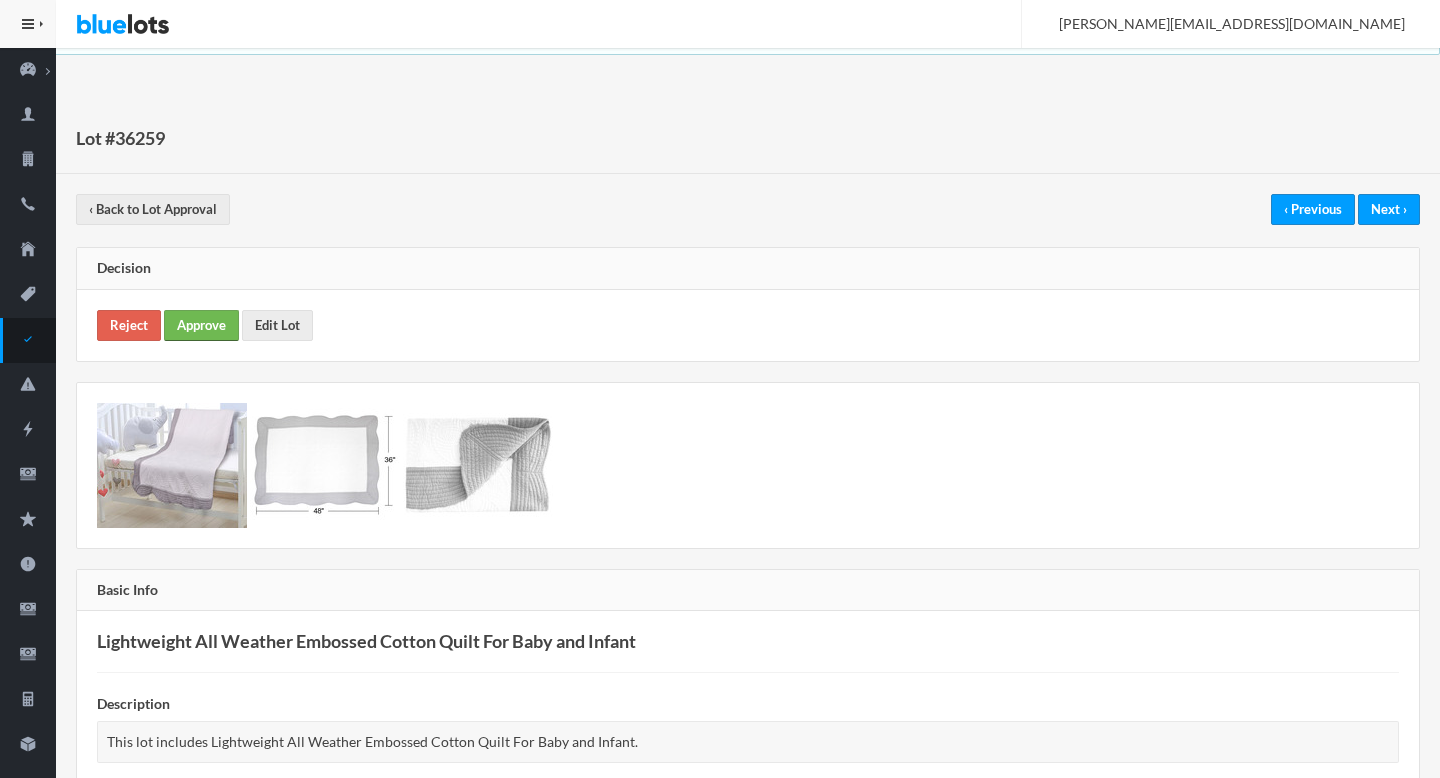 click on "Approve" at bounding box center [201, 325] 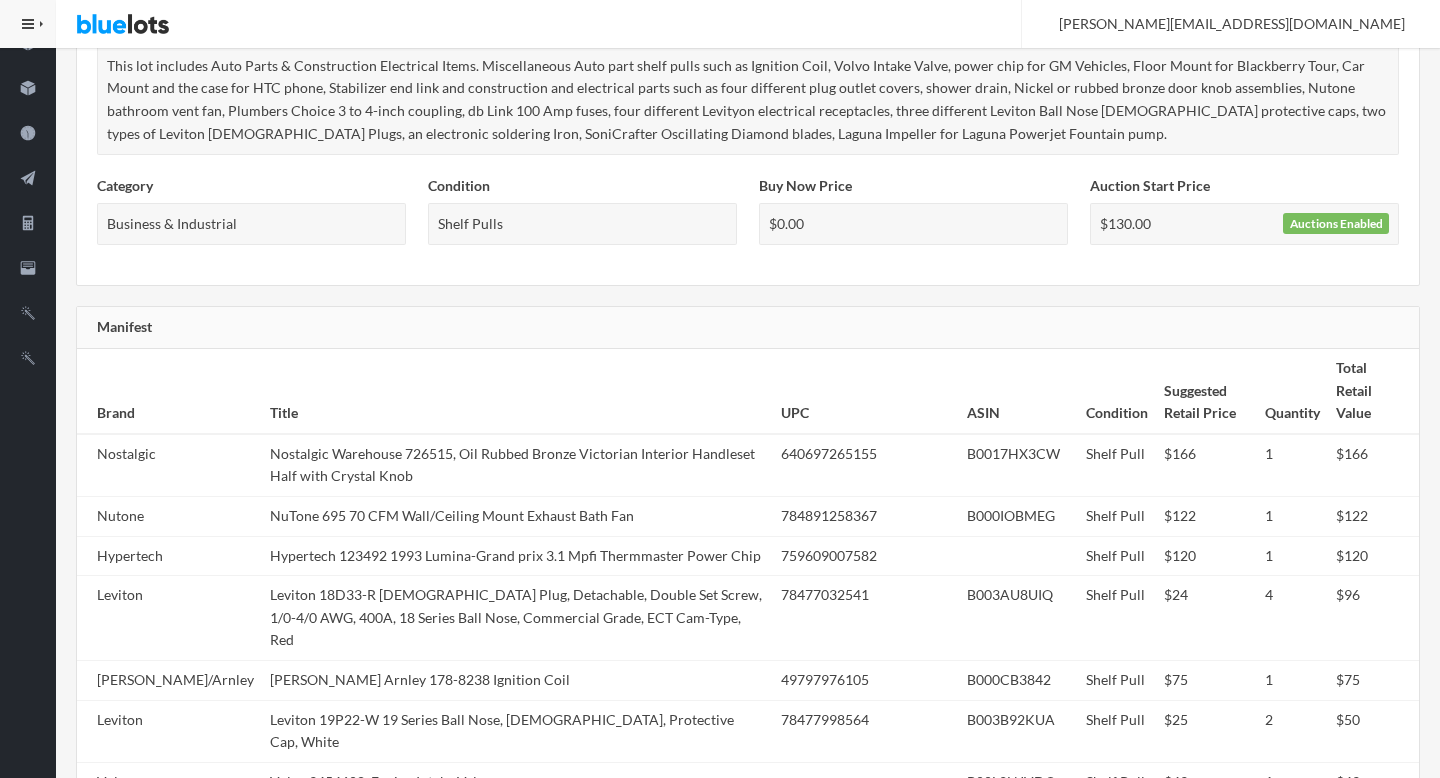 scroll, scrollTop: 771, scrollLeft: 0, axis: vertical 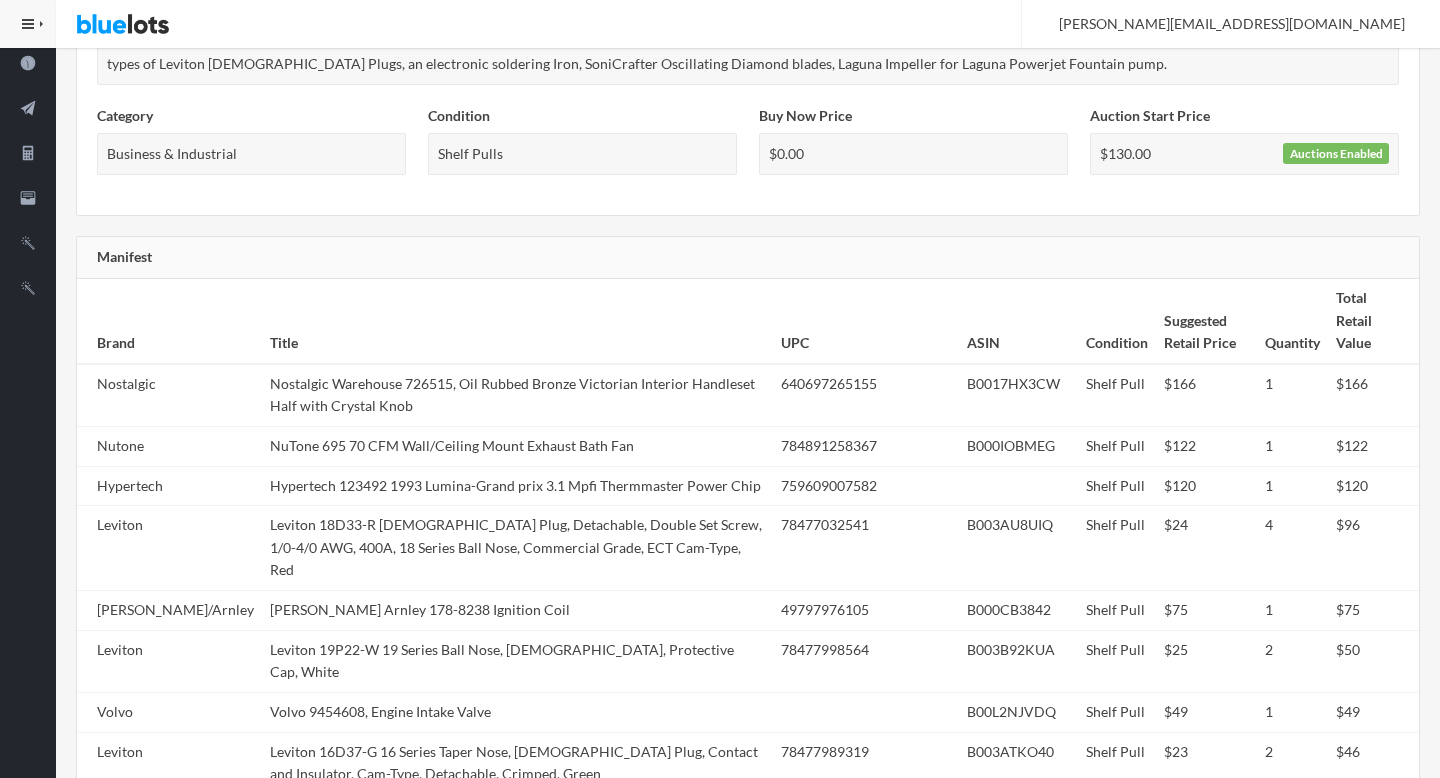 click on "Leviton 18D33-R Female Plug, Detachable, Double Set Screw, 1/0-4/0 AWG, 400A, 18 Series Ball Nose, Commercial Grade, ECT Cam-Type, Red" at bounding box center (517, 548) 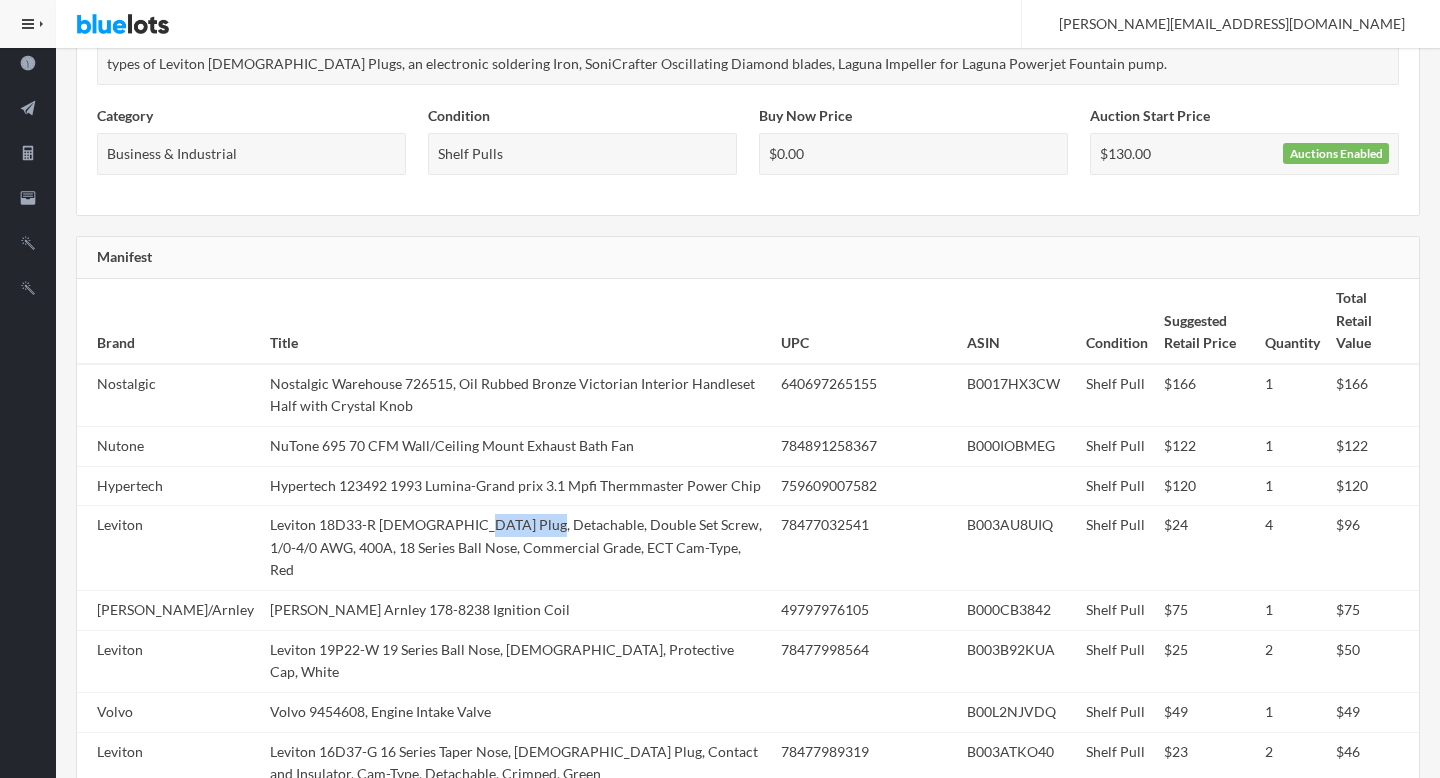 click on "Leviton 18D33-R Female Plug, Detachable, Double Set Screw, 1/0-4/0 AWG, 400A, 18 Series Ball Nose, Commercial Grade, ECT Cam-Type, Red" at bounding box center (517, 548) 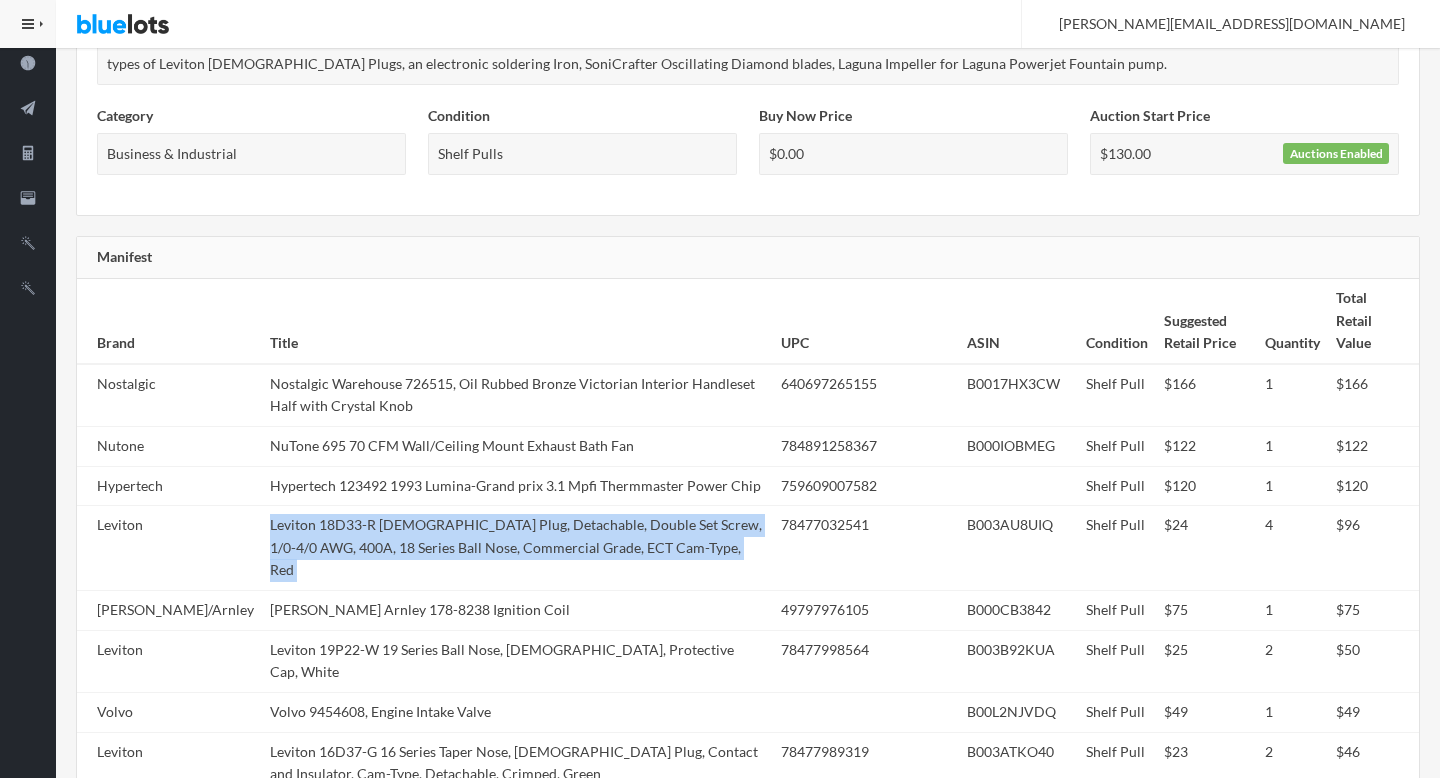 copy on "Leviton 18D33-R Female Plug, Detachable, Double Set Screw, 1/0-4/0 AWG, 400A, 18 Series Ball Nose, Commercial Grade, ECT Cam-Type, Red" 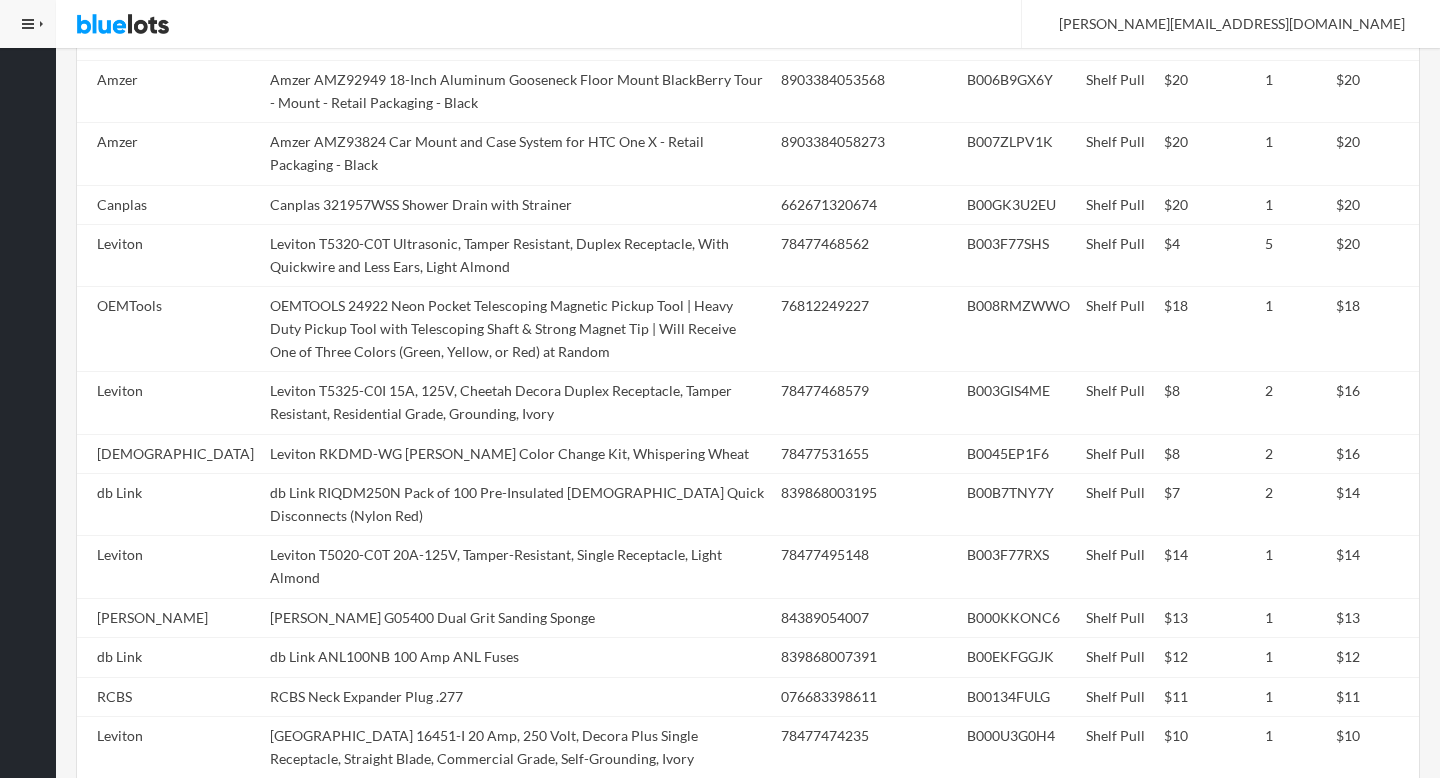 scroll, scrollTop: 2550, scrollLeft: 0, axis: vertical 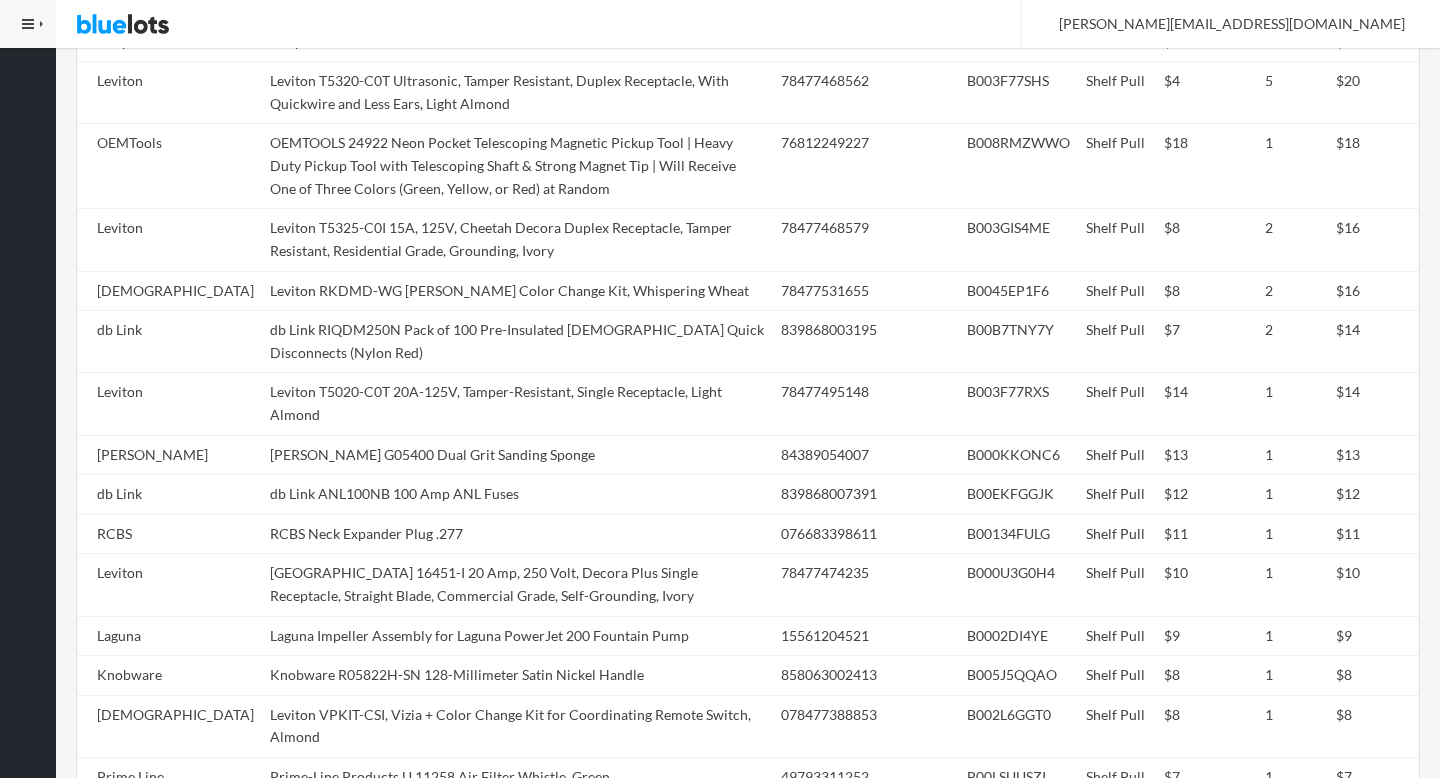 click on "Leviton VPKIT-CSI, Vizia + Color Change Kit for Coordinating Remote Switch, Almond" at bounding box center (517, 726) 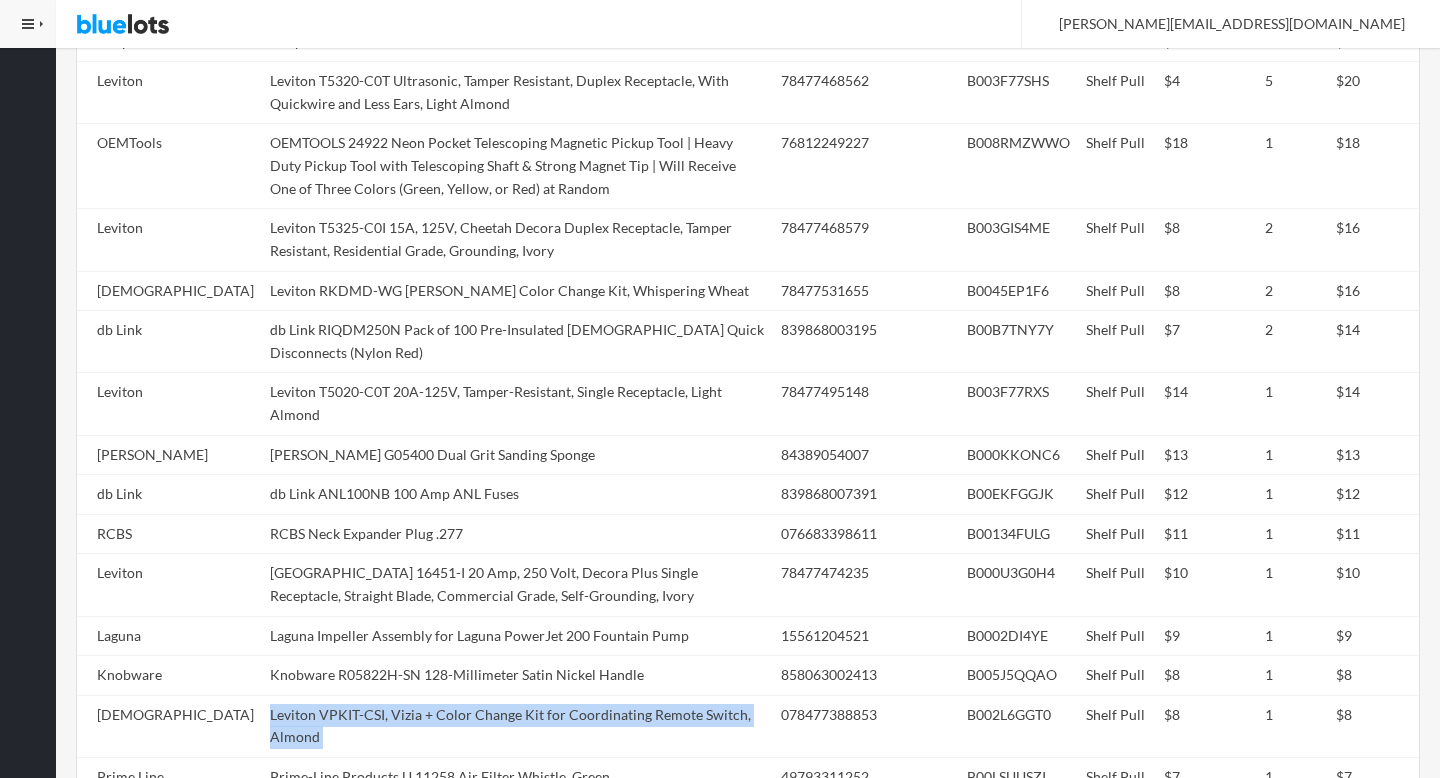 click on "Leviton VPKIT-CSI, Vizia + Color Change Kit for Coordinating Remote Switch, Almond" at bounding box center [517, 726] 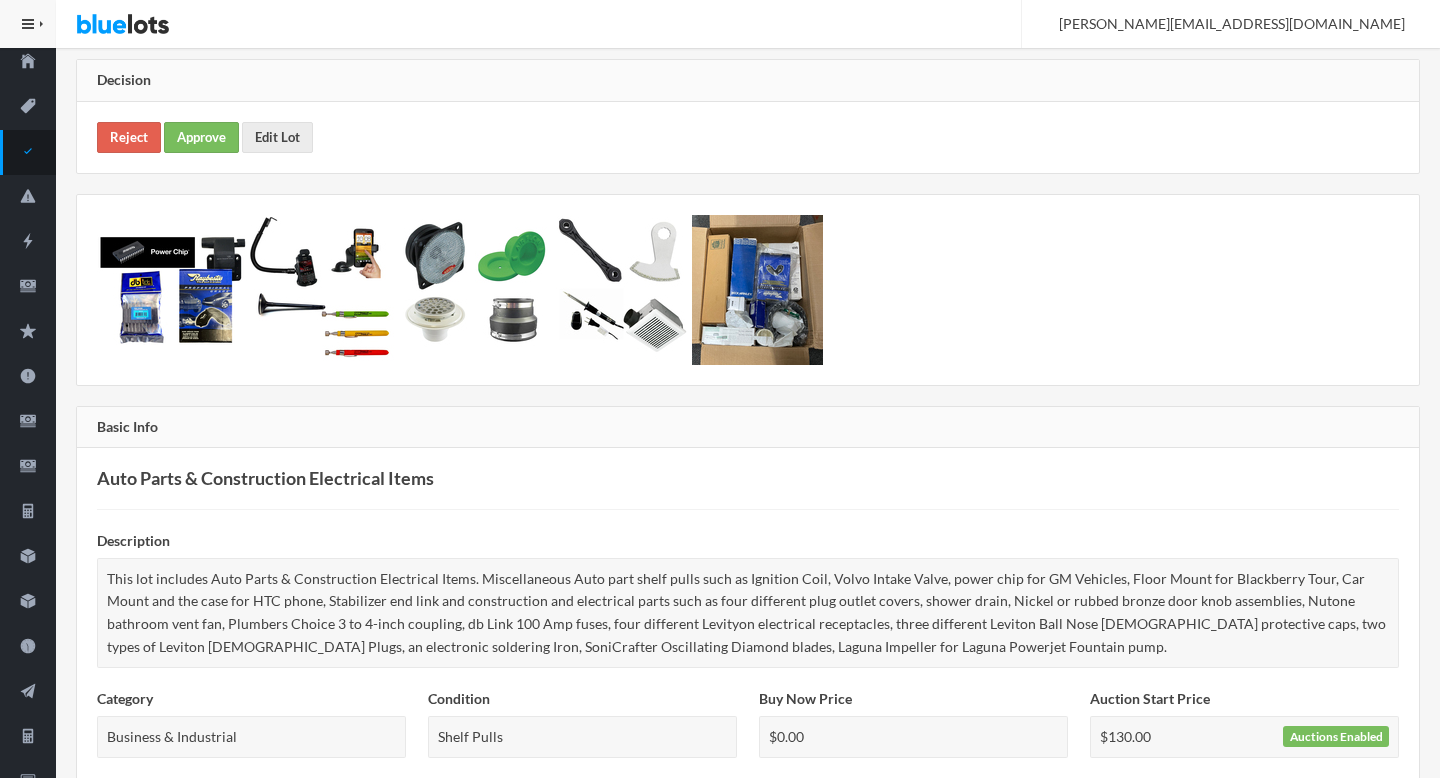 scroll, scrollTop: 191, scrollLeft: 0, axis: vertical 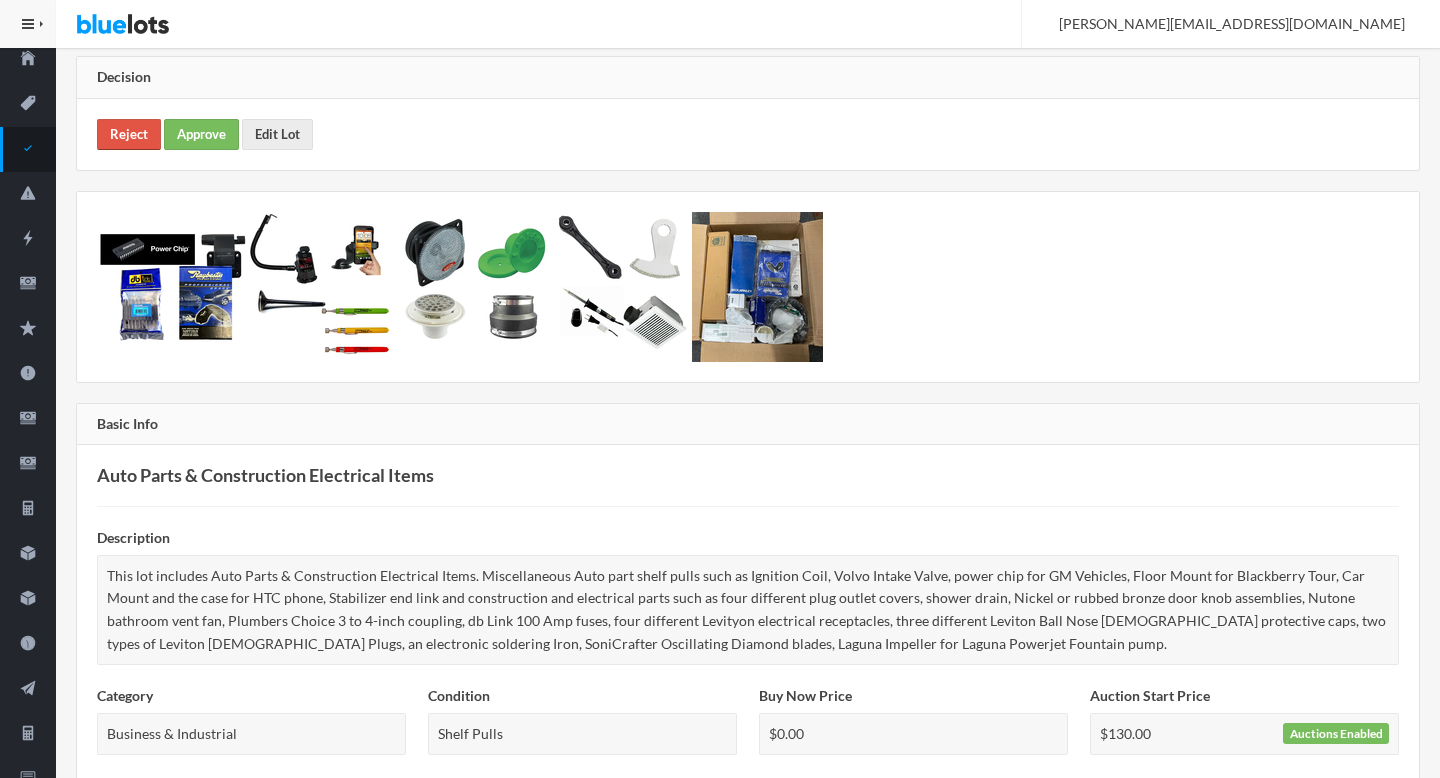 click on "Reject" at bounding box center (129, 134) 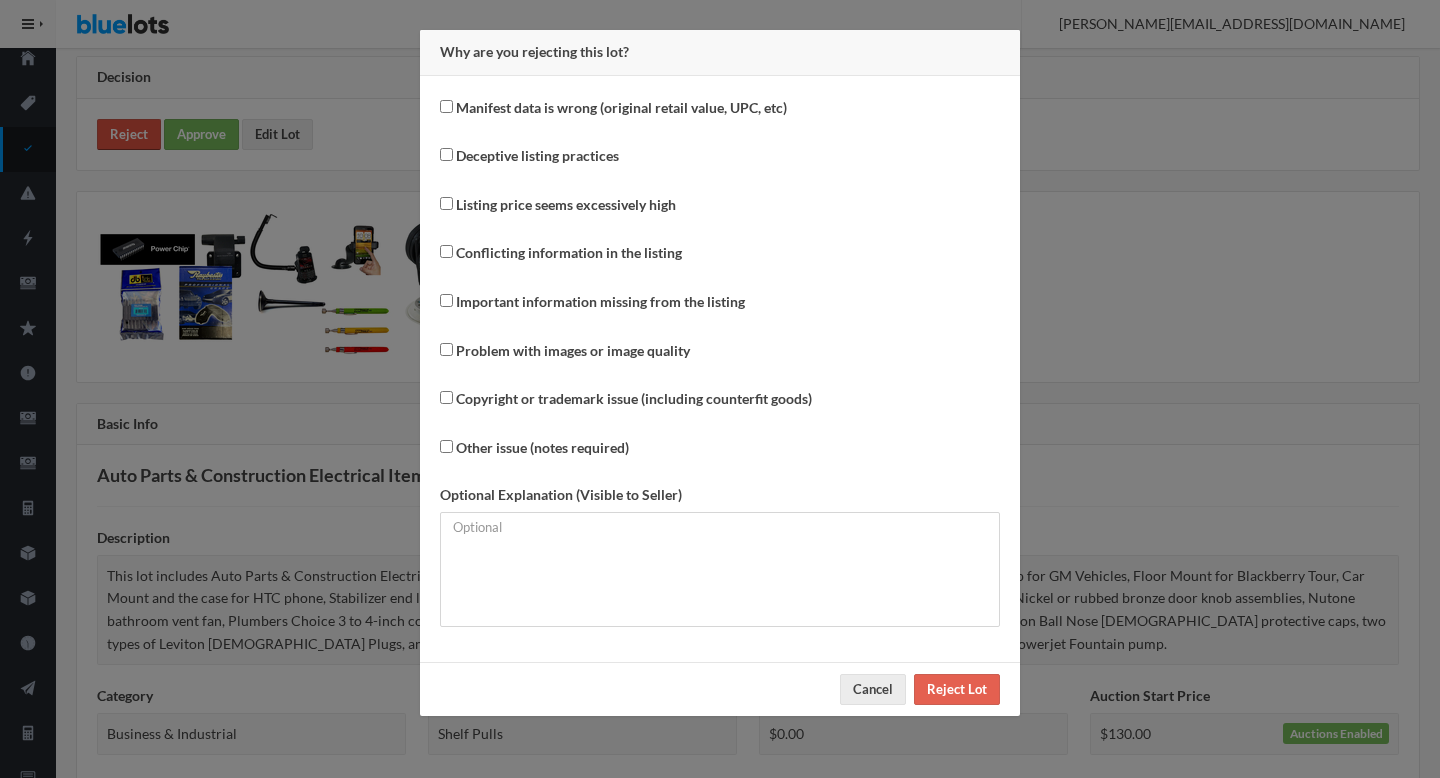click on "Why are you rejecting this lot?
Manifest data is wrong (original retail value, UPC, etc)
Deceptive listing practices
Listing price seems excessively high
Conflicting information in the listing
Important information missing from the listing
Problem with images or image quality
Copyright or trademark issue (including counterfit goods)
Other issue (notes required)
Optional Explanation (Visible to Seller)
Cancel
Reject Lot" at bounding box center [720, 389] 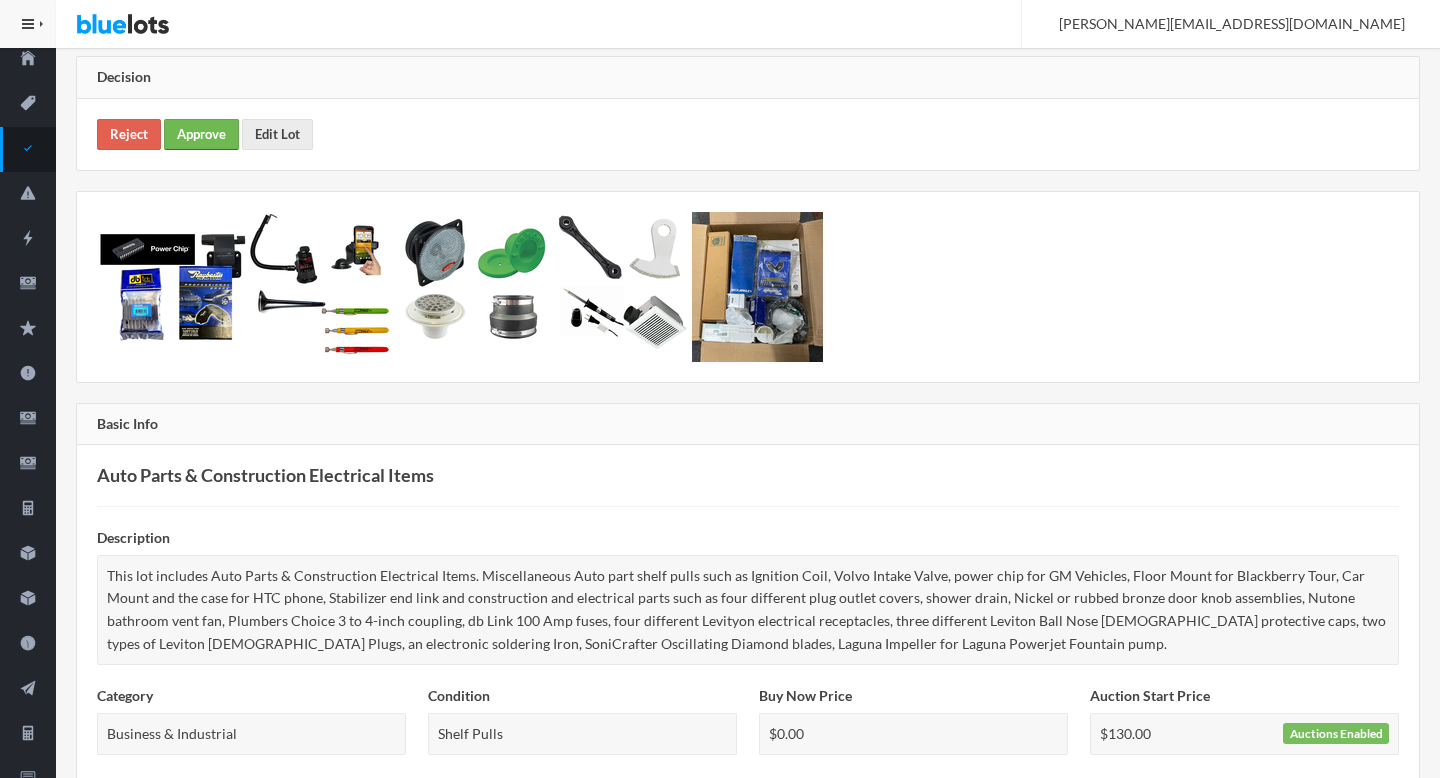 click on "Approve" at bounding box center (201, 134) 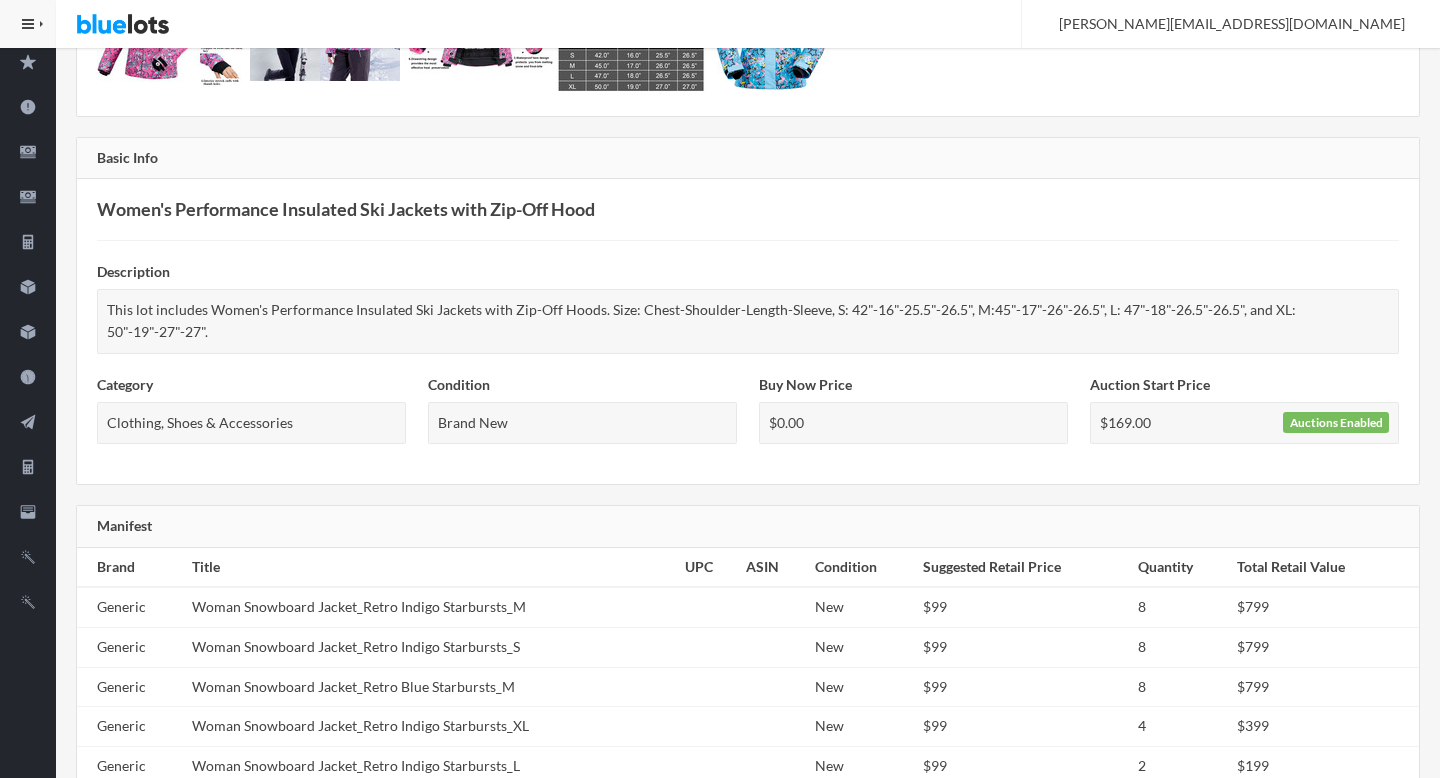 scroll, scrollTop: 0, scrollLeft: 0, axis: both 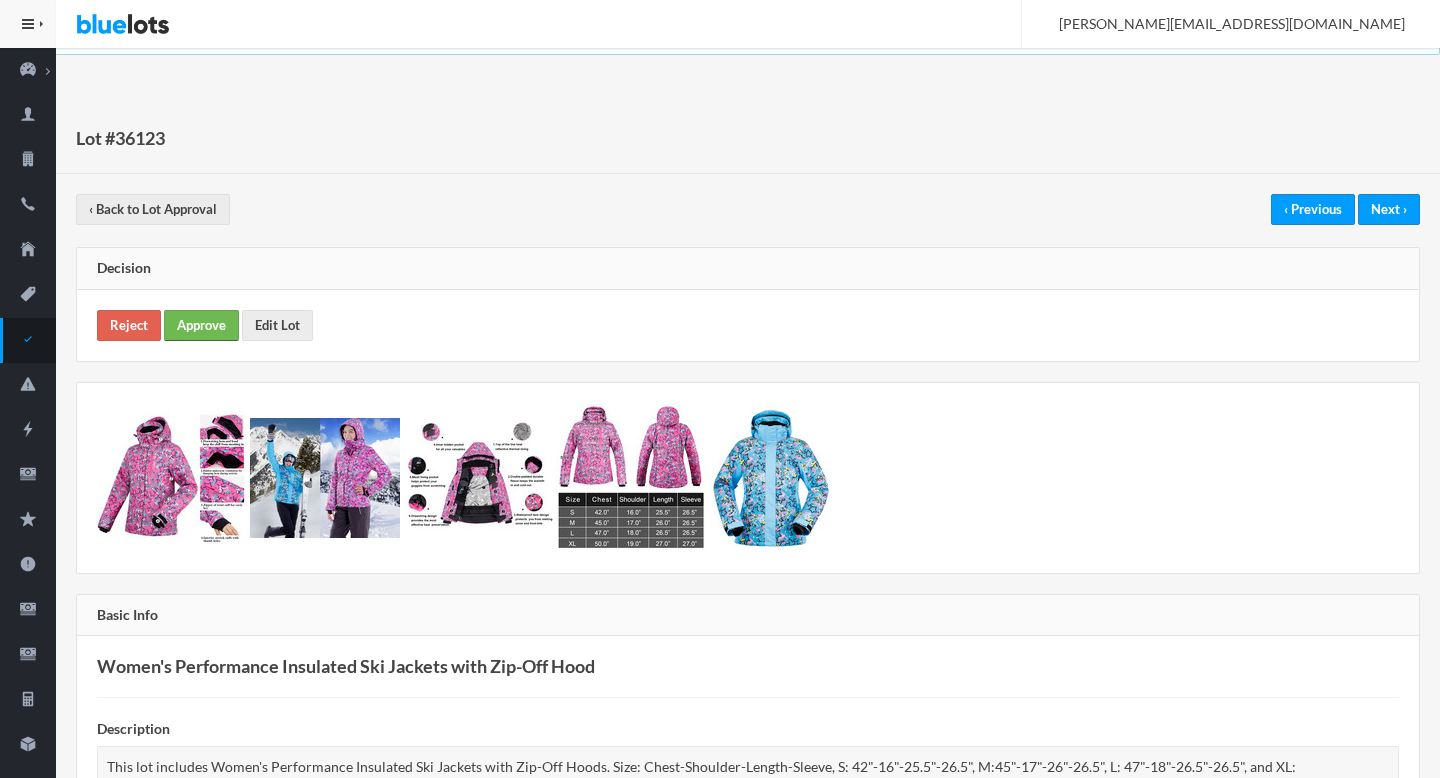click on "Approve" at bounding box center [201, 325] 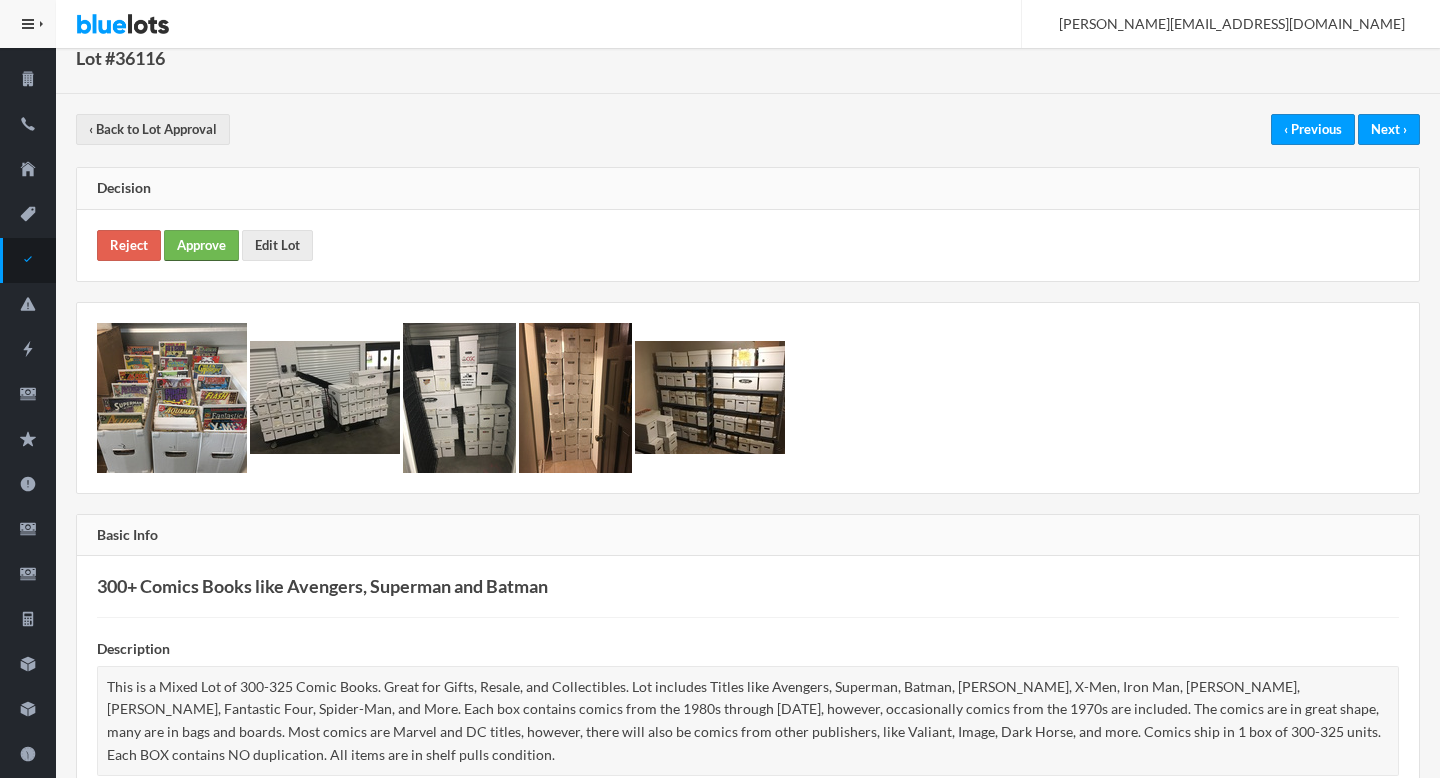 scroll, scrollTop: 0, scrollLeft: 0, axis: both 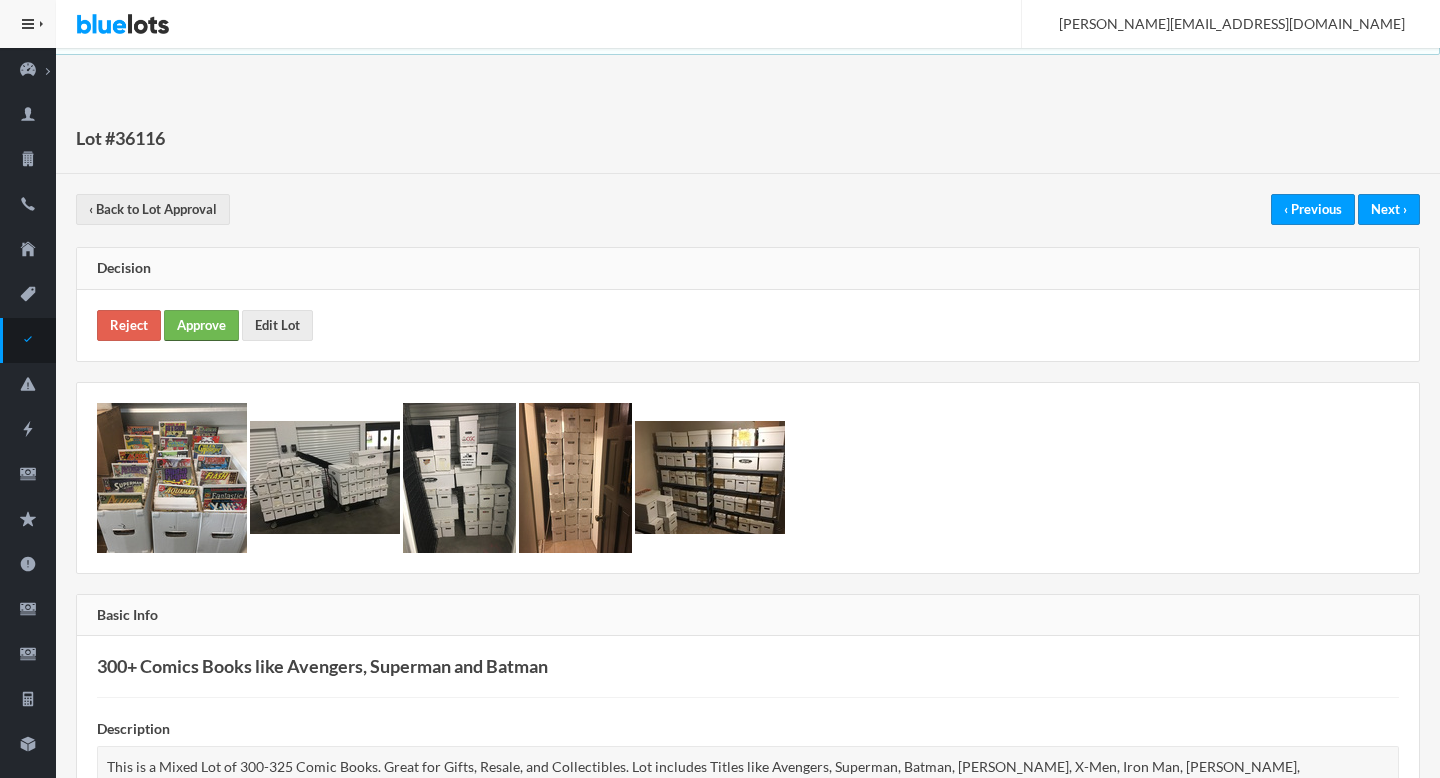 click on "Approve" at bounding box center [201, 325] 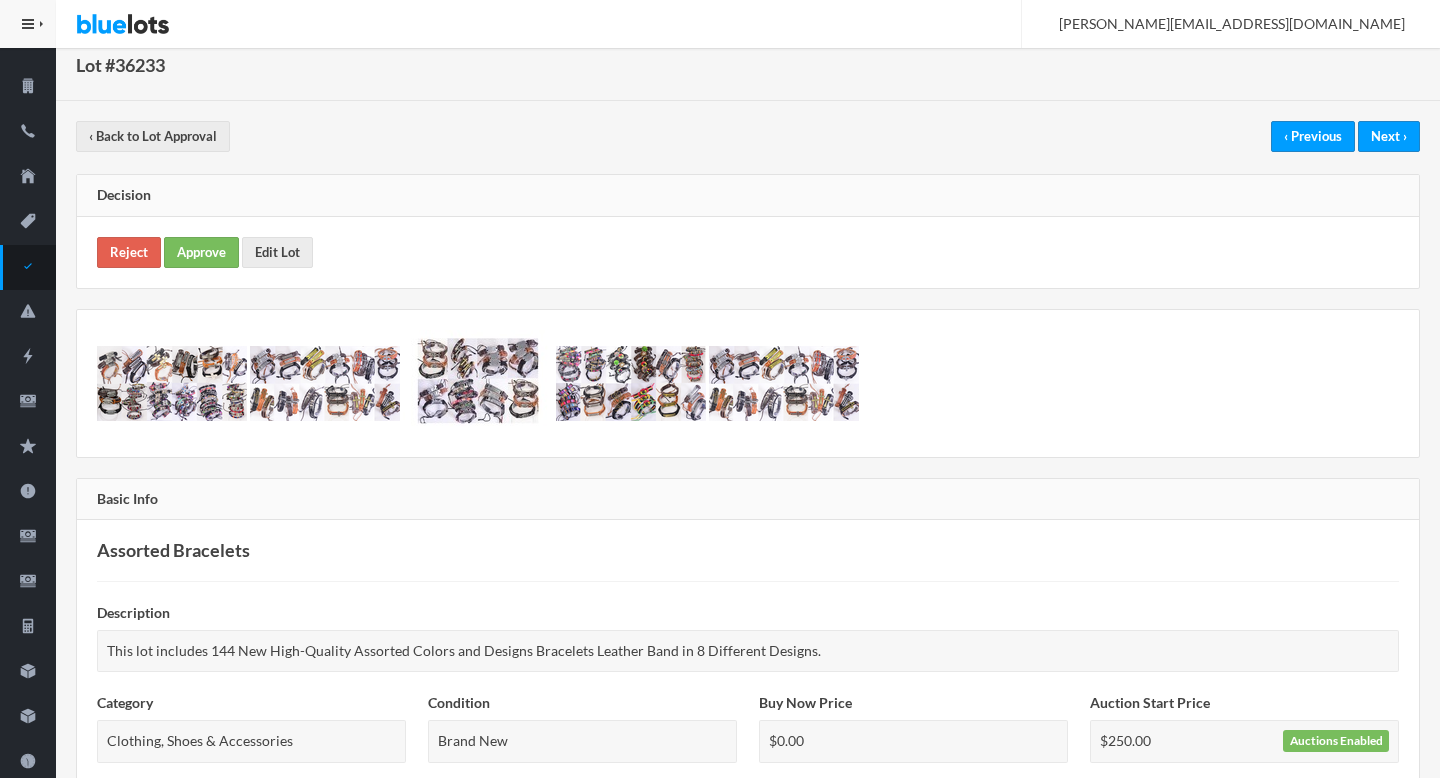 scroll, scrollTop: 0, scrollLeft: 0, axis: both 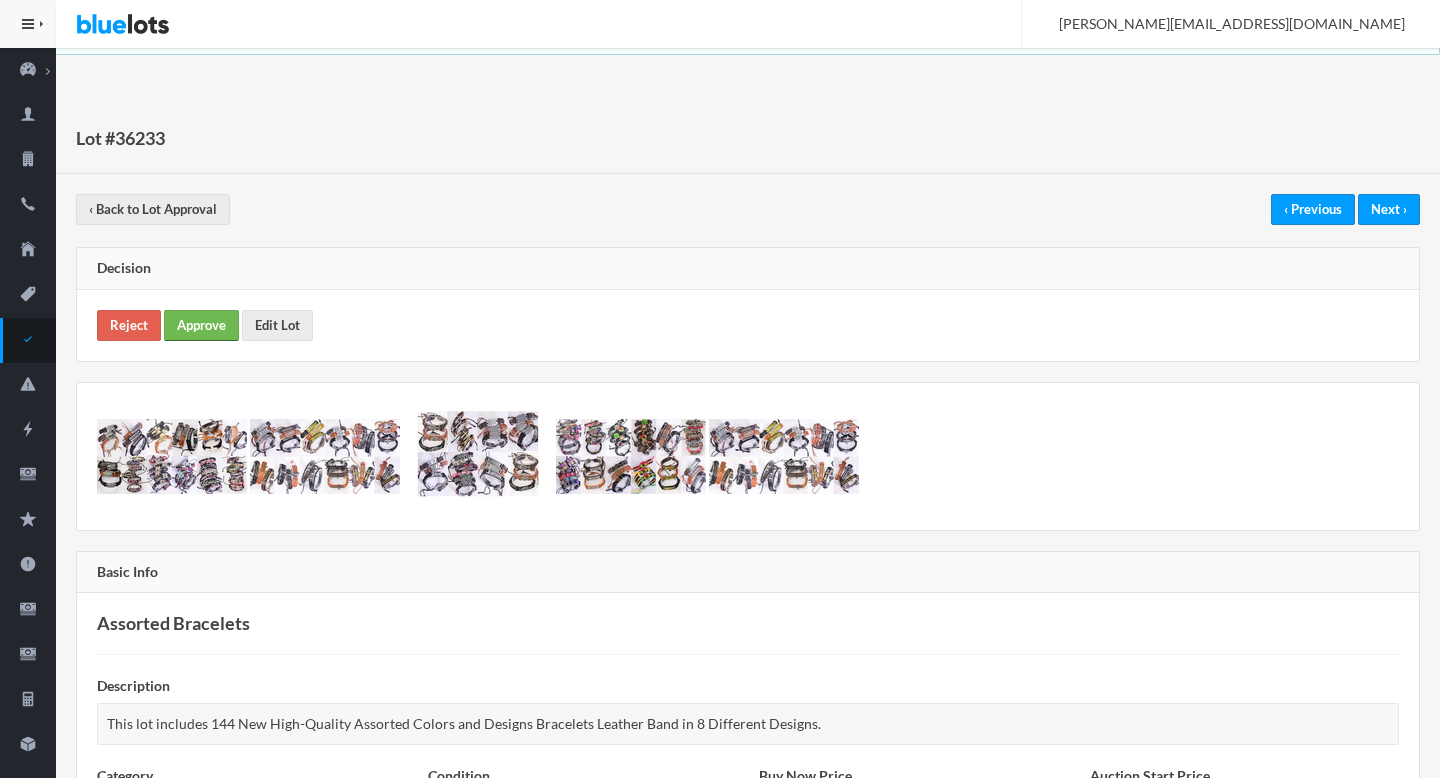 click on "Approve" at bounding box center (201, 325) 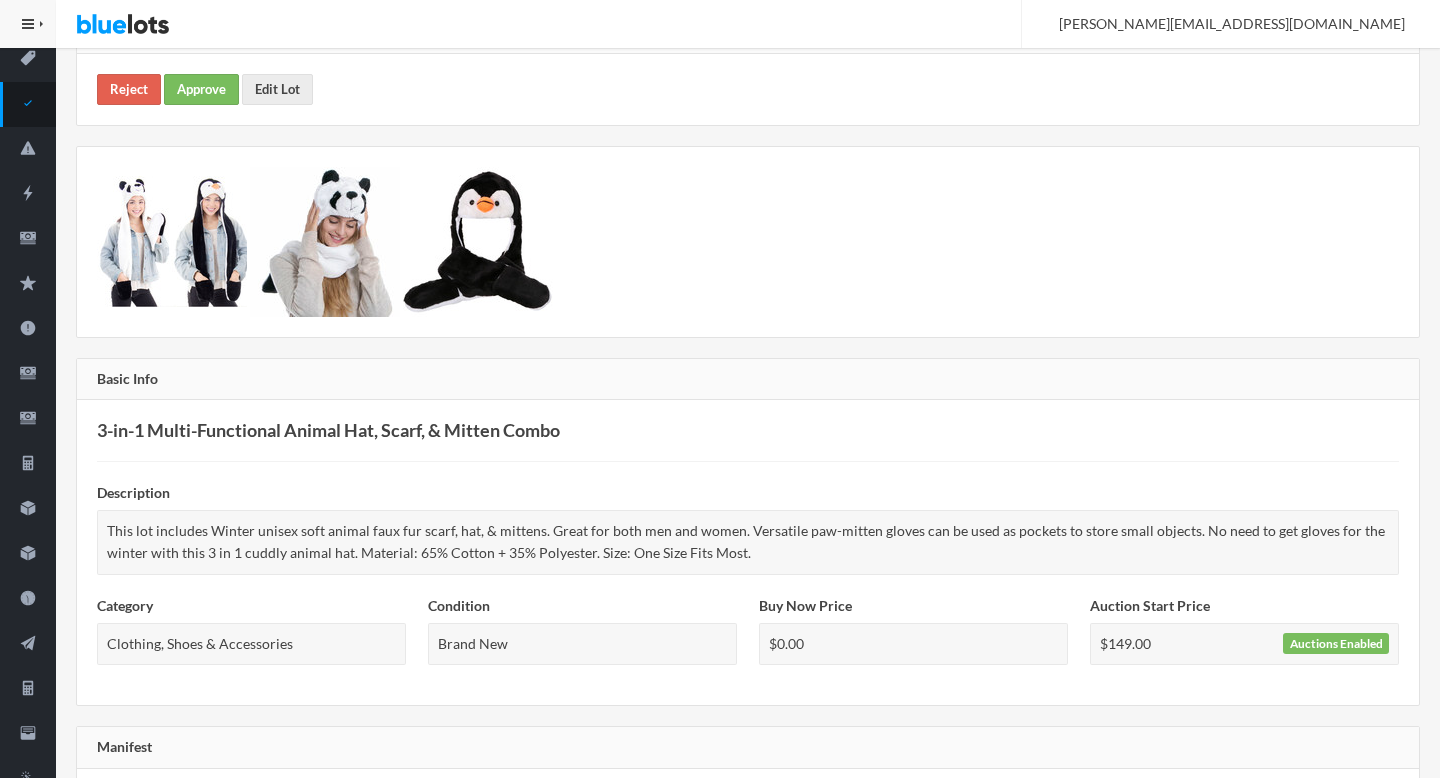 scroll, scrollTop: 0, scrollLeft: 0, axis: both 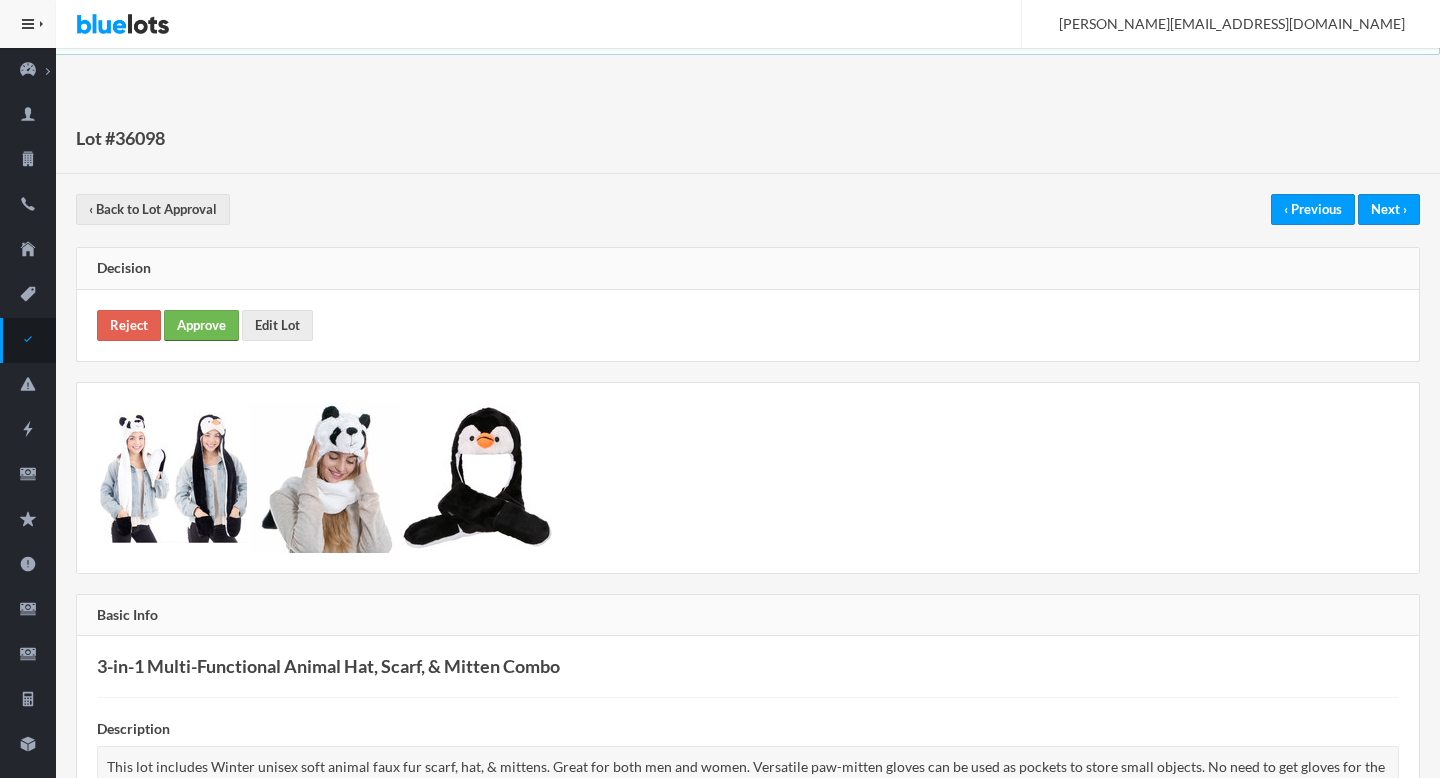 click on "Approve" at bounding box center (201, 325) 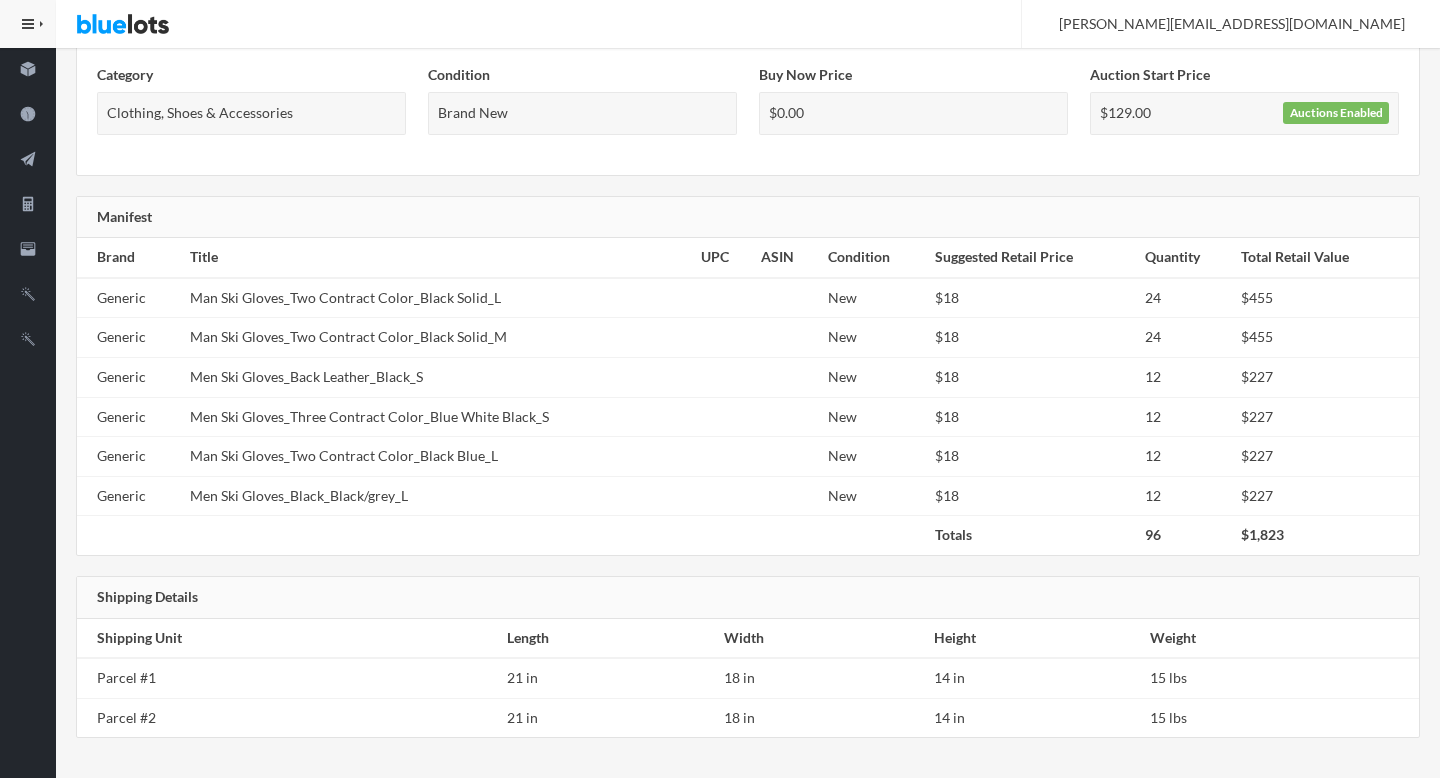 scroll, scrollTop: 0, scrollLeft: 0, axis: both 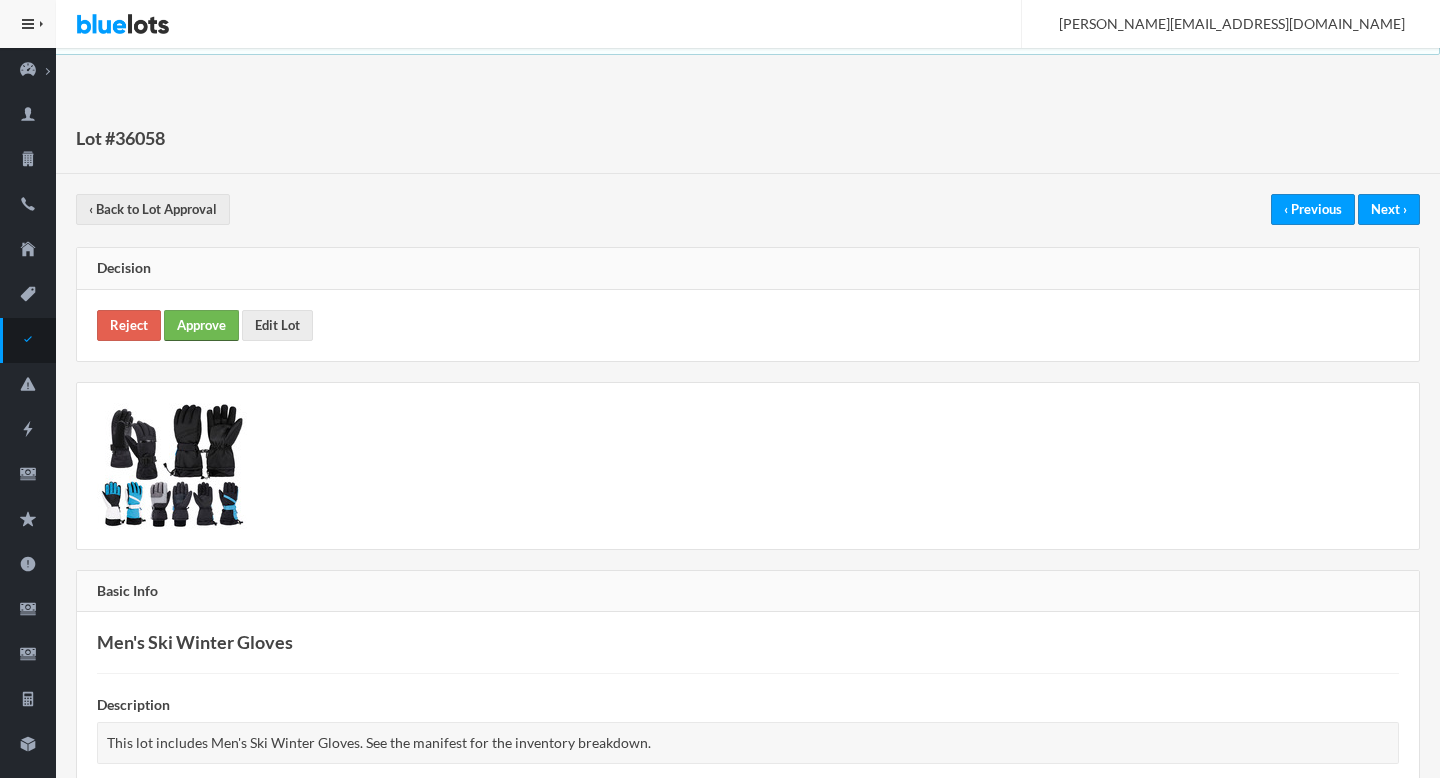 click on "Approve" at bounding box center [201, 325] 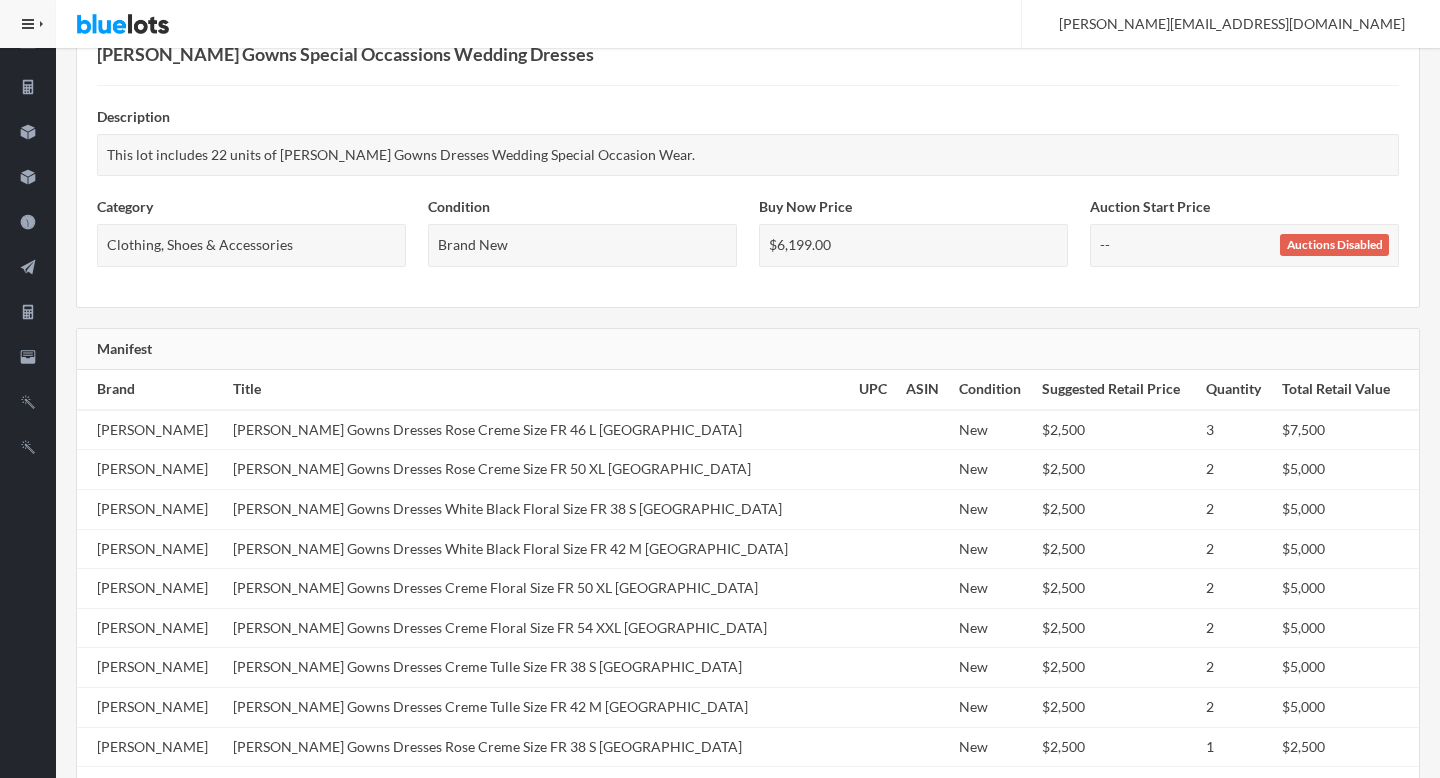 scroll, scrollTop: 0, scrollLeft: 0, axis: both 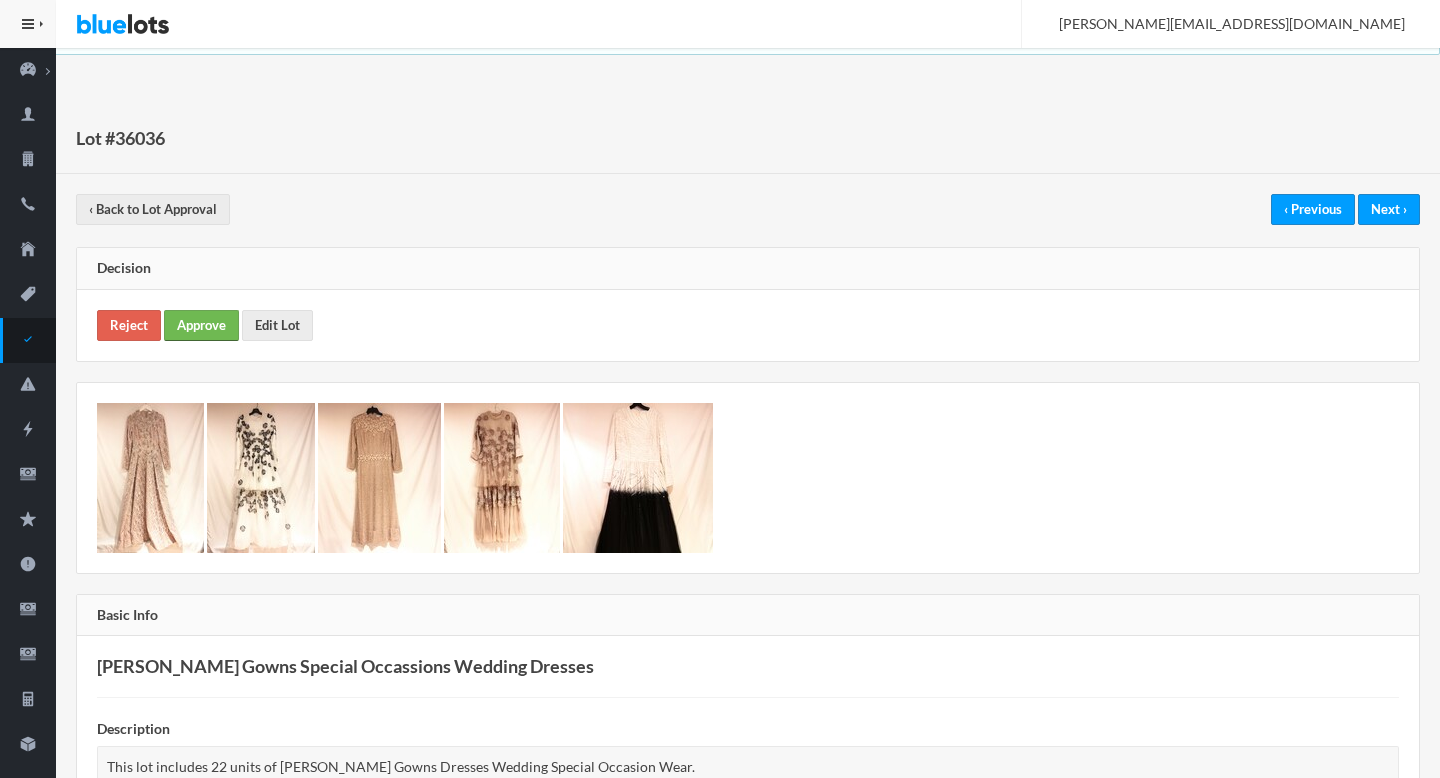 click on "Approve" at bounding box center (201, 325) 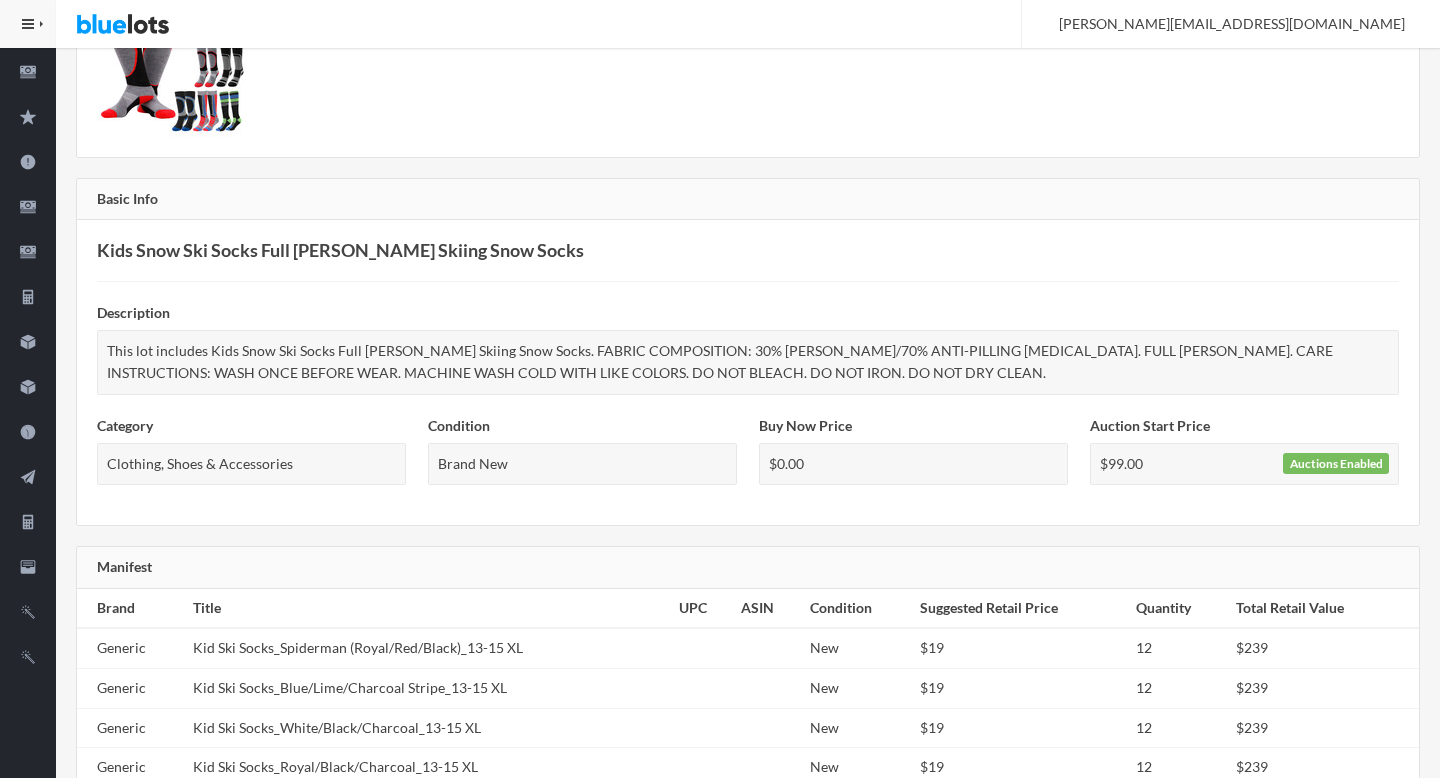 scroll, scrollTop: 0, scrollLeft: 0, axis: both 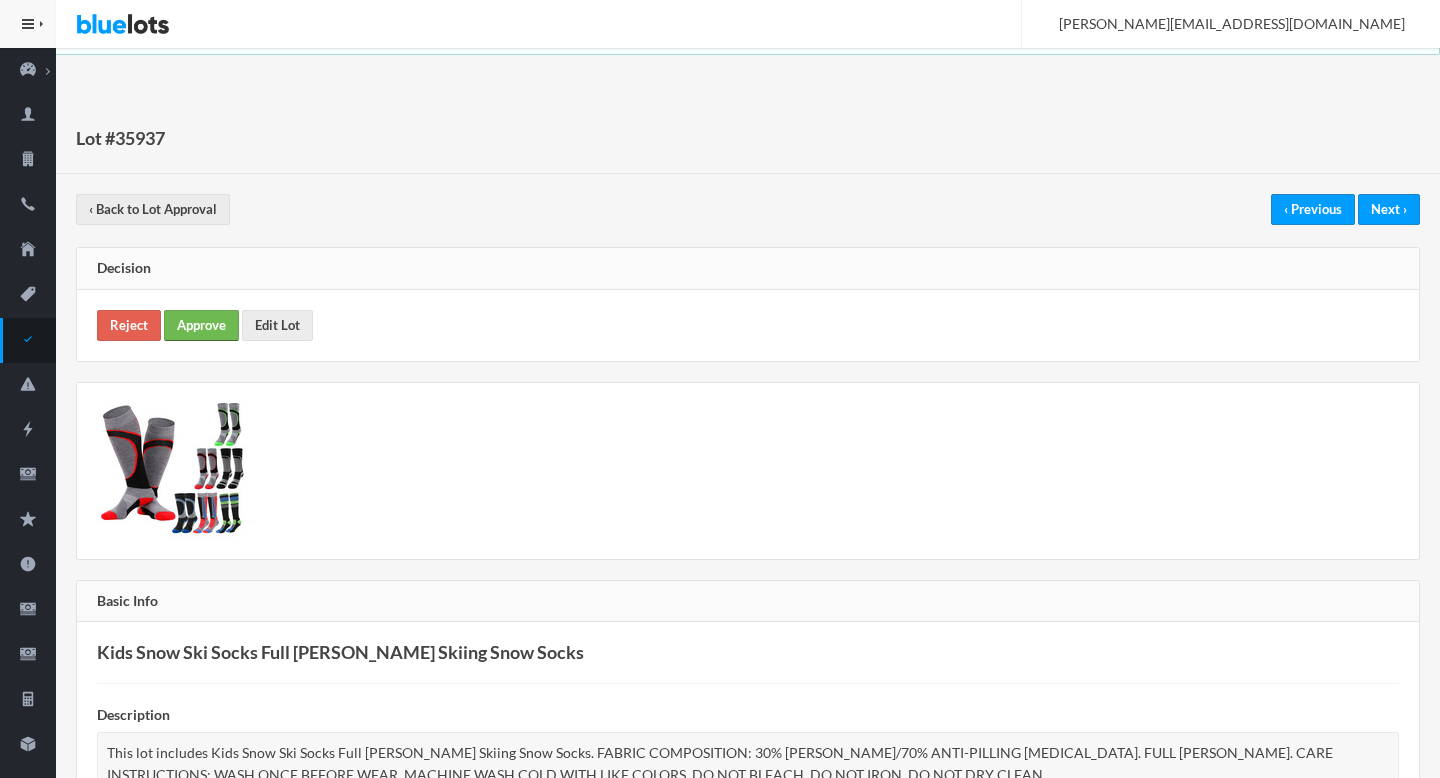 click on "Approve" at bounding box center [201, 325] 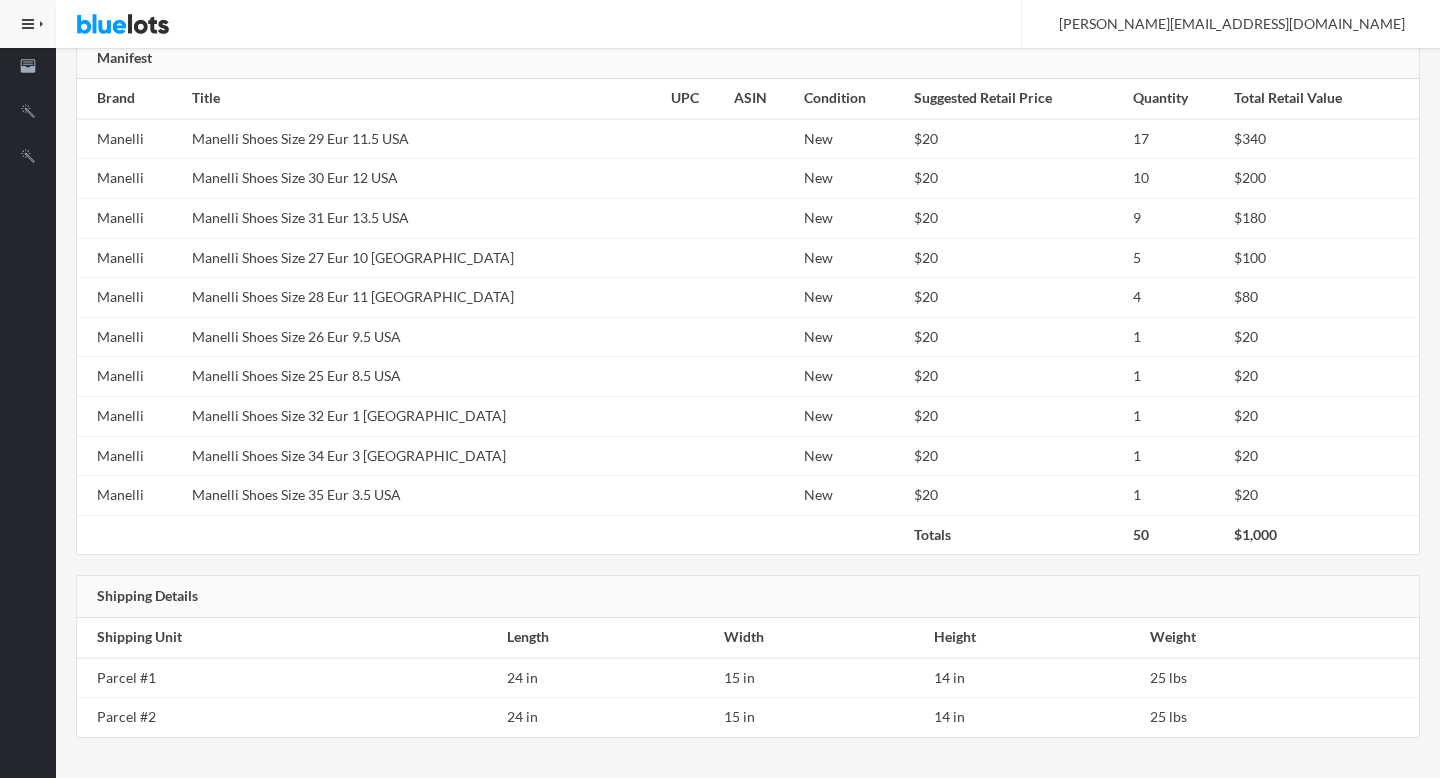 scroll, scrollTop: 0, scrollLeft: 0, axis: both 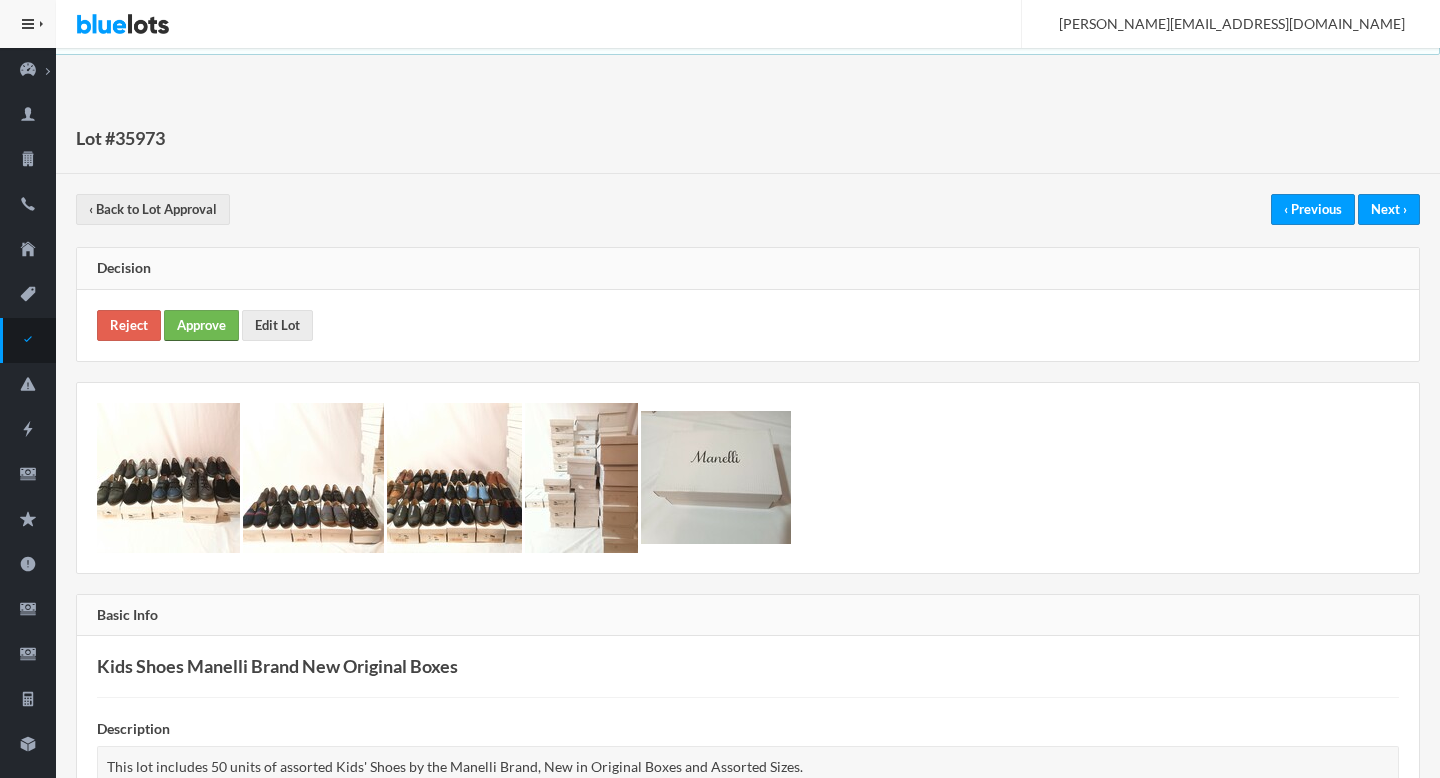 click on "Approve" at bounding box center [201, 325] 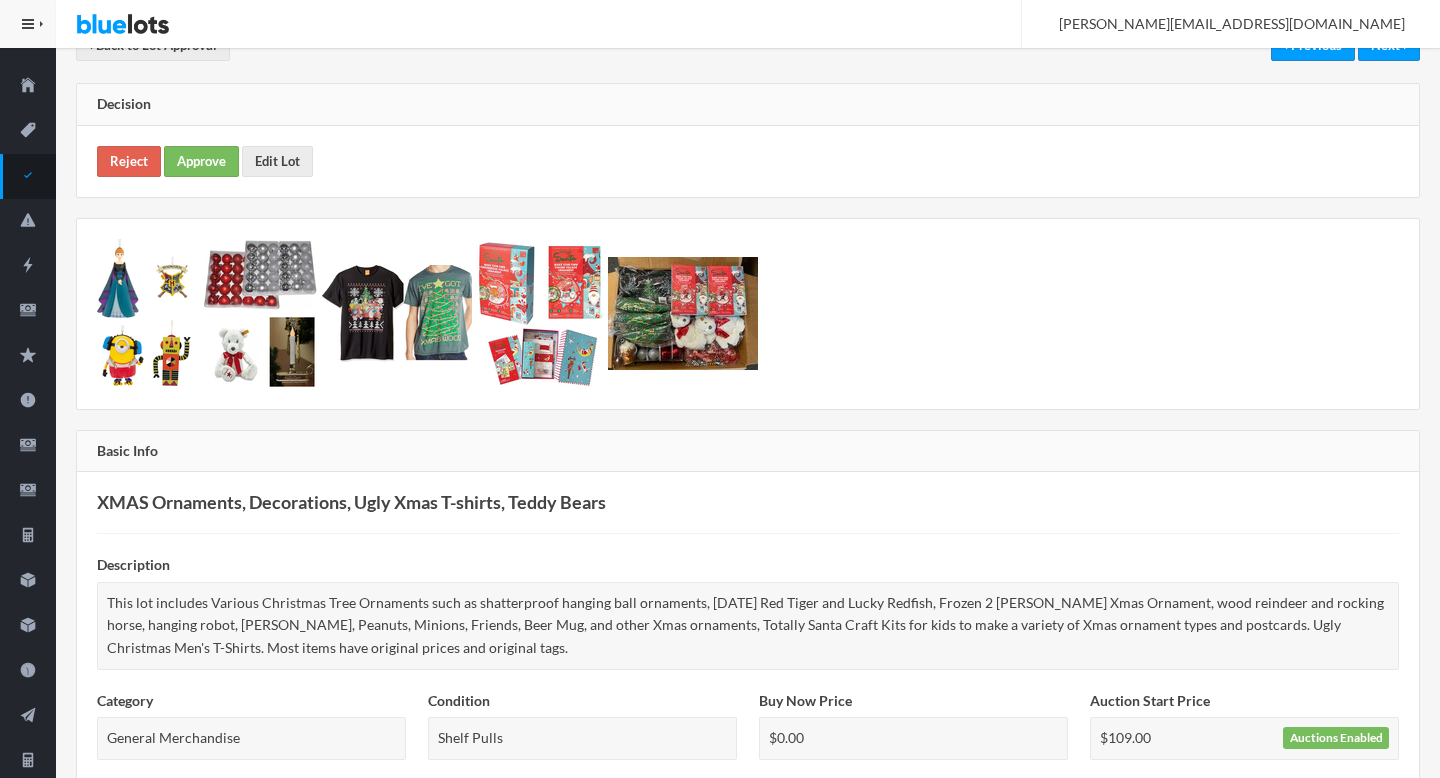 scroll, scrollTop: 0, scrollLeft: 0, axis: both 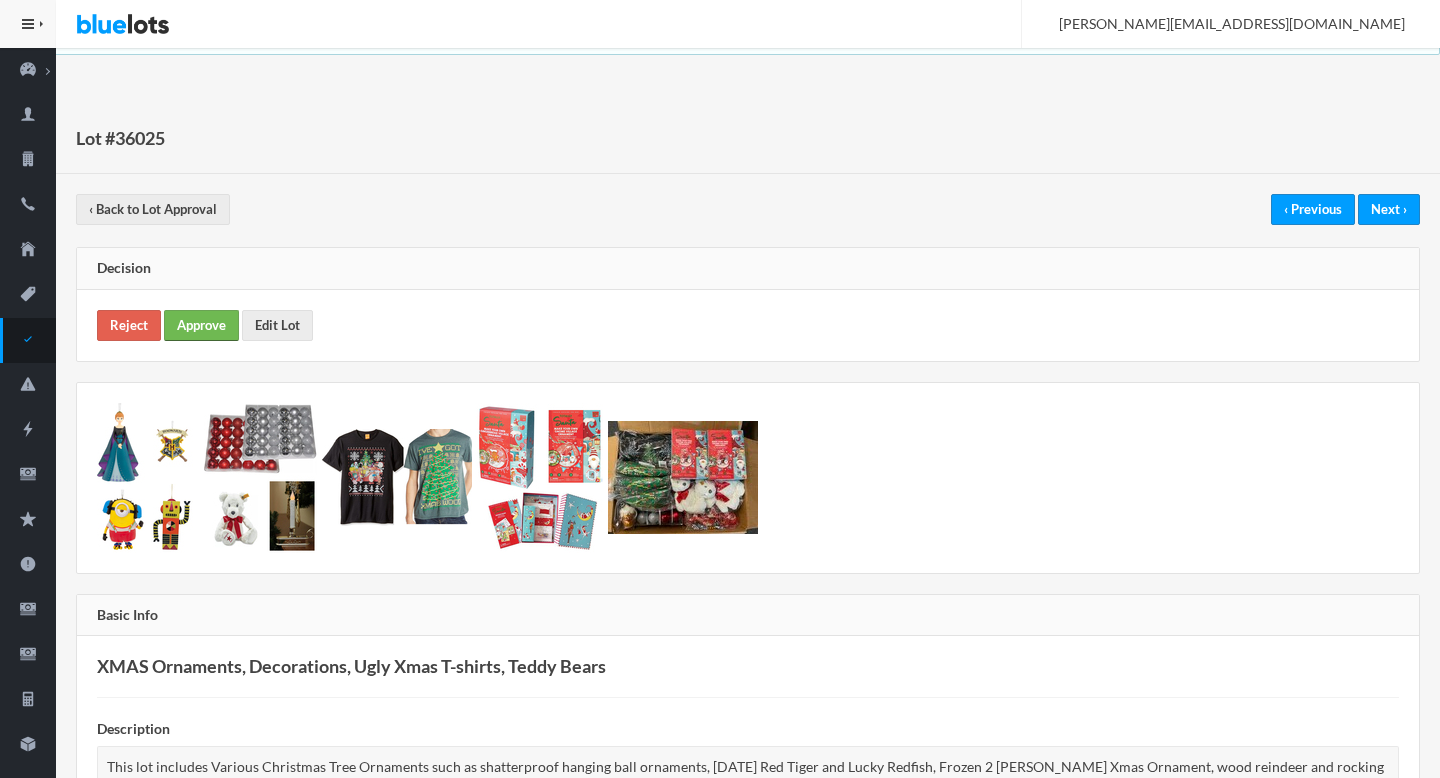click on "Approve" at bounding box center [201, 325] 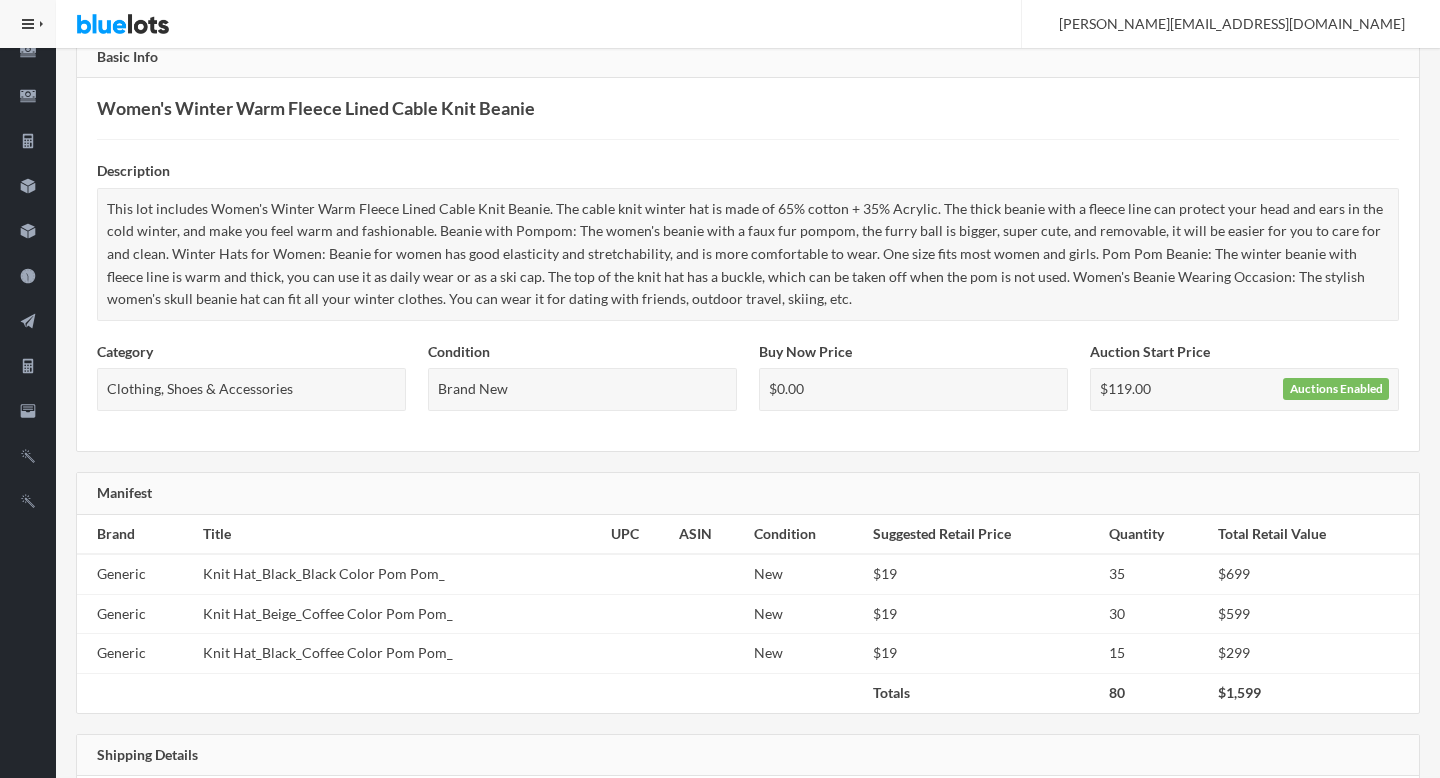 scroll, scrollTop: 0, scrollLeft: 0, axis: both 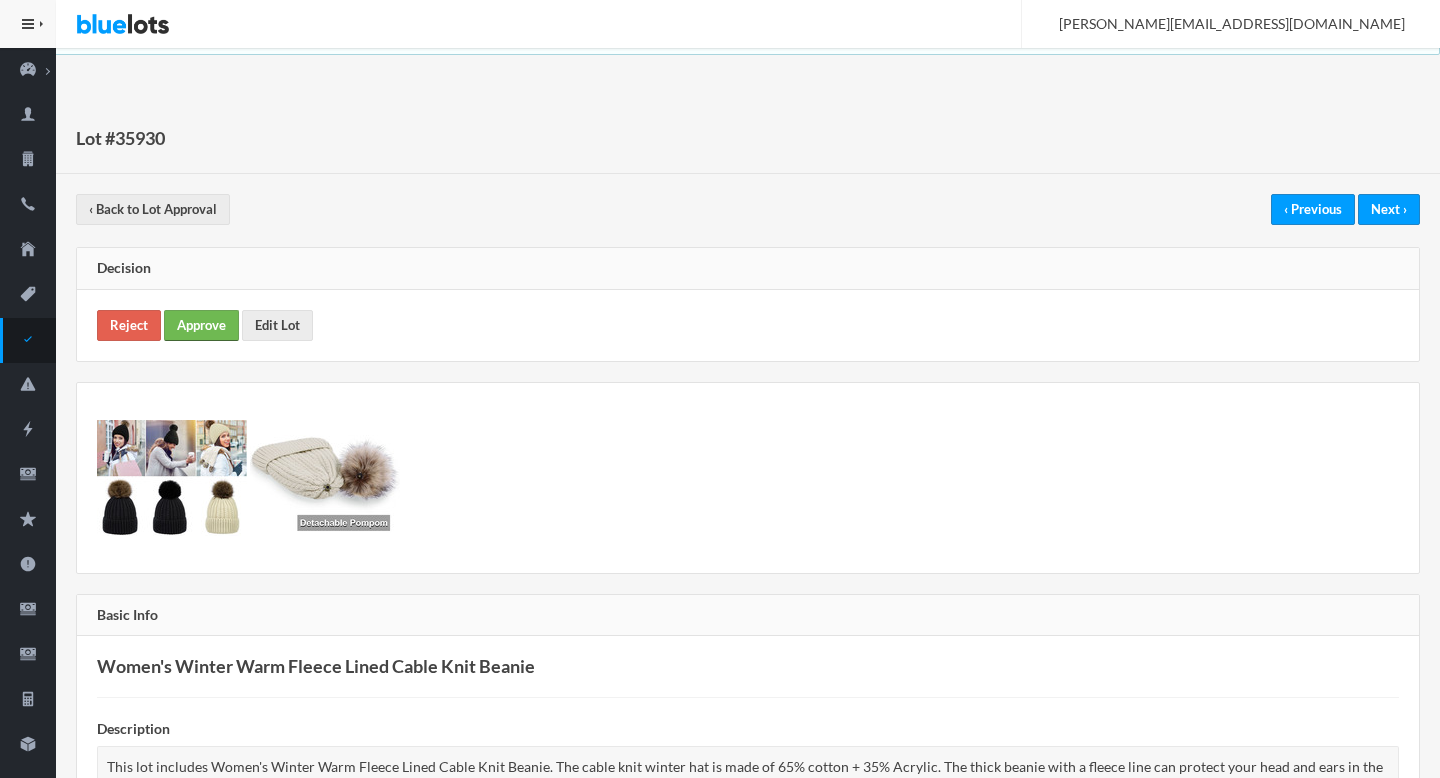 click on "Approve" at bounding box center [201, 325] 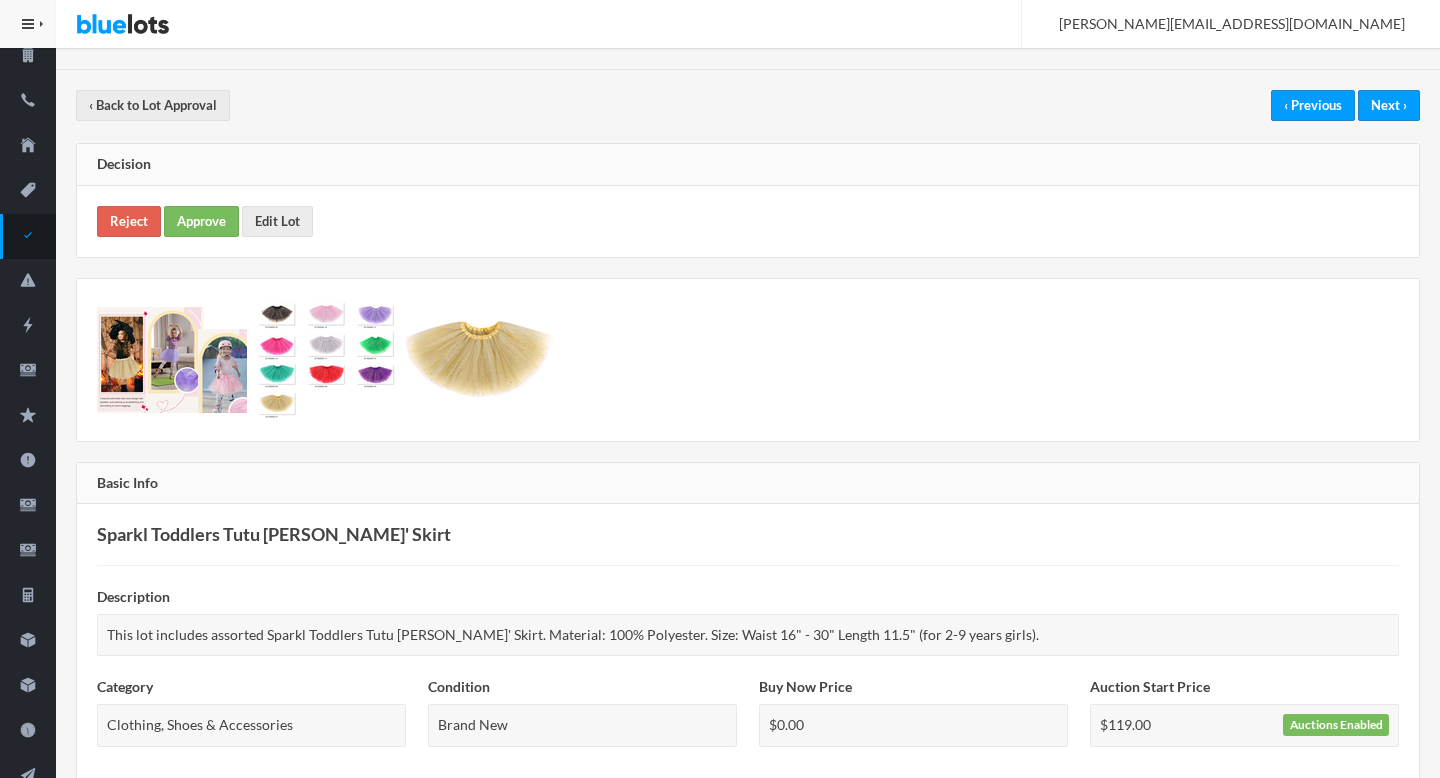 scroll, scrollTop: 0, scrollLeft: 0, axis: both 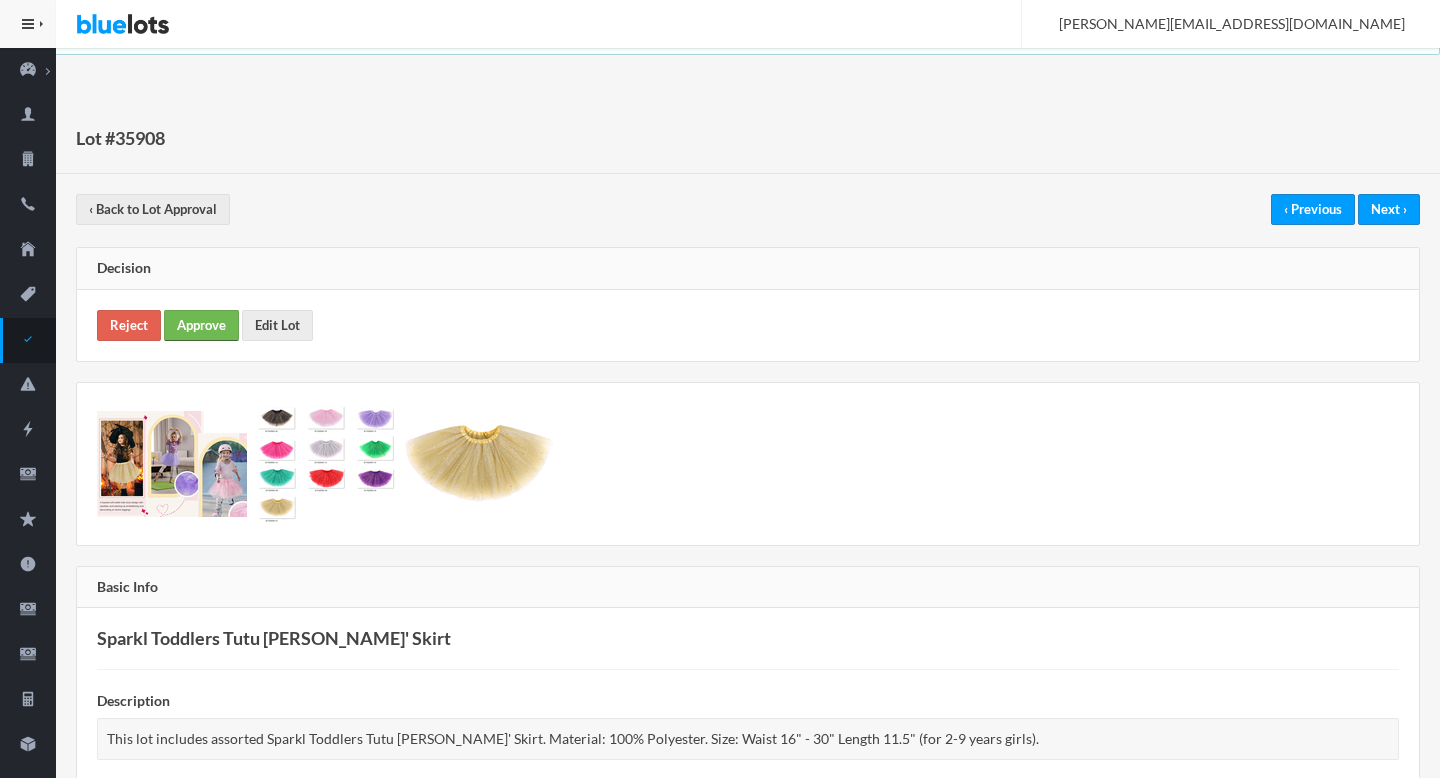 click on "Approve" at bounding box center (201, 325) 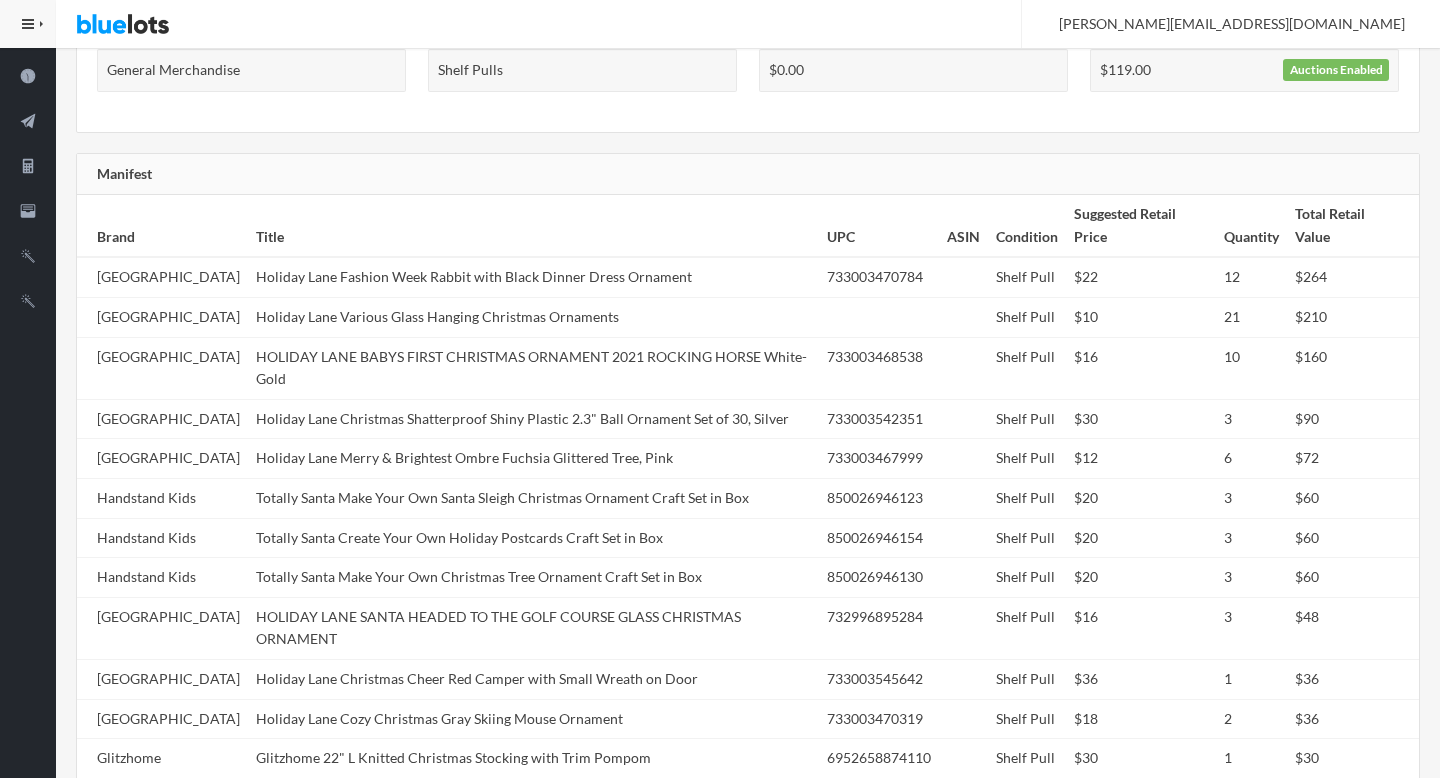 scroll, scrollTop: 0, scrollLeft: 0, axis: both 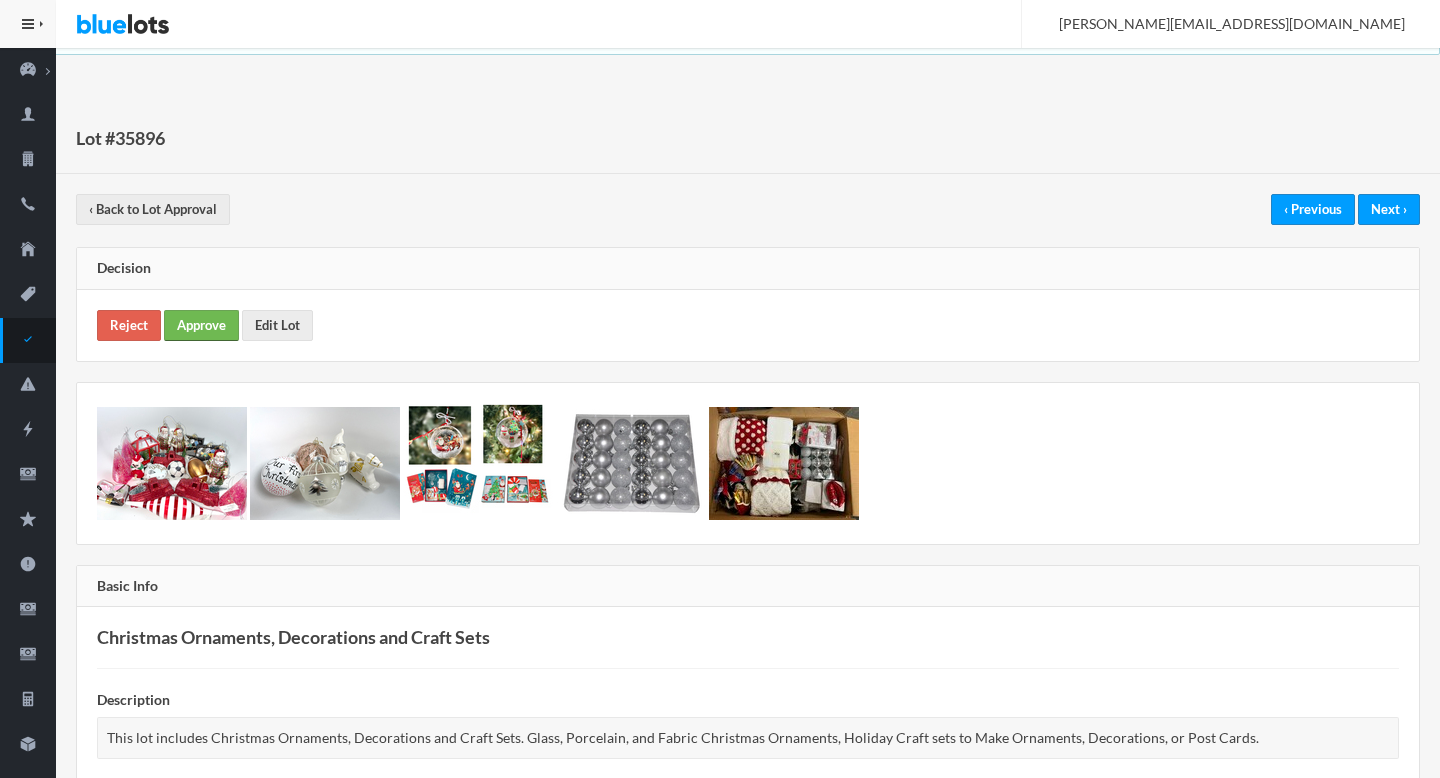 click on "Approve" at bounding box center [201, 325] 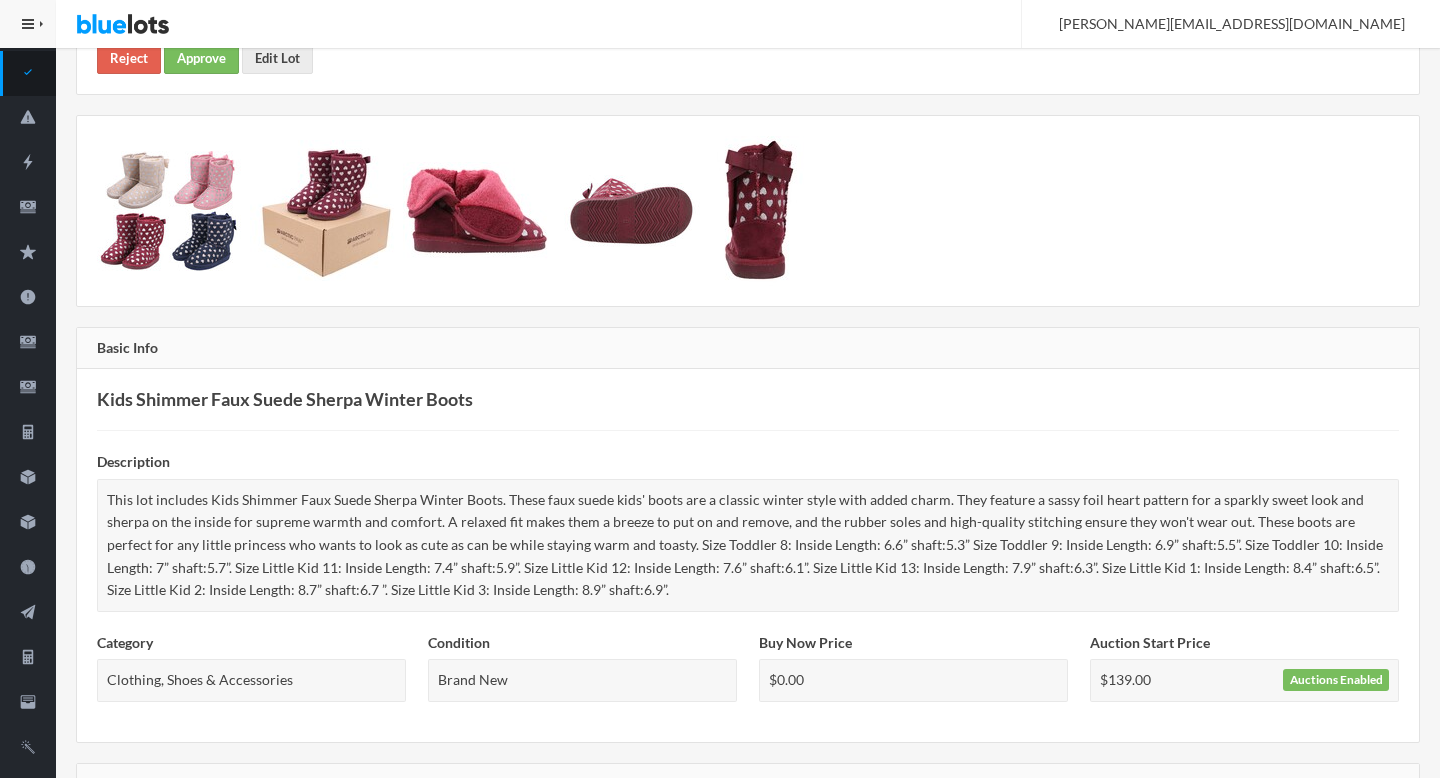 scroll, scrollTop: 0, scrollLeft: 0, axis: both 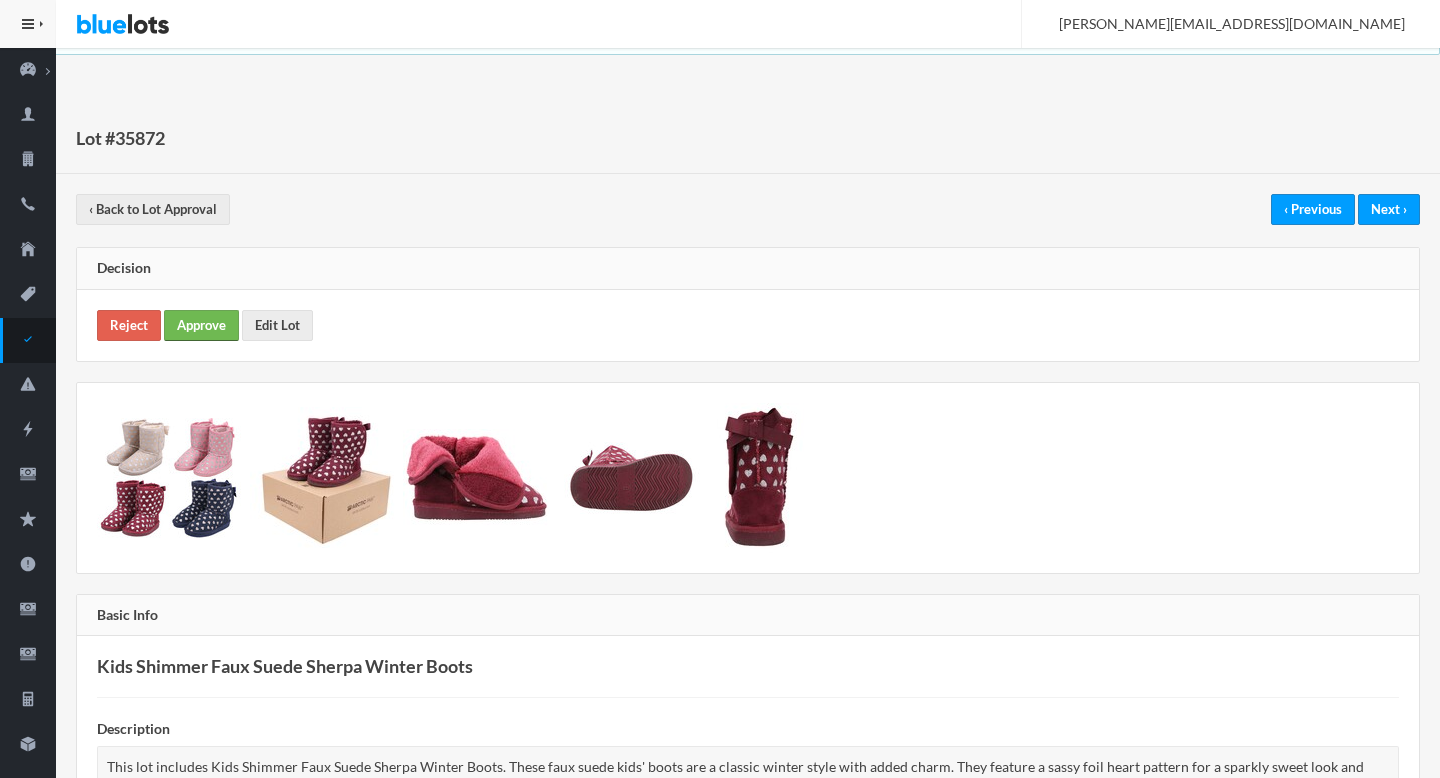 click on "Approve" at bounding box center [201, 325] 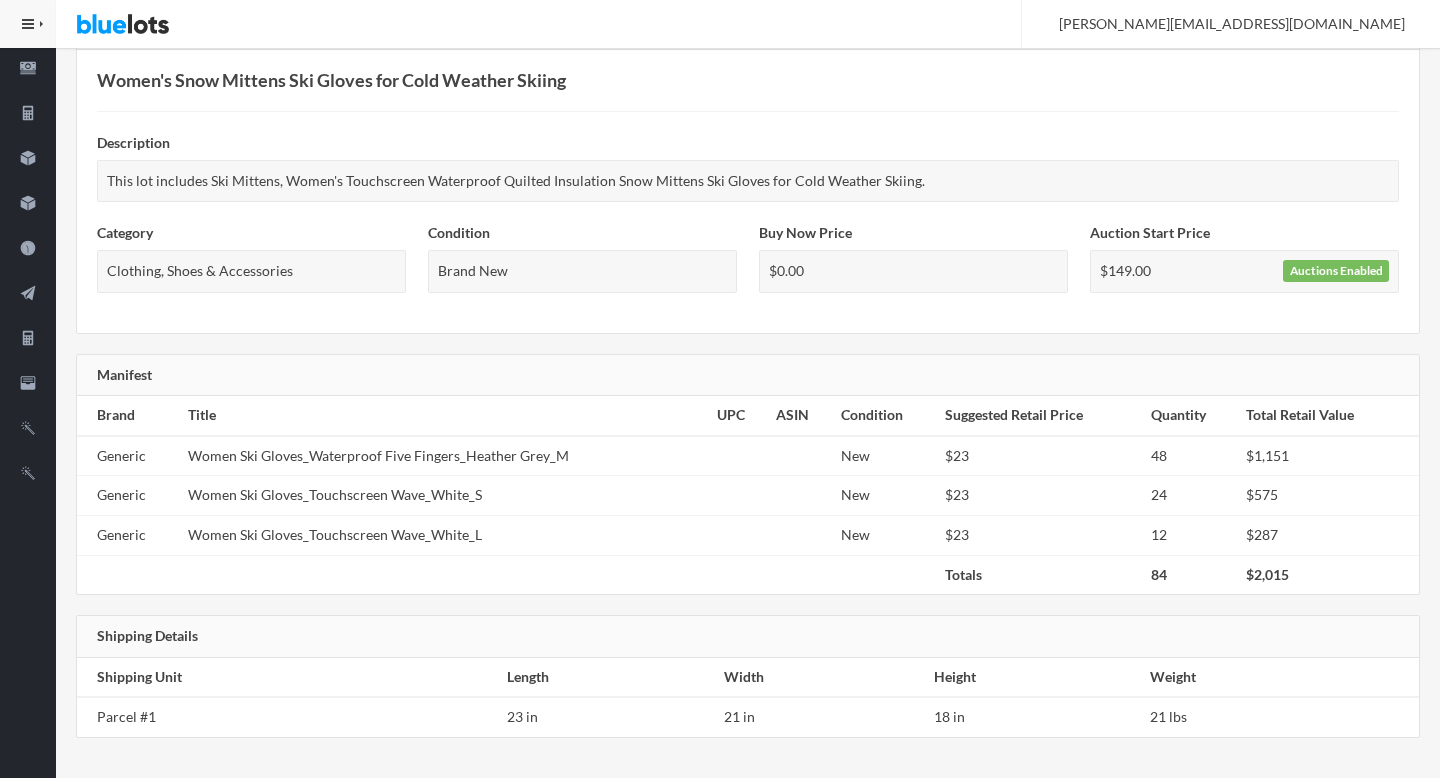 scroll, scrollTop: 0, scrollLeft: 0, axis: both 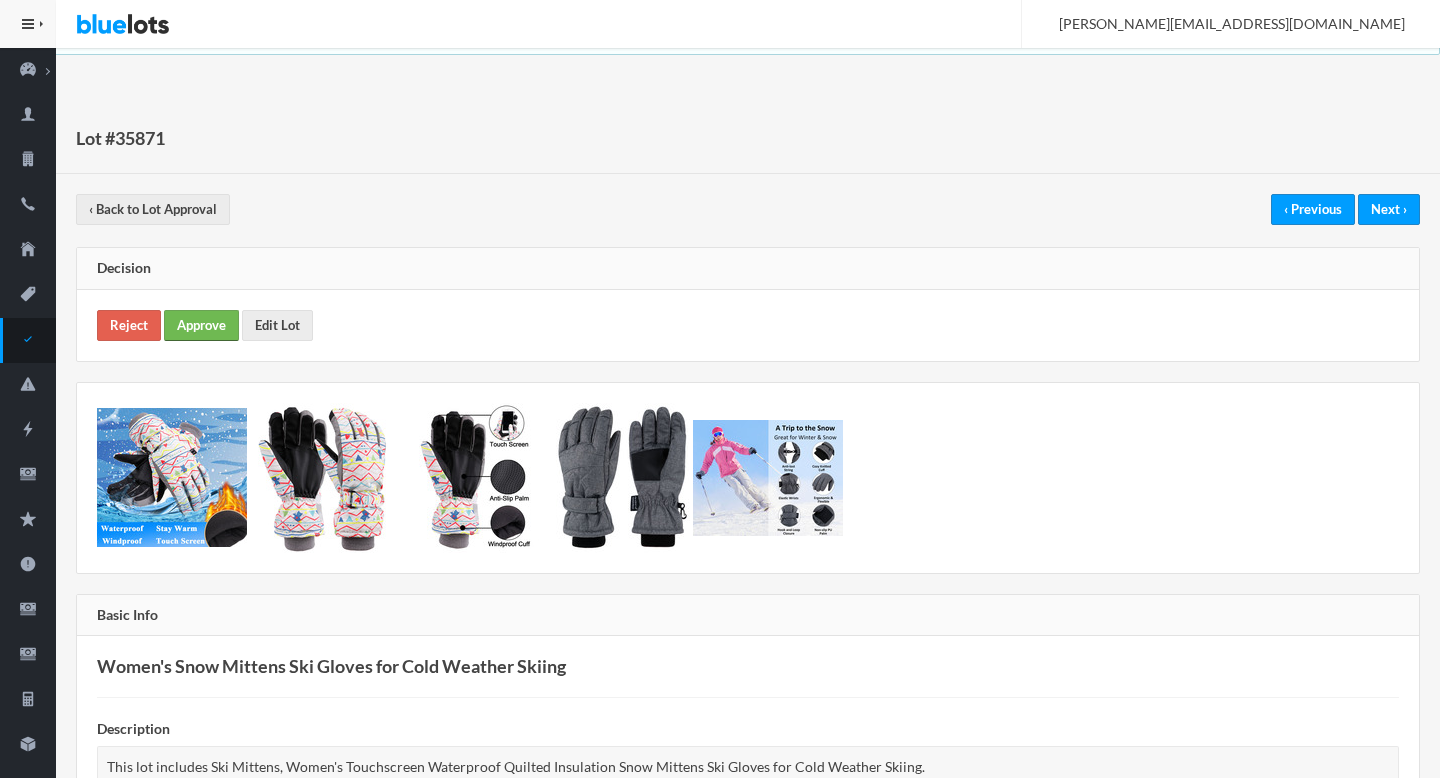 click on "Approve" at bounding box center (201, 325) 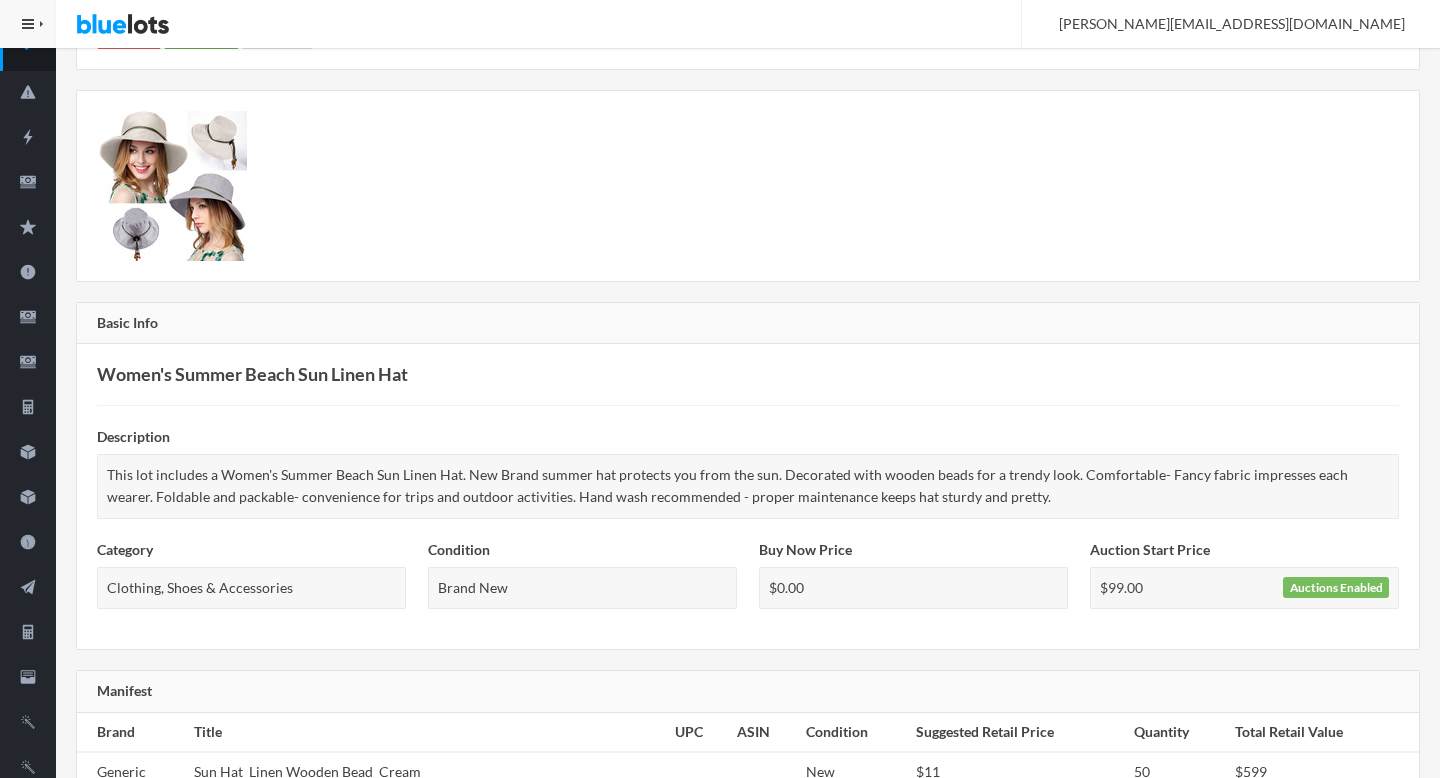 scroll, scrollTop: 0, scrollLeft: 0, axis: both 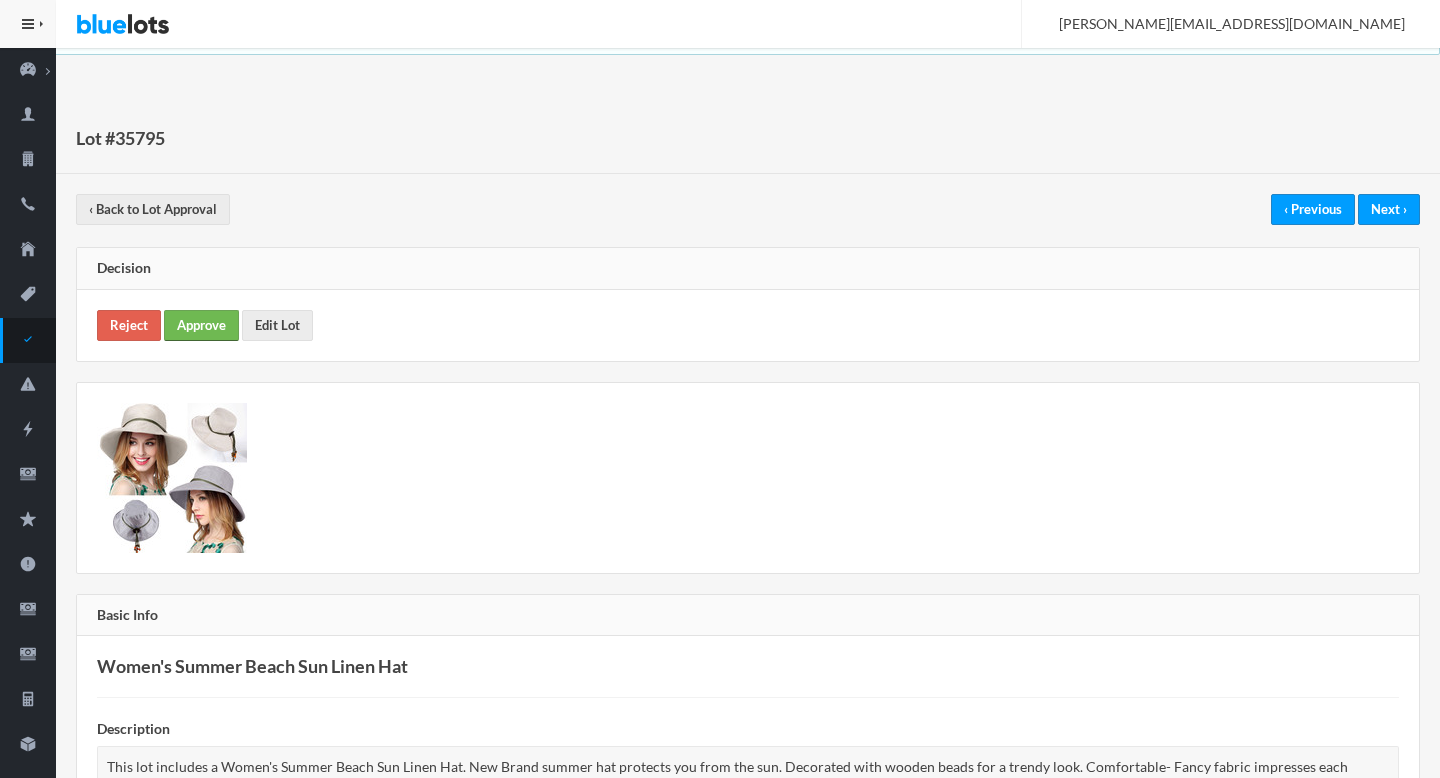 click on "Approve" at bounding box center [201, 325] 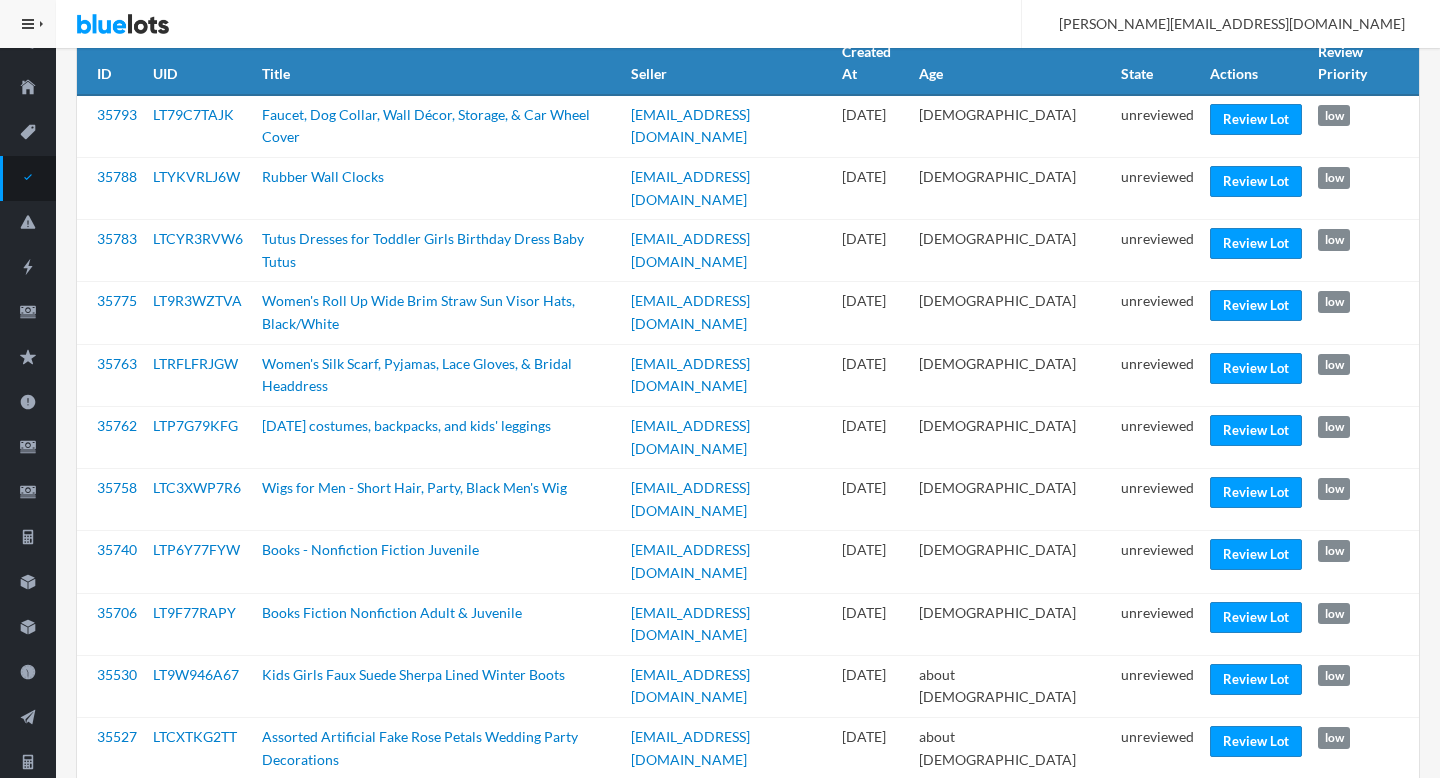 scroll, scrollTop: 168, scrollLeft: 0, axis: vertical 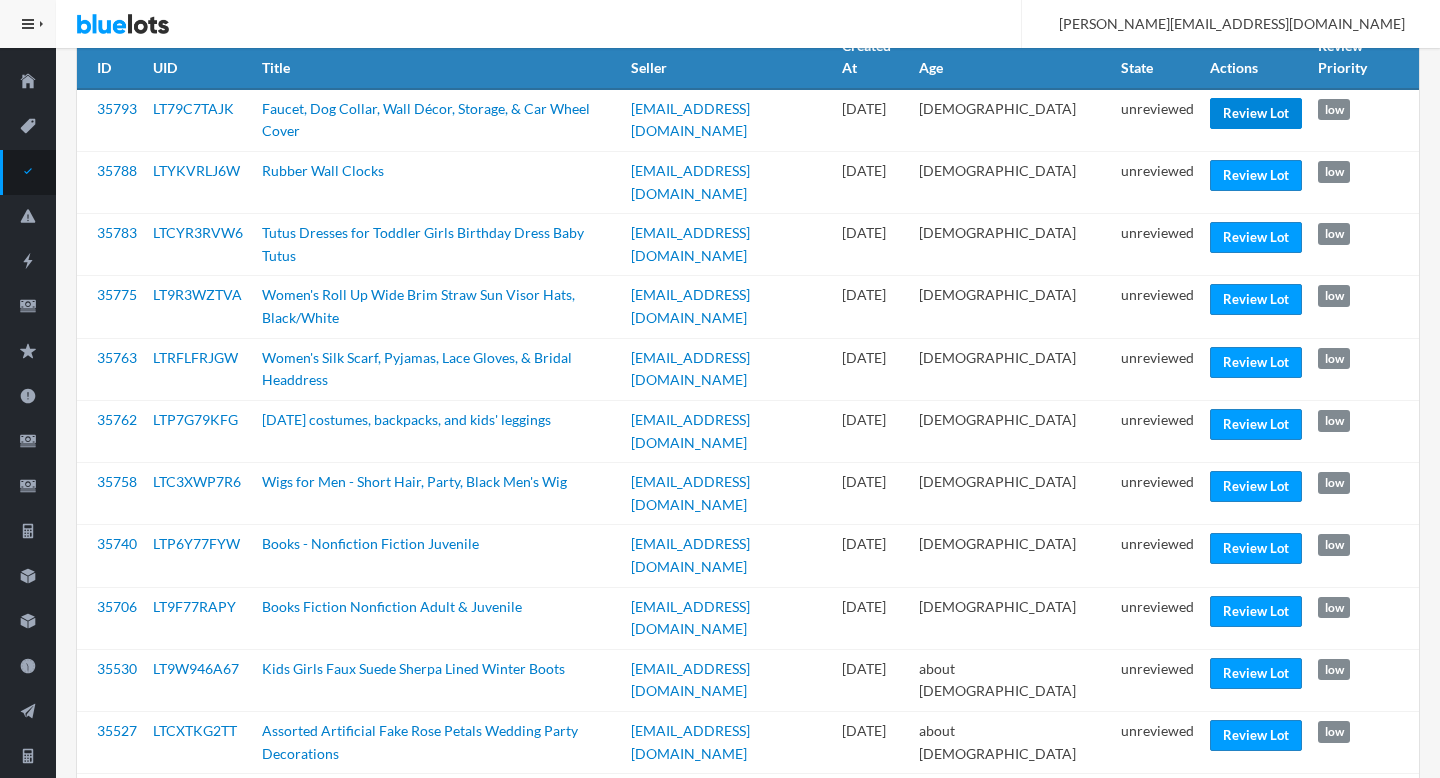 click on "Review Lot" at bounding box center [1256, 113] 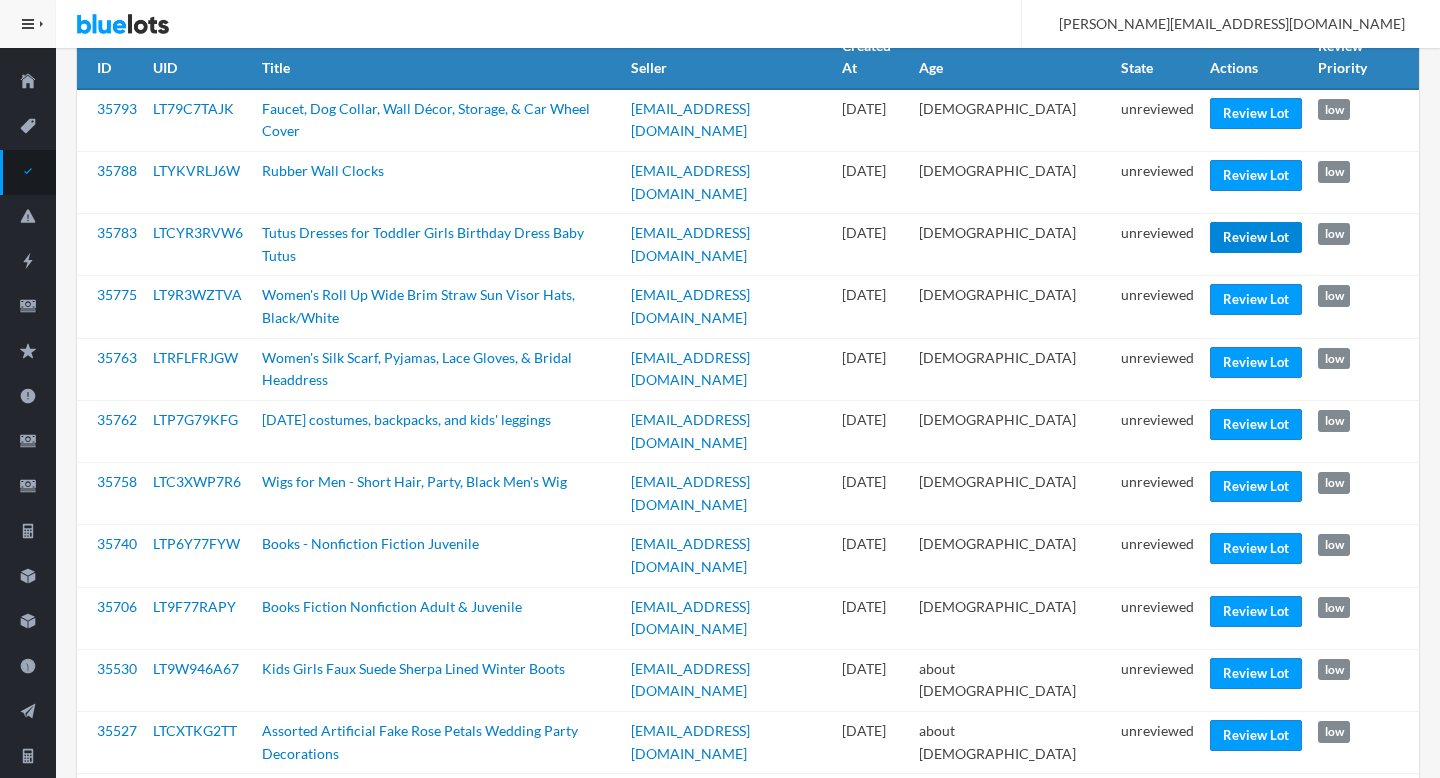 click on "Review Lot" at bounding box center (1256, 237) 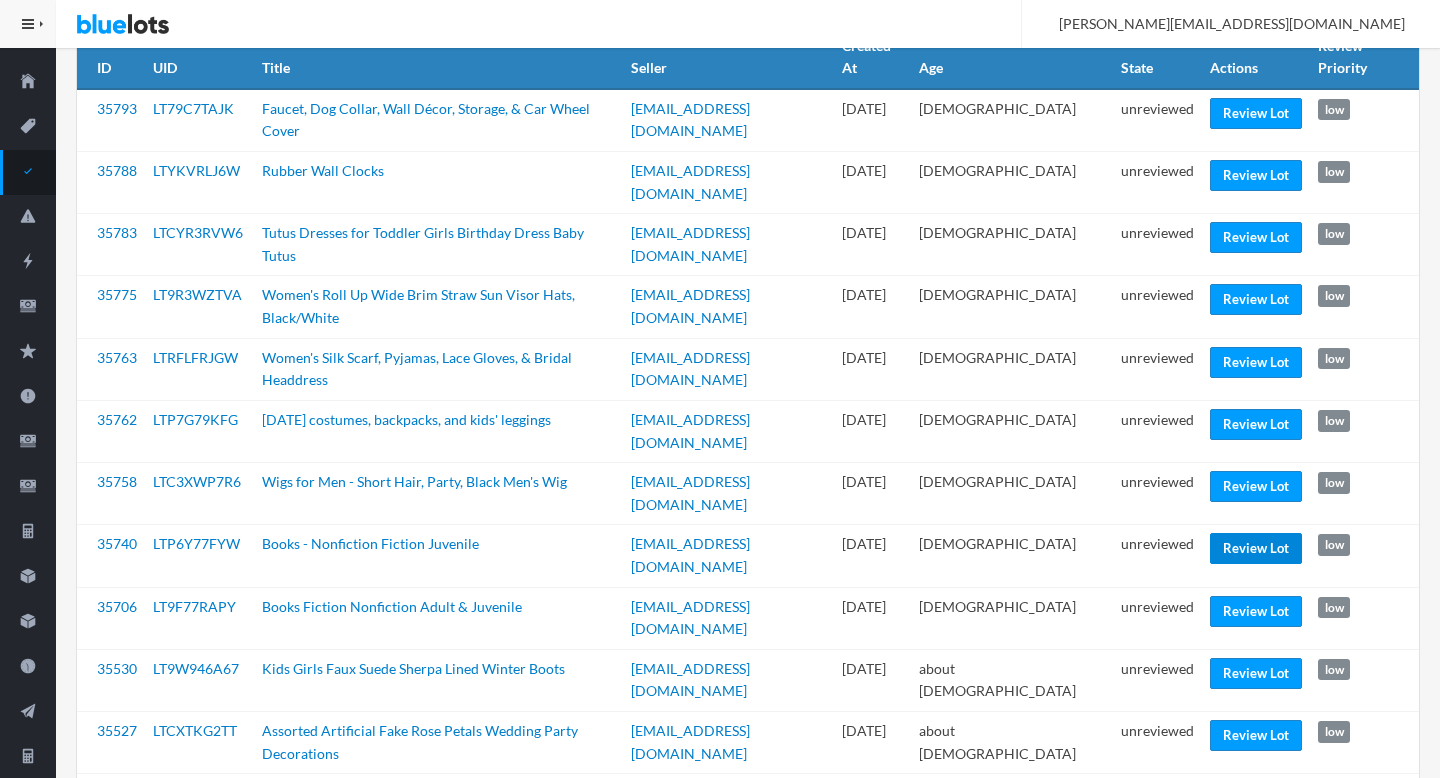 click on "Review Lot" at bounding box center (1256, 548) 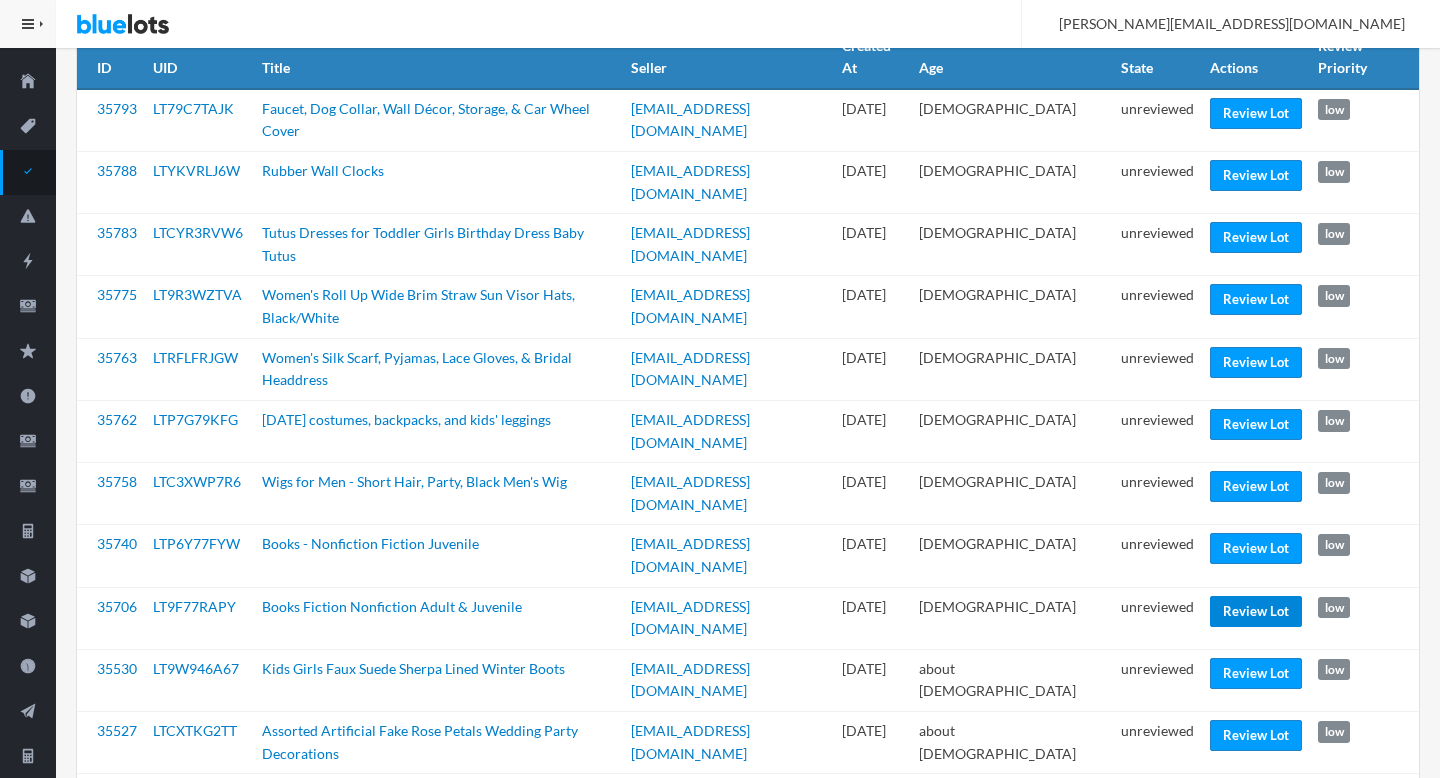 click on "Review Lot" at bounding box center (1256, 611) 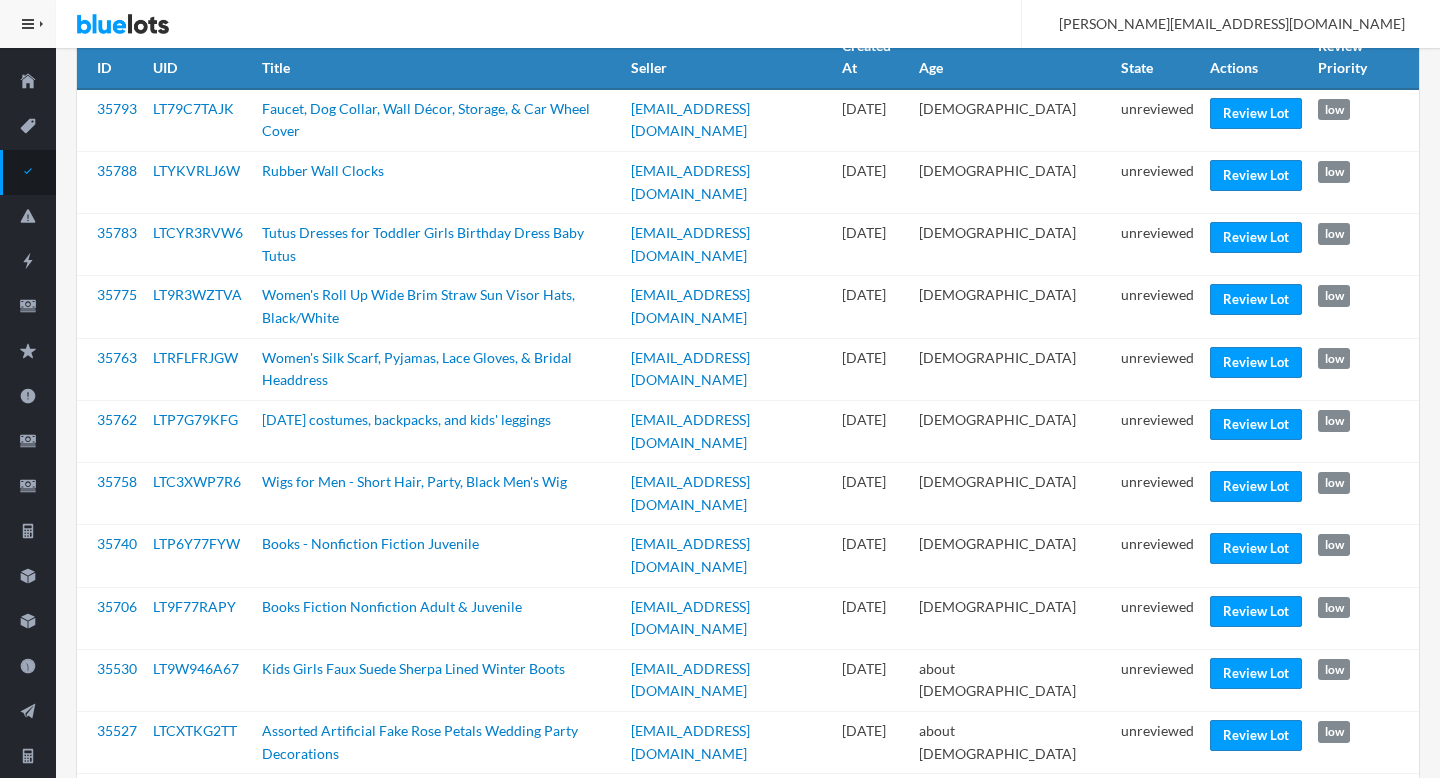 click on "Review Lot" at bounding box center [1256, 797] 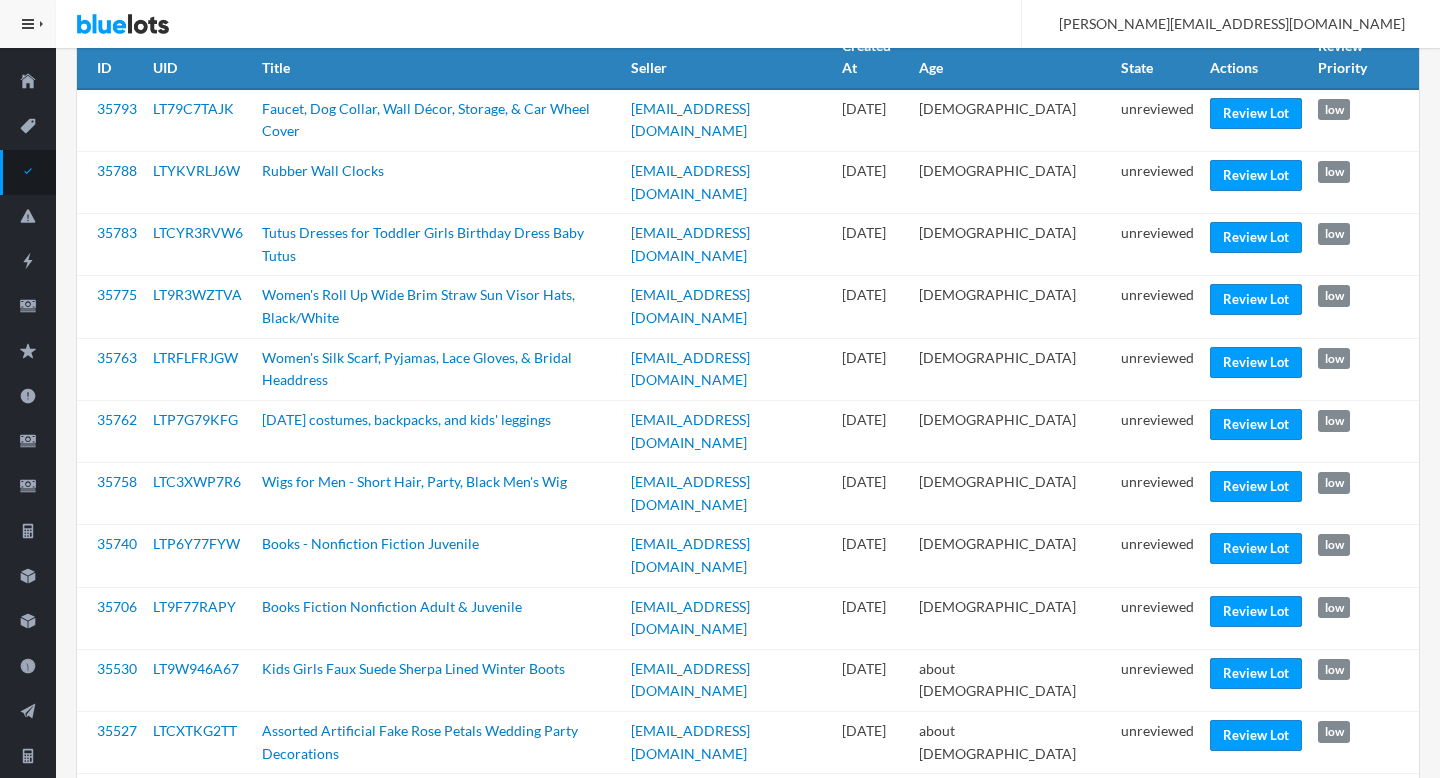 click on "unreviewed" at bounding box center (1157, 867) 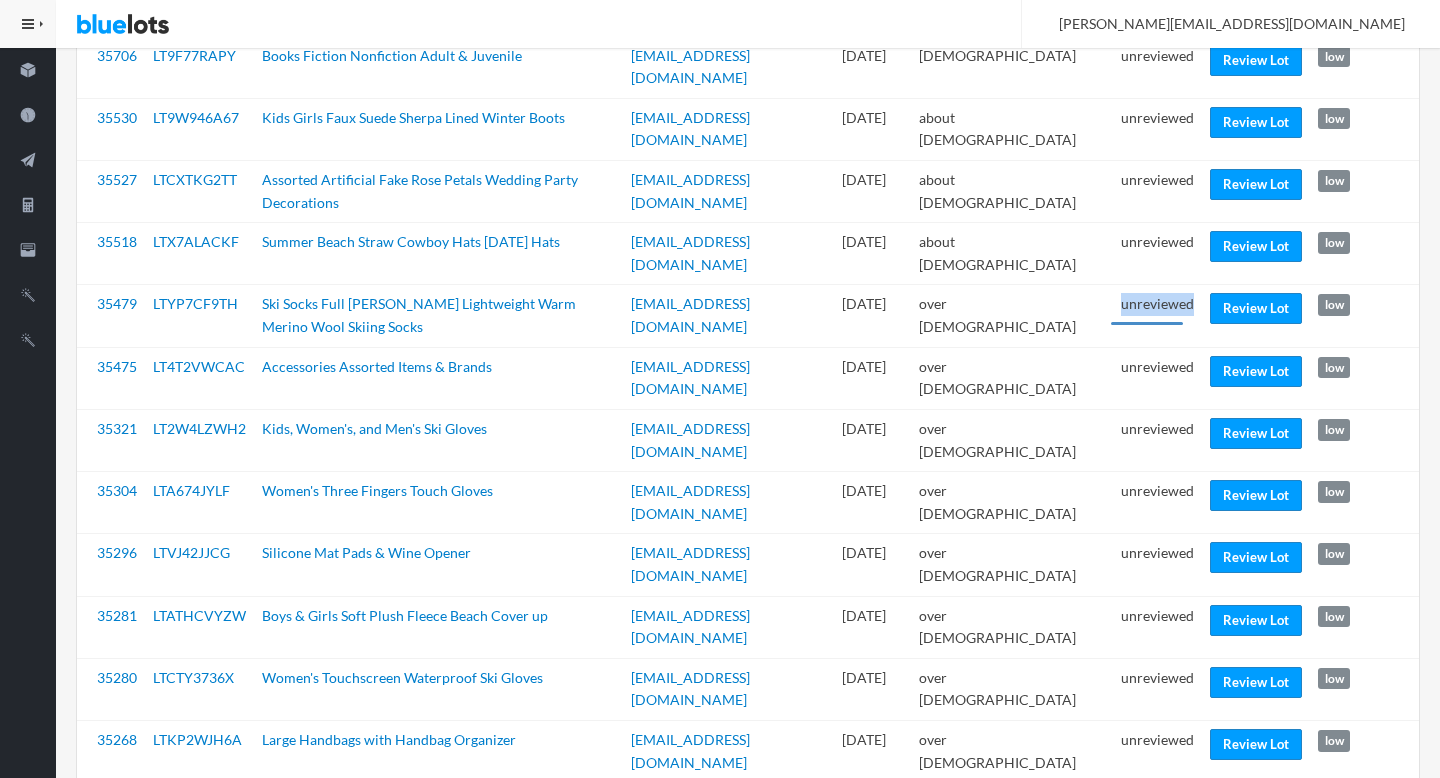 scroll, scrollTop: 726, scrollLeft: 0, axis: vertical 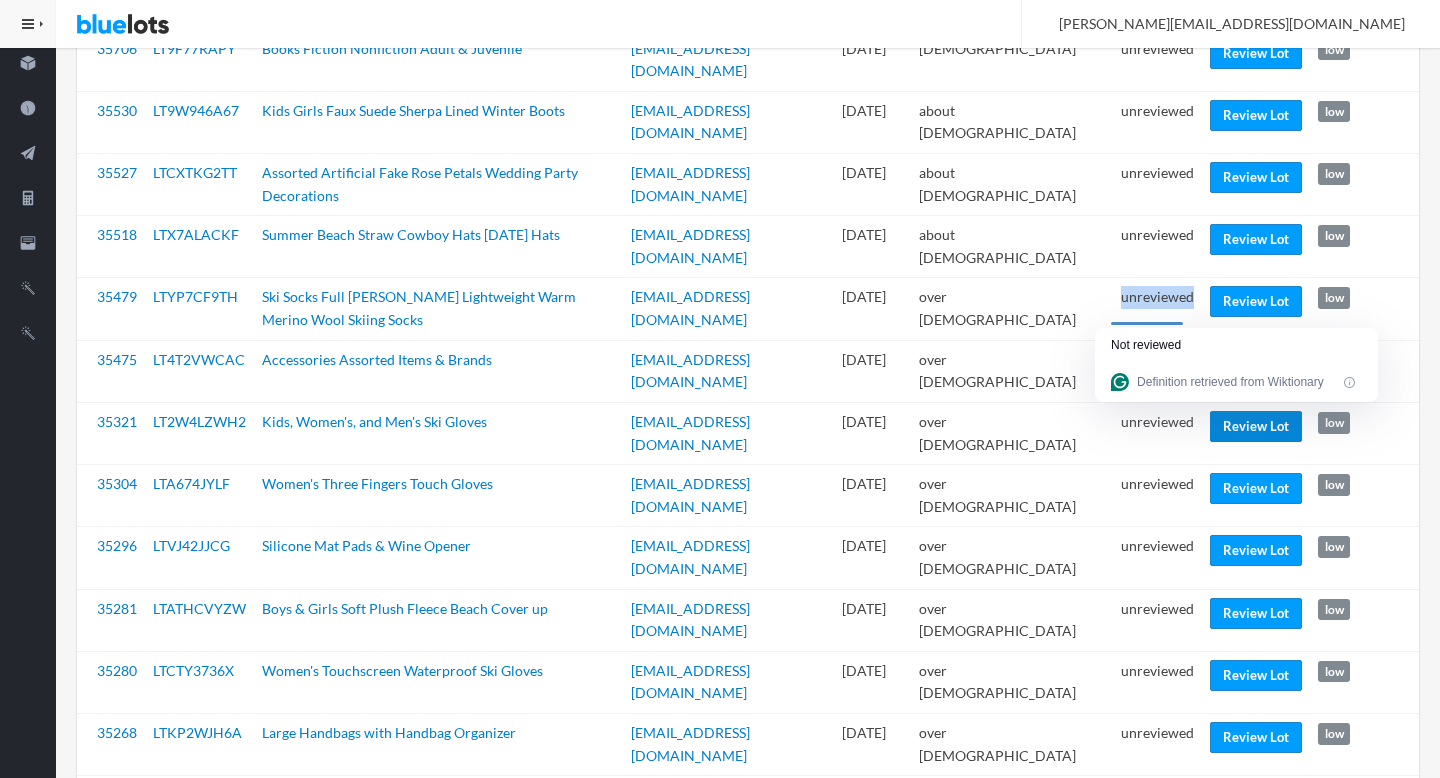 click on "Review Lot" at bounding box center (1256, 426) 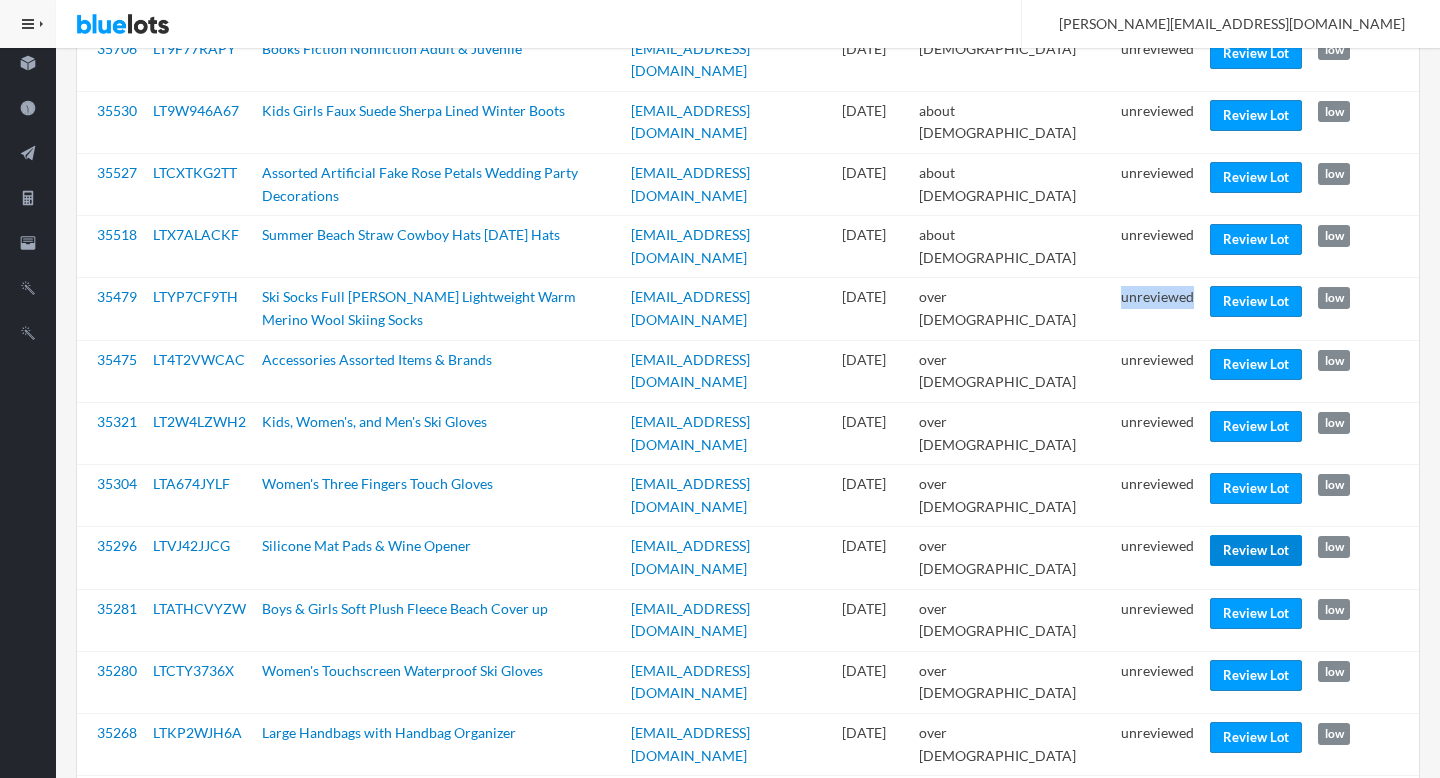 click on "Review Lot" at bounding box center (1256, 550) 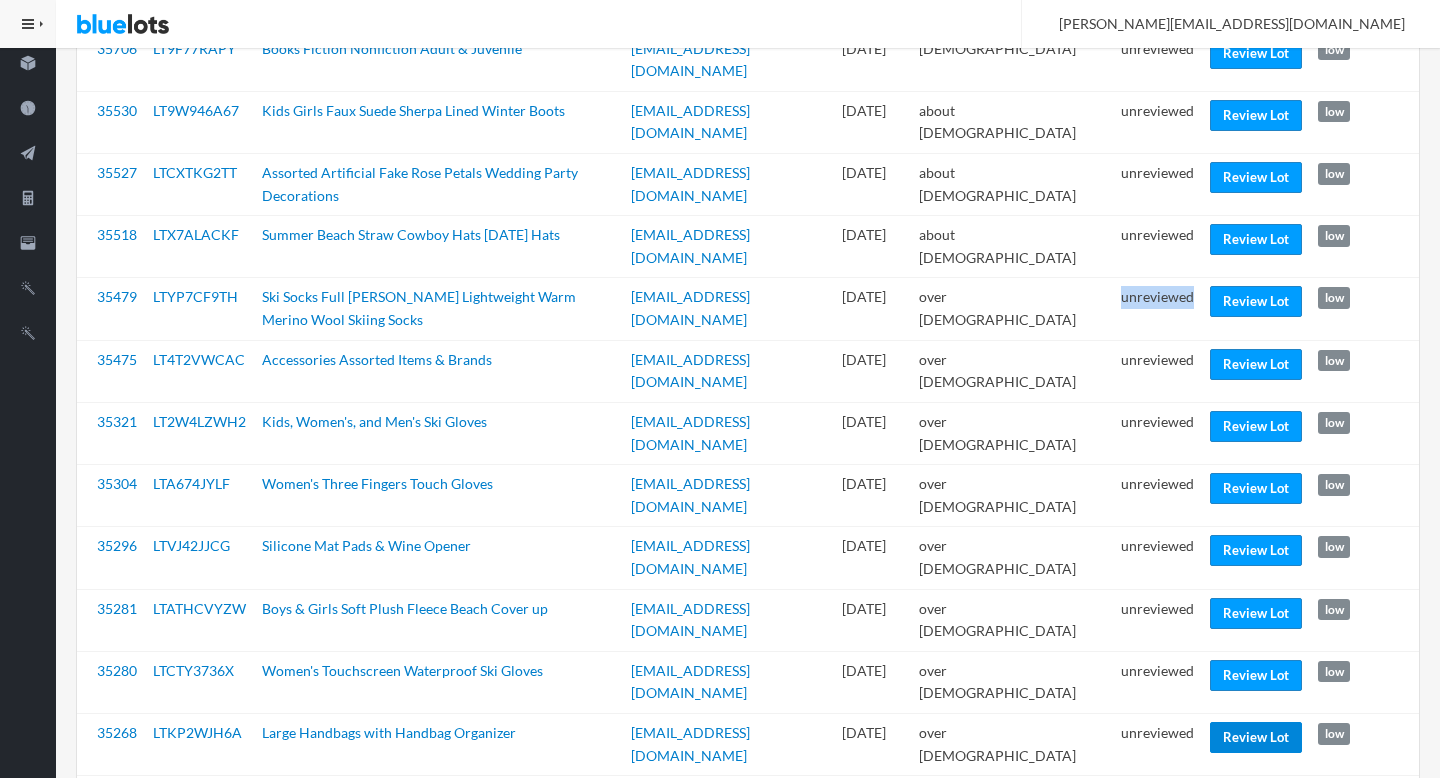 click on "Review Lot" at bounding box center [1256, 737] 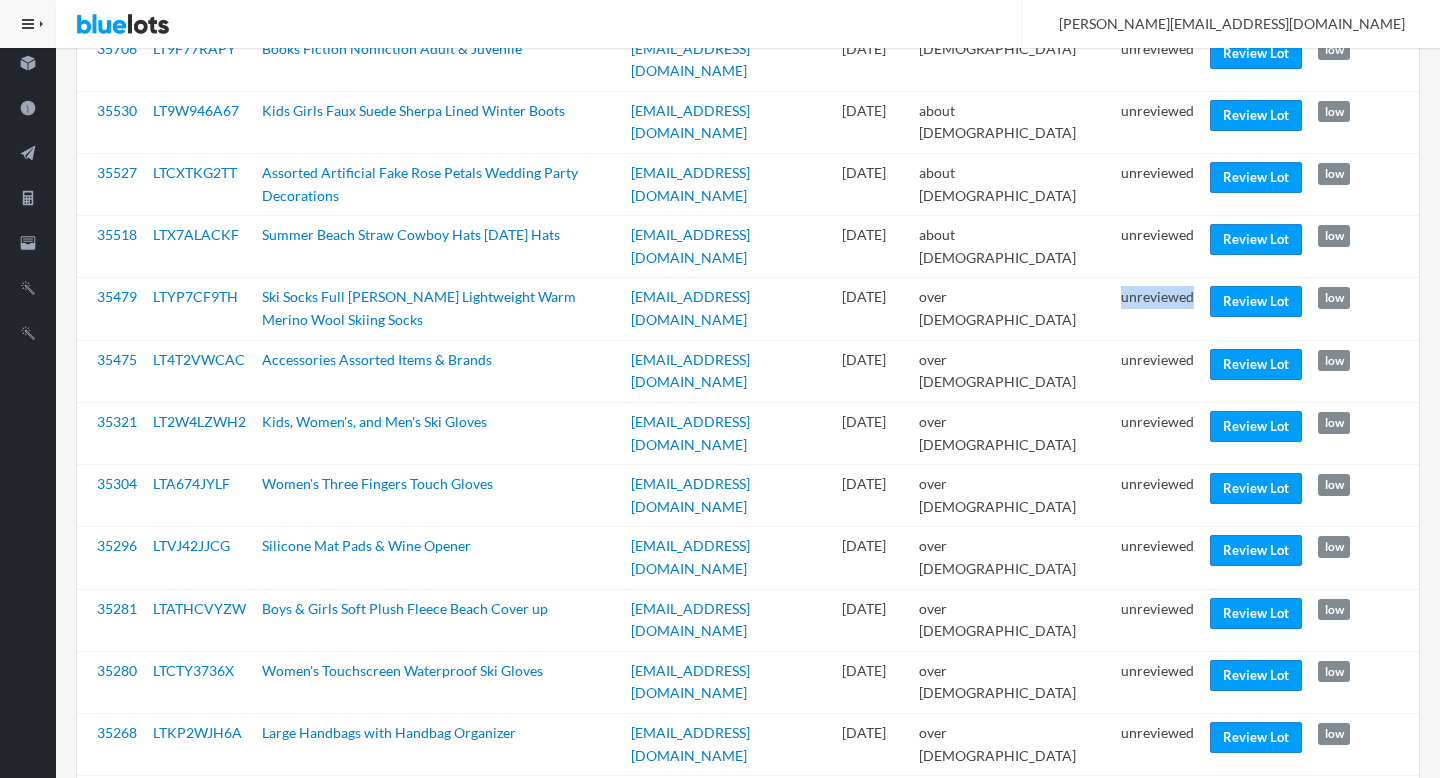 click on "Review Lot" at bounding box center (1256, 924) 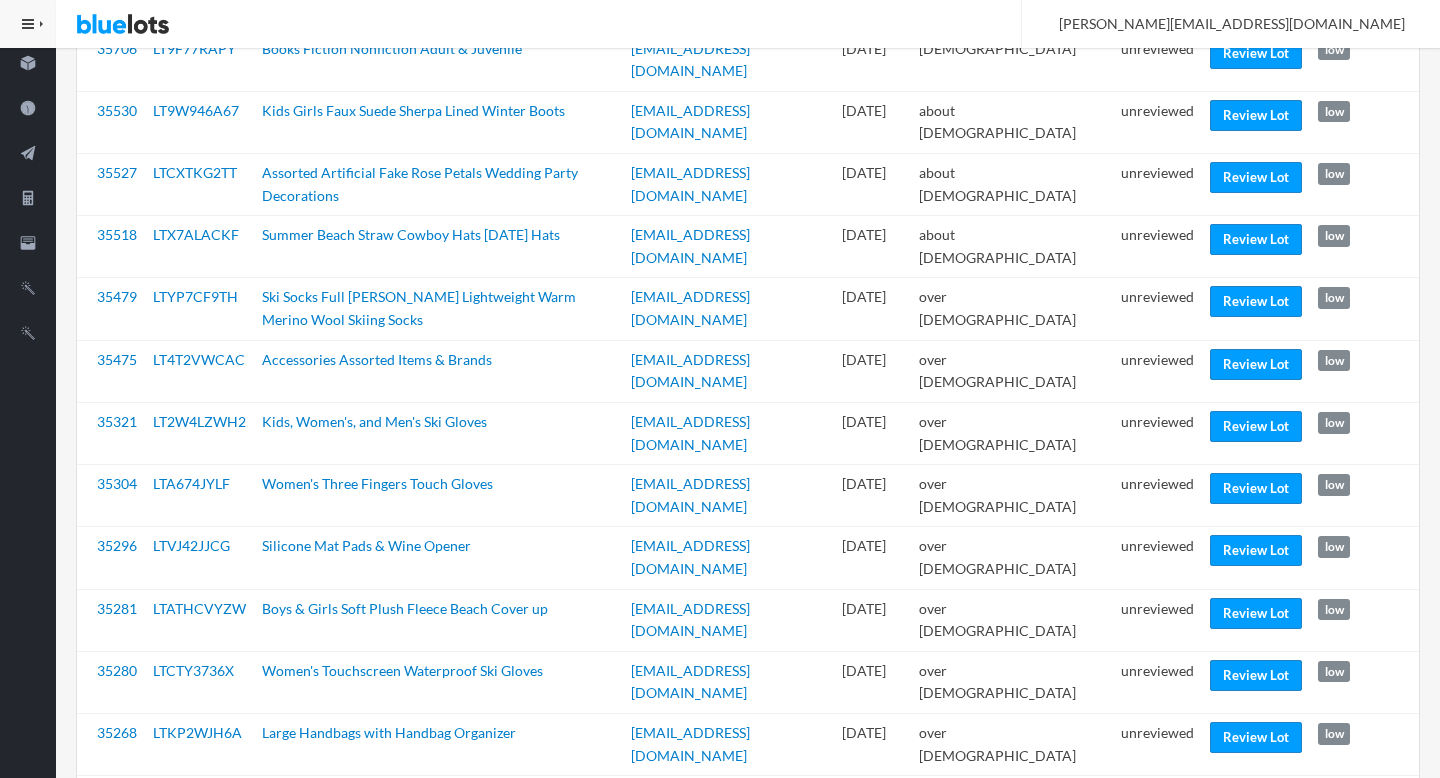 click on "unreviewed" at bounding box center (1157, 993) 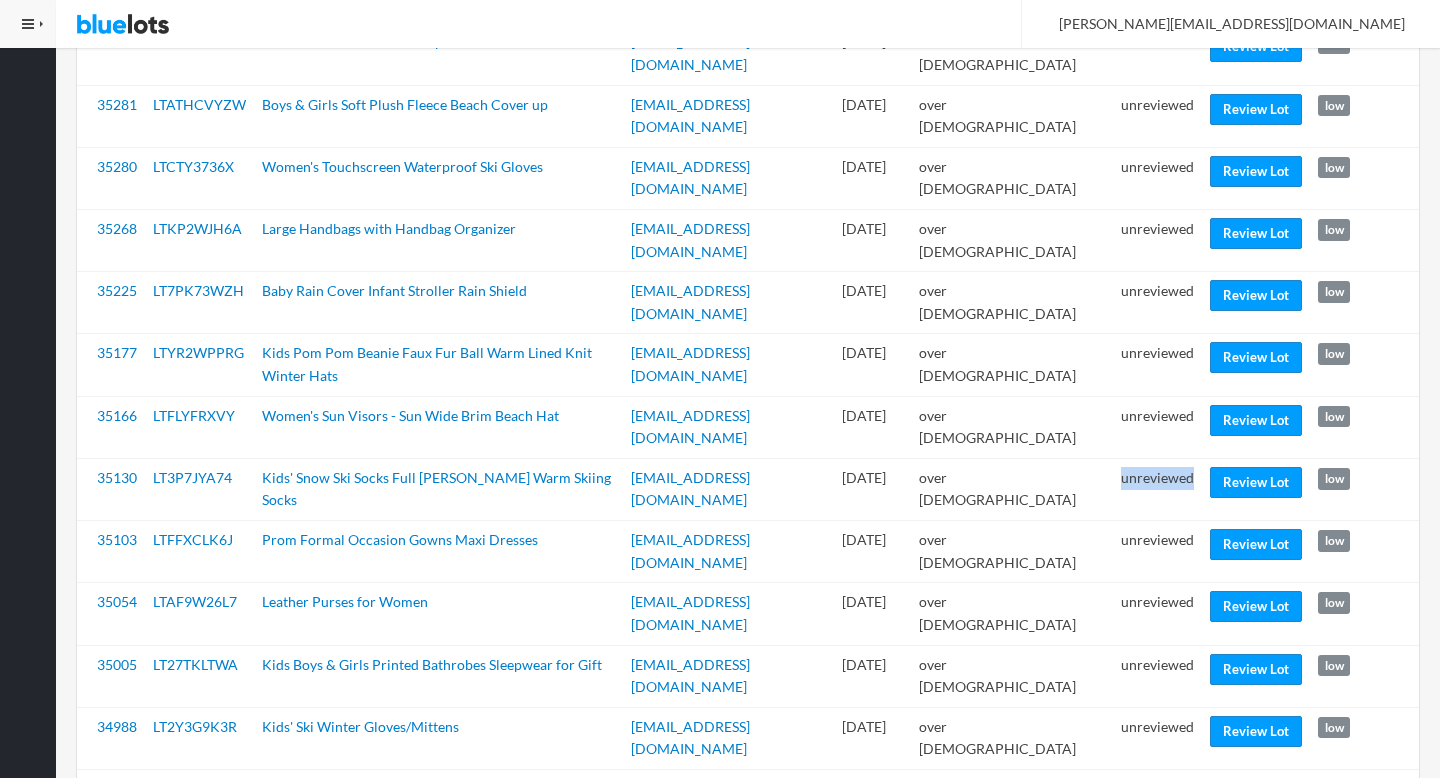 scroll, scrollTop: 1257, scrollLeft: 0, axis: vertical 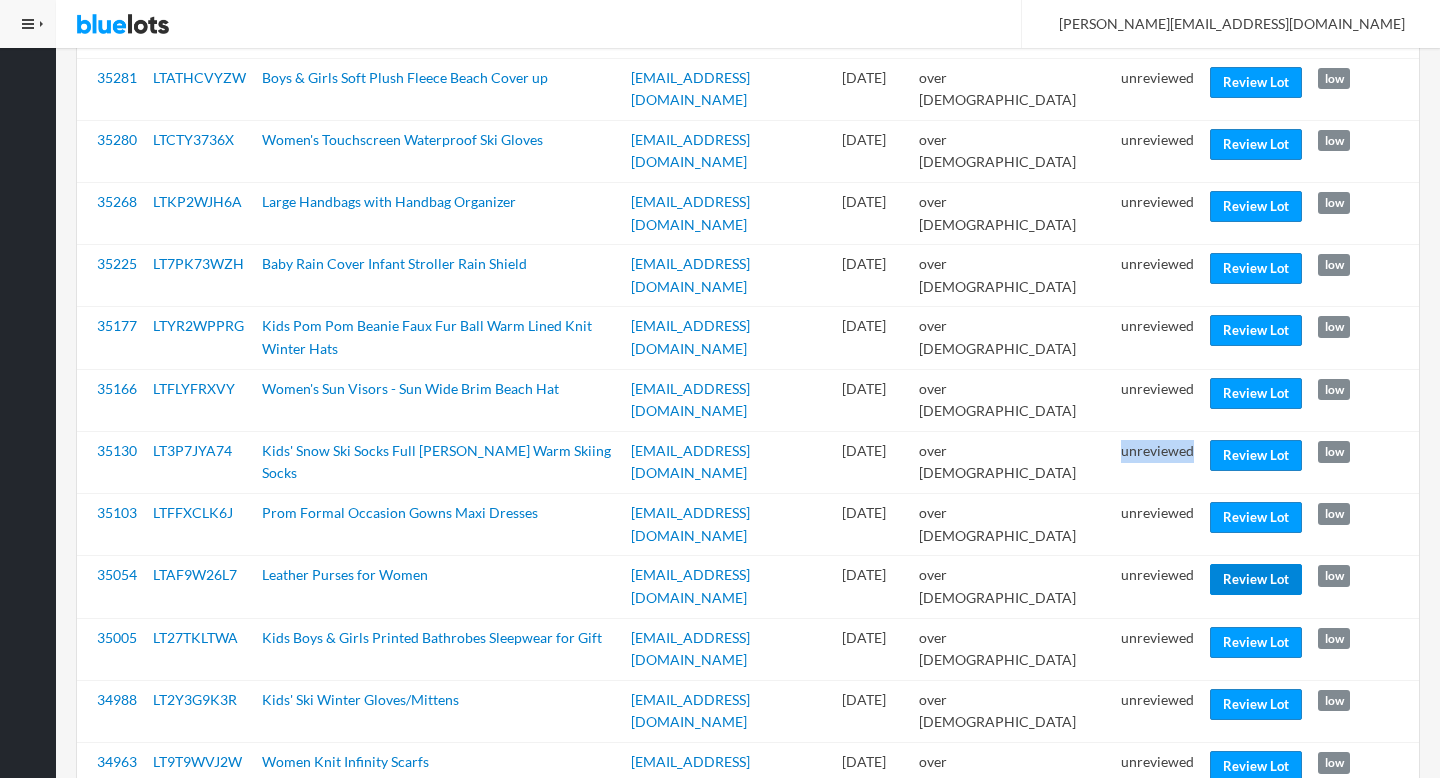 click on "Review Lot" at bounding box center [1256, 579] 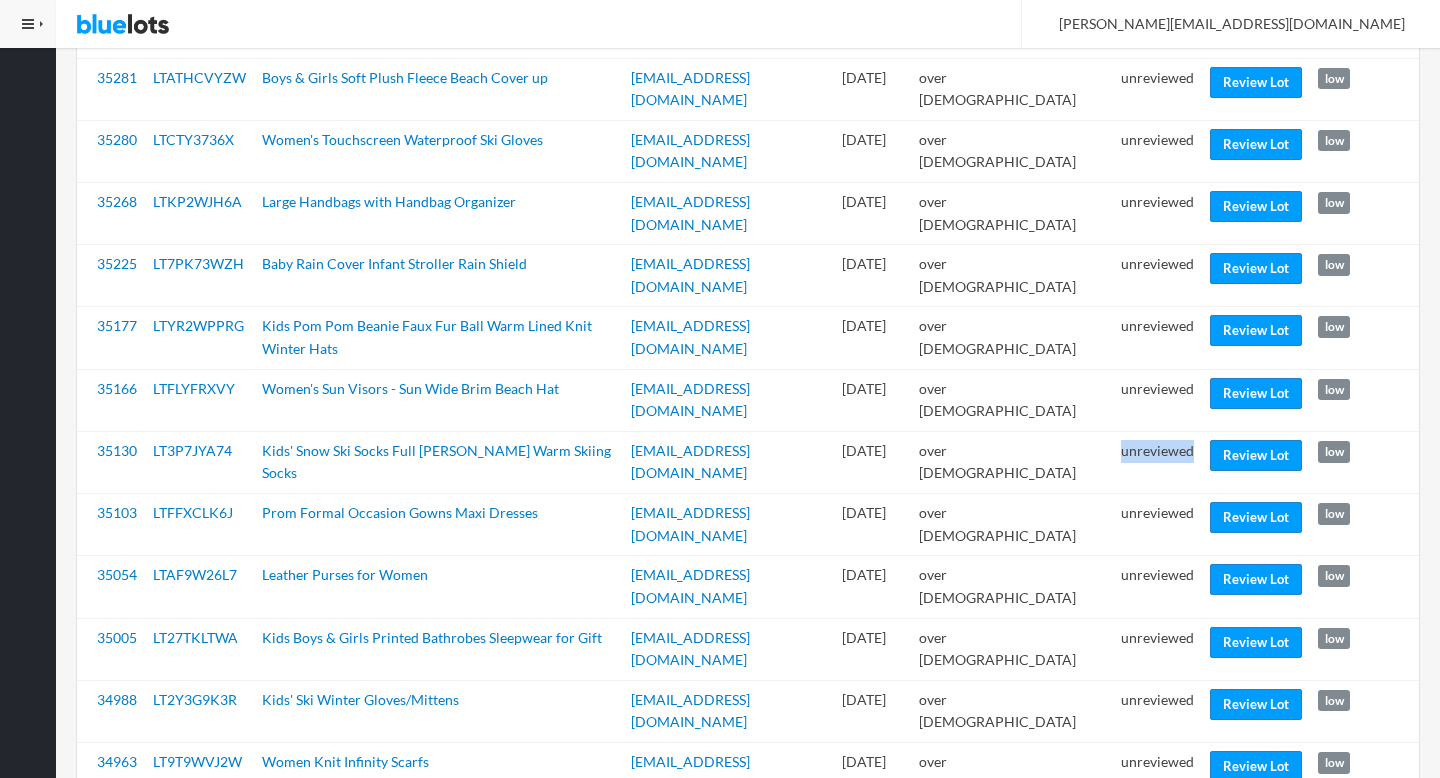 click on "Review Lot" at bounding box center [1256, 828] 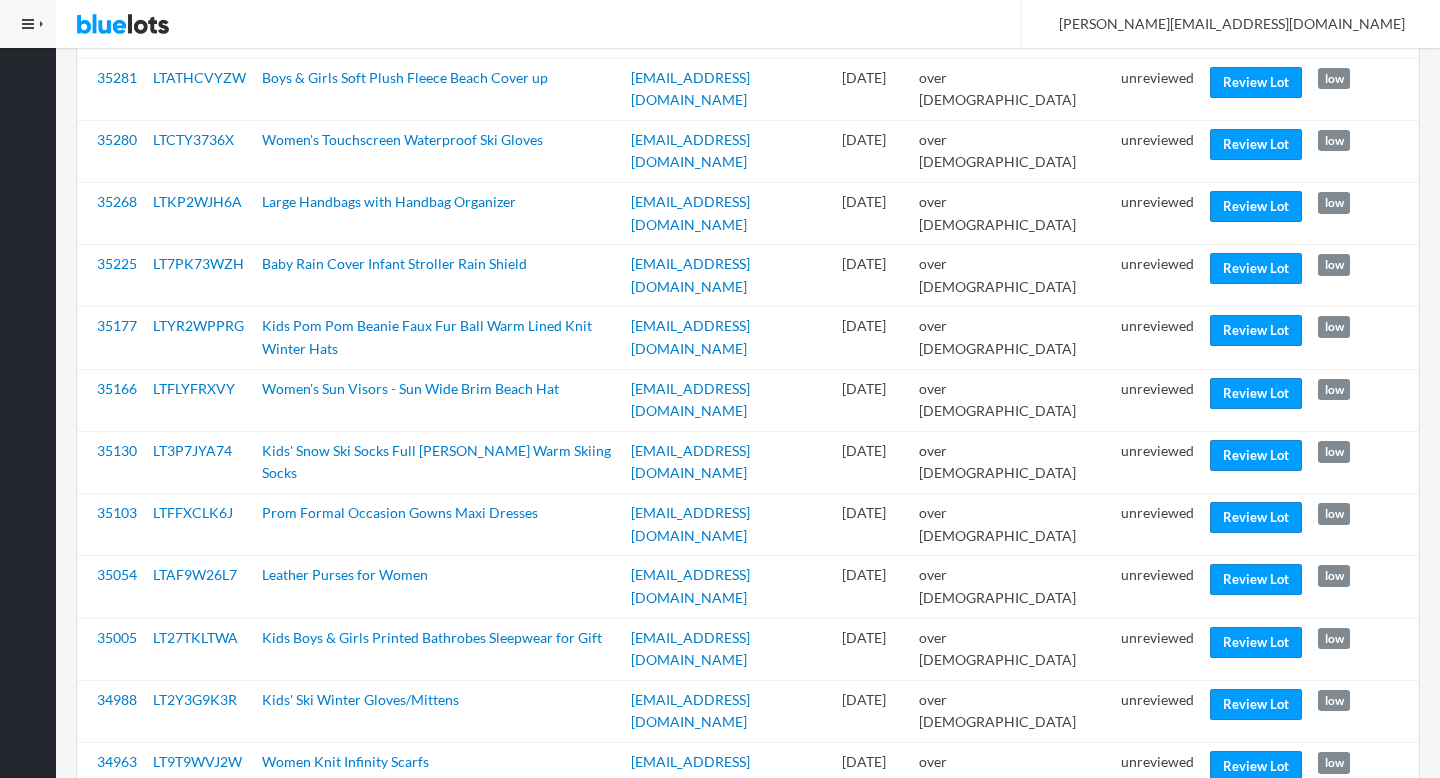 click on "unreviewed" at bounding box center (1157, 1022) 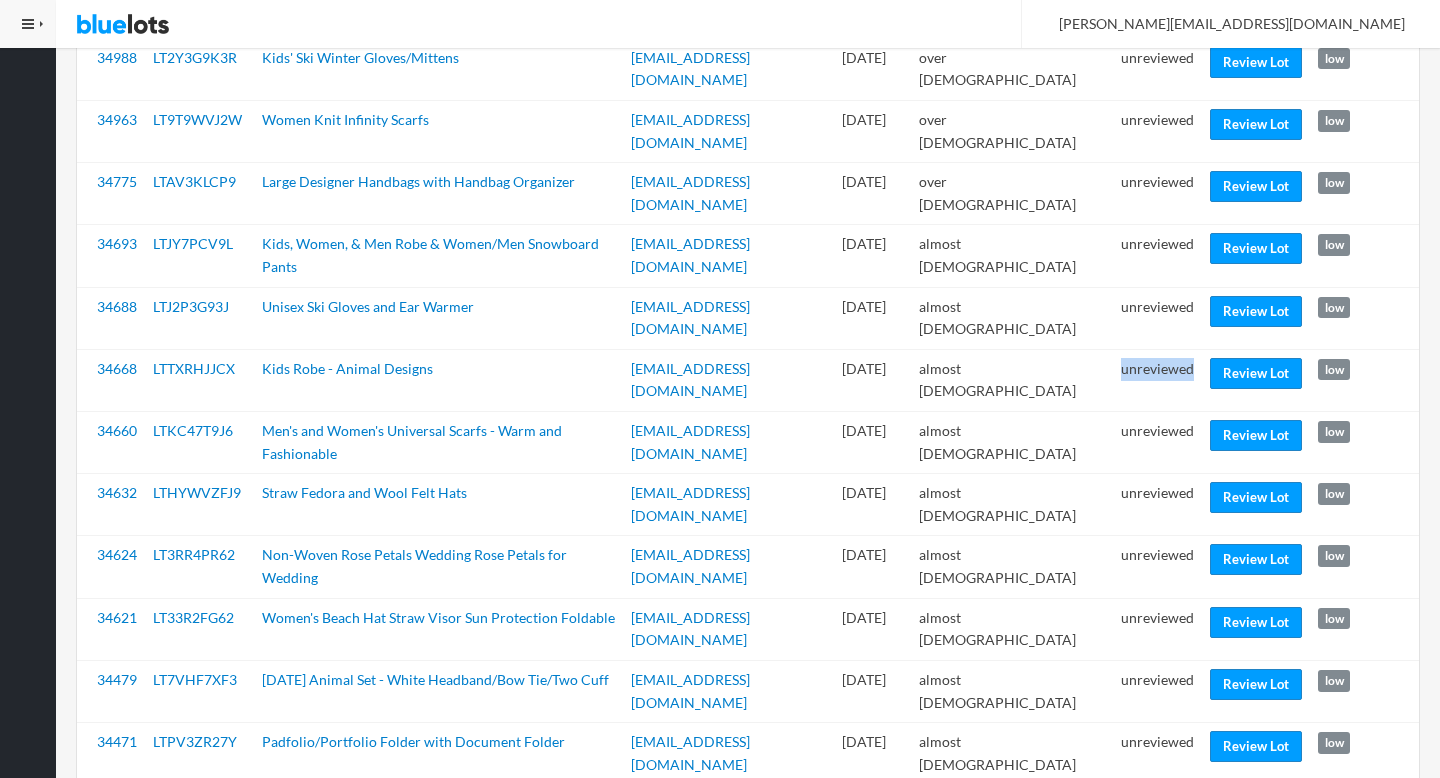 scroll, scrollTop: 1909, scrollLeft: 0, axis: vertical 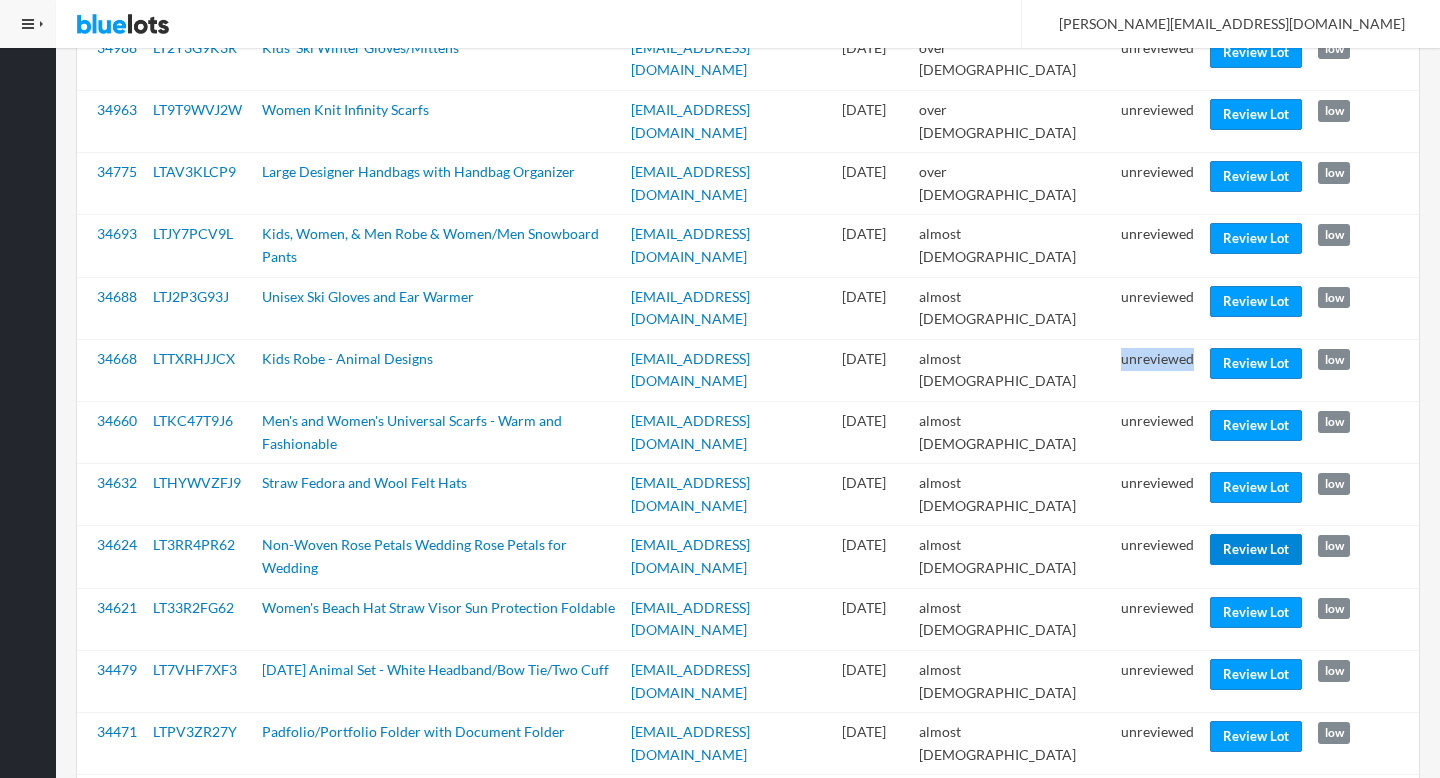 click on "Review Lot" at bounding box center (1256, 549) 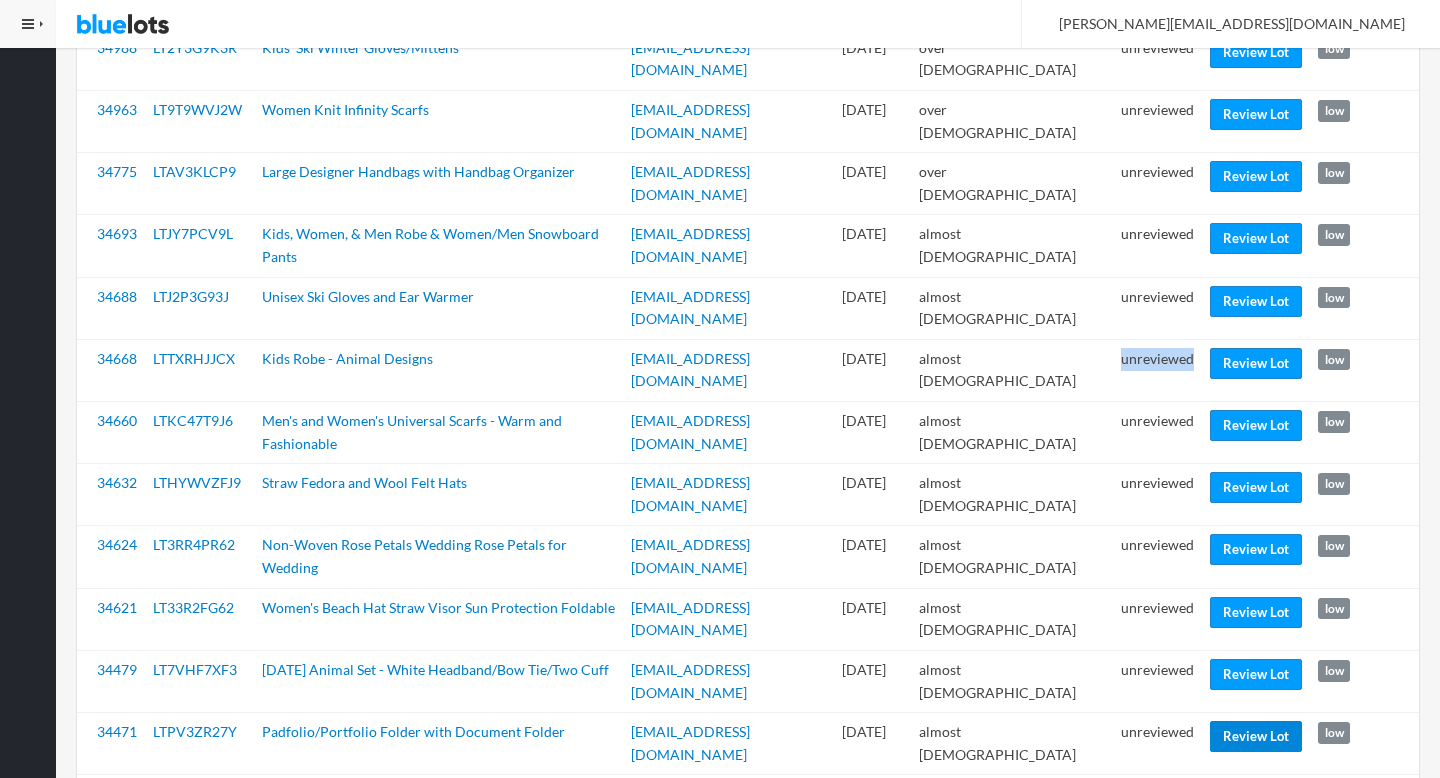 click on "Review Lot" at bounding box center (1256, 736) 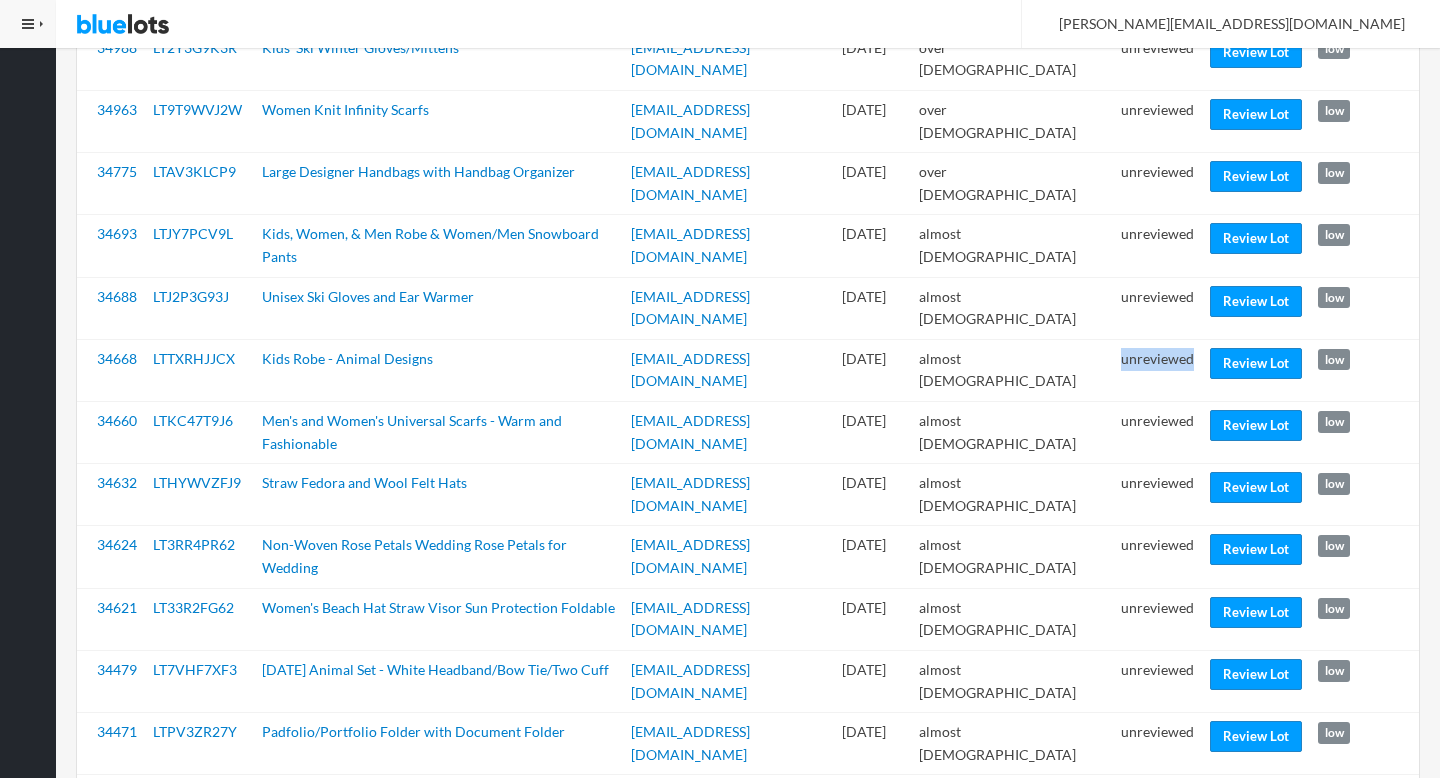 click on "Review Lot" at bounding box center [1256, 923] 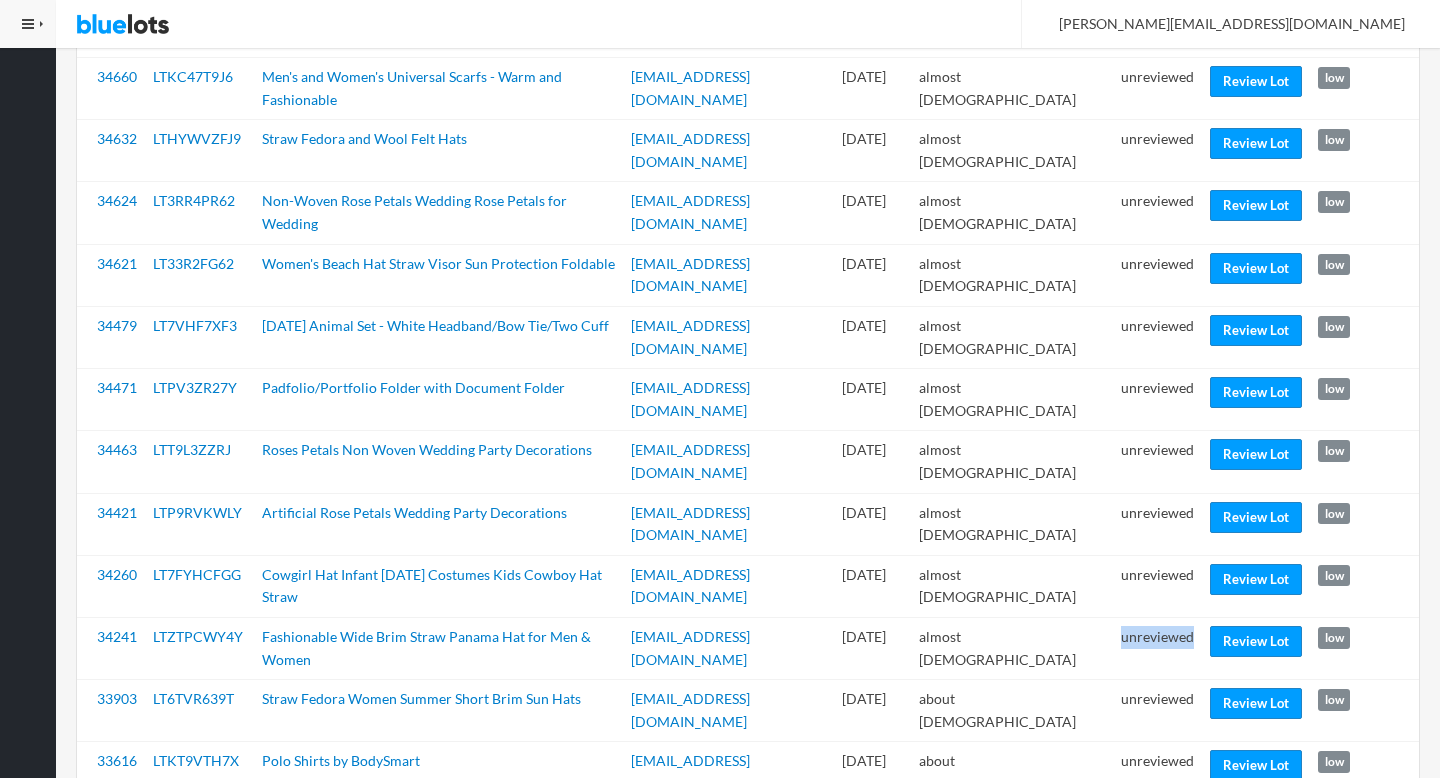 scroll, scrollTop: 2252, scrollLeft: 0, axis: vertical 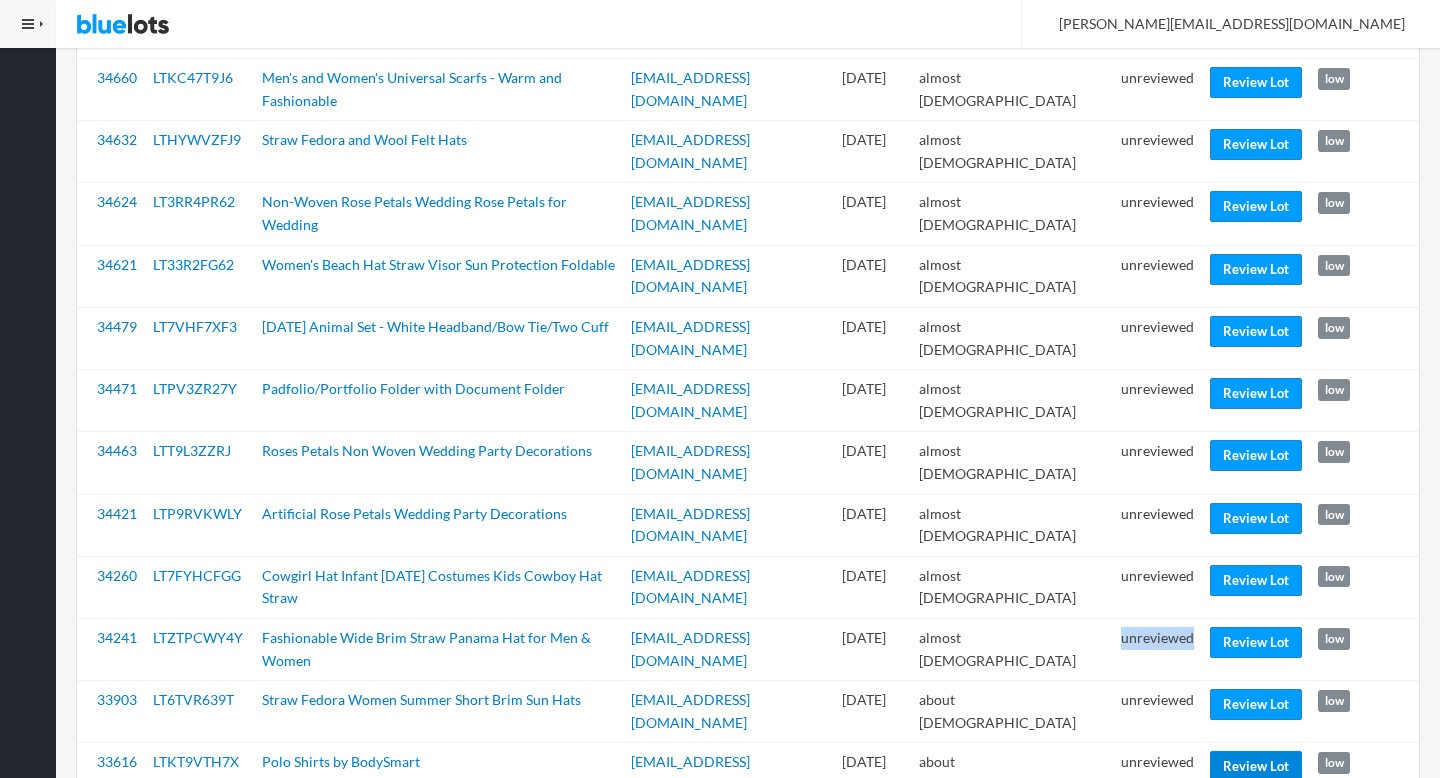 click on "Review Lot" at bounding box center [1256, 766] 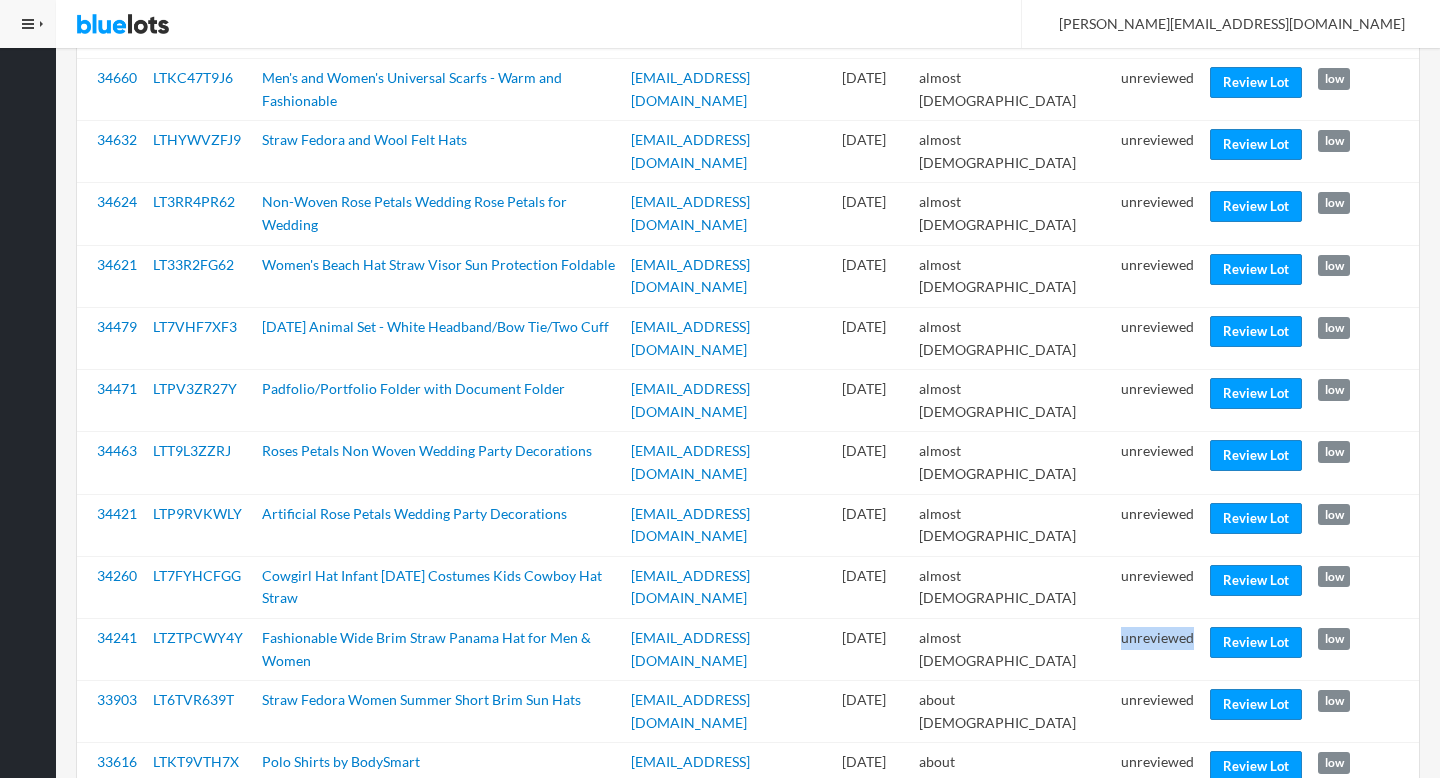 click on "Review Lot" at bounding box center (1256, 829) 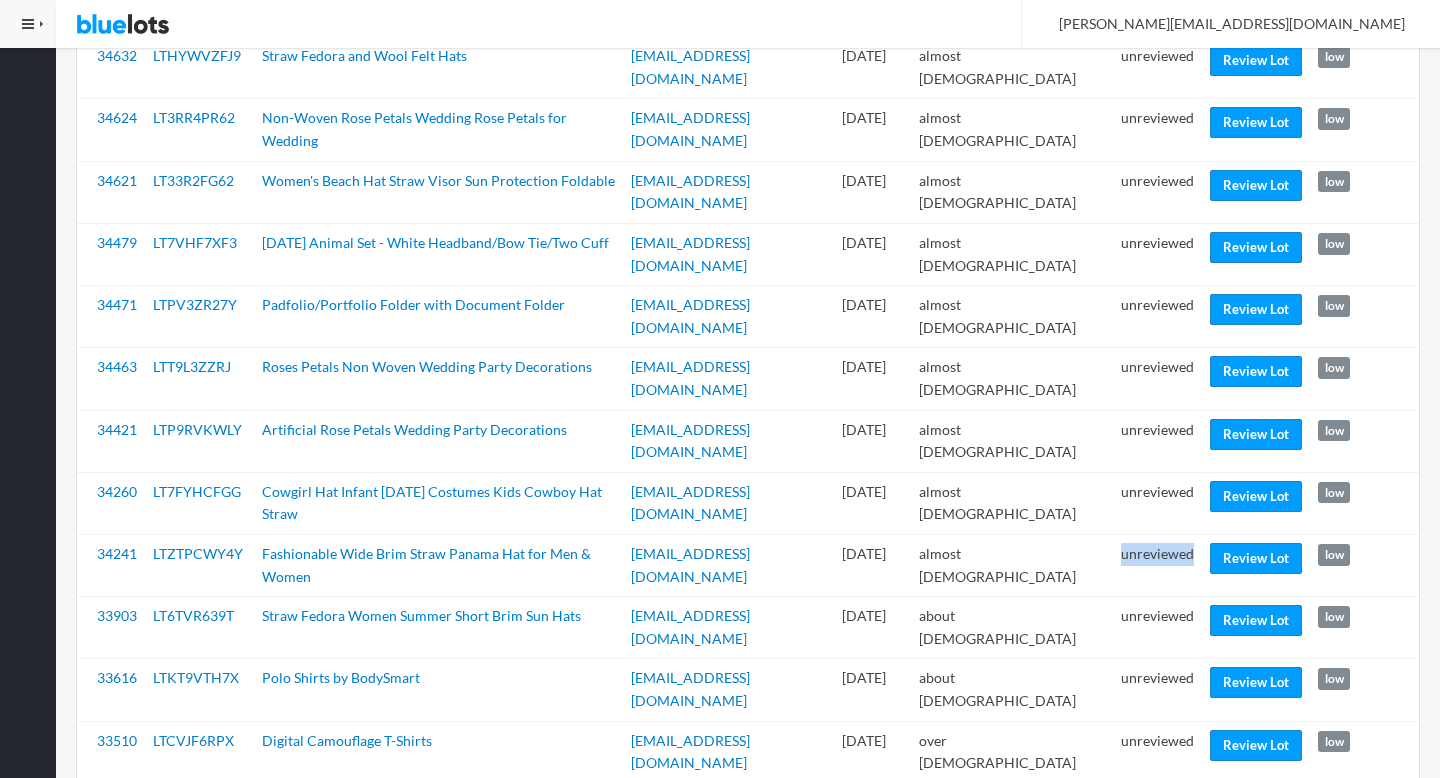 scroll, scrollTop: 2389, scrollLeft: 0, axis: vertical 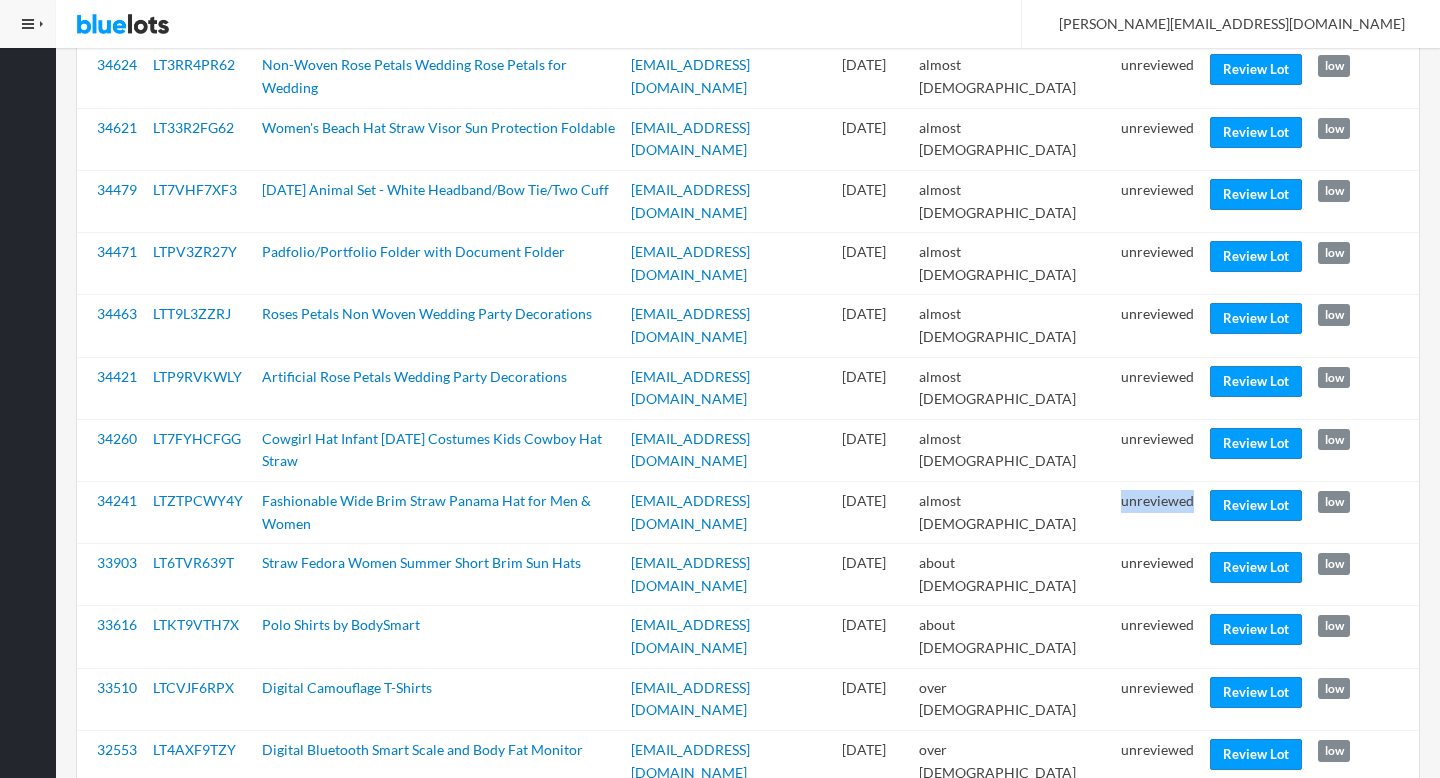 click on "Review Lot" at bounding box center [1256, 941] 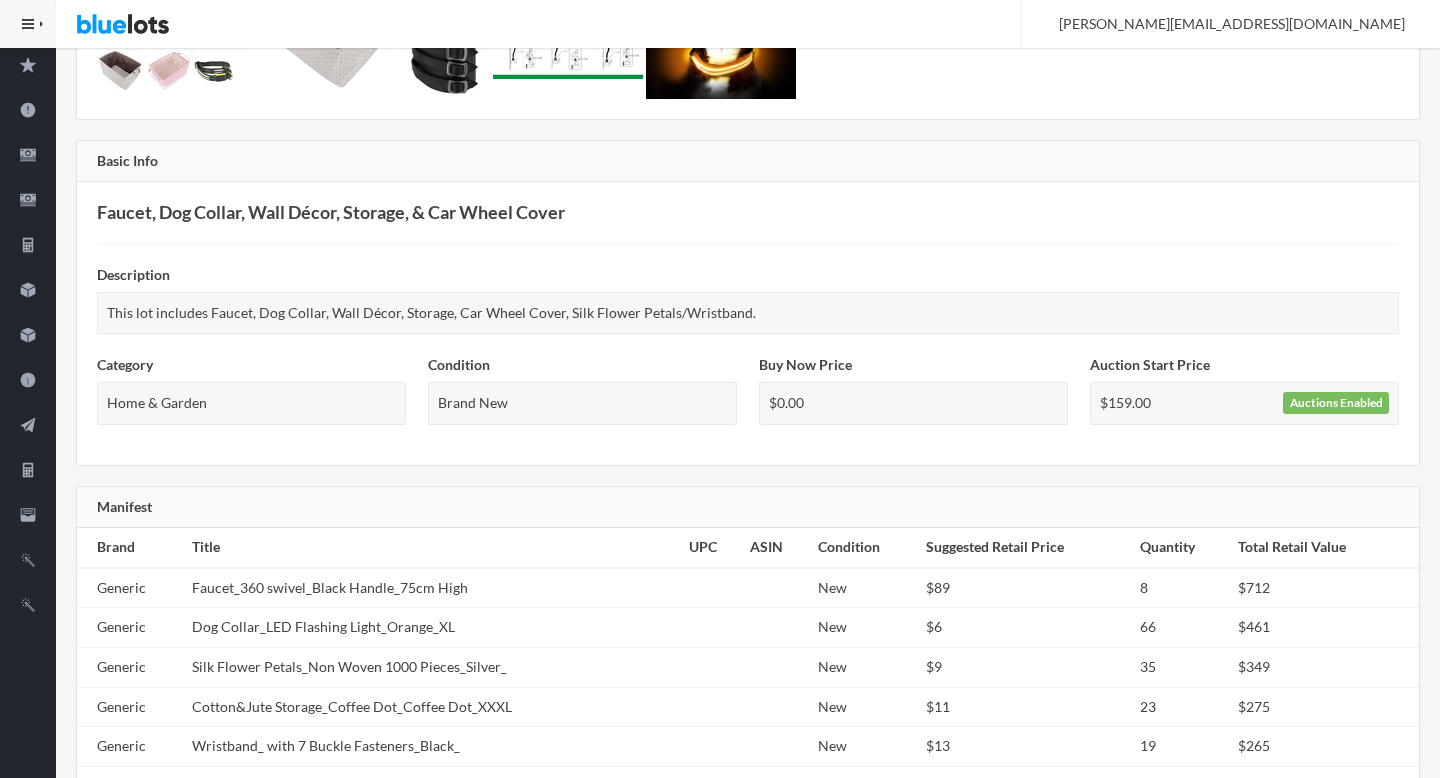 scroll, scrollTop: 0, scrollLeft: 0, axis: both 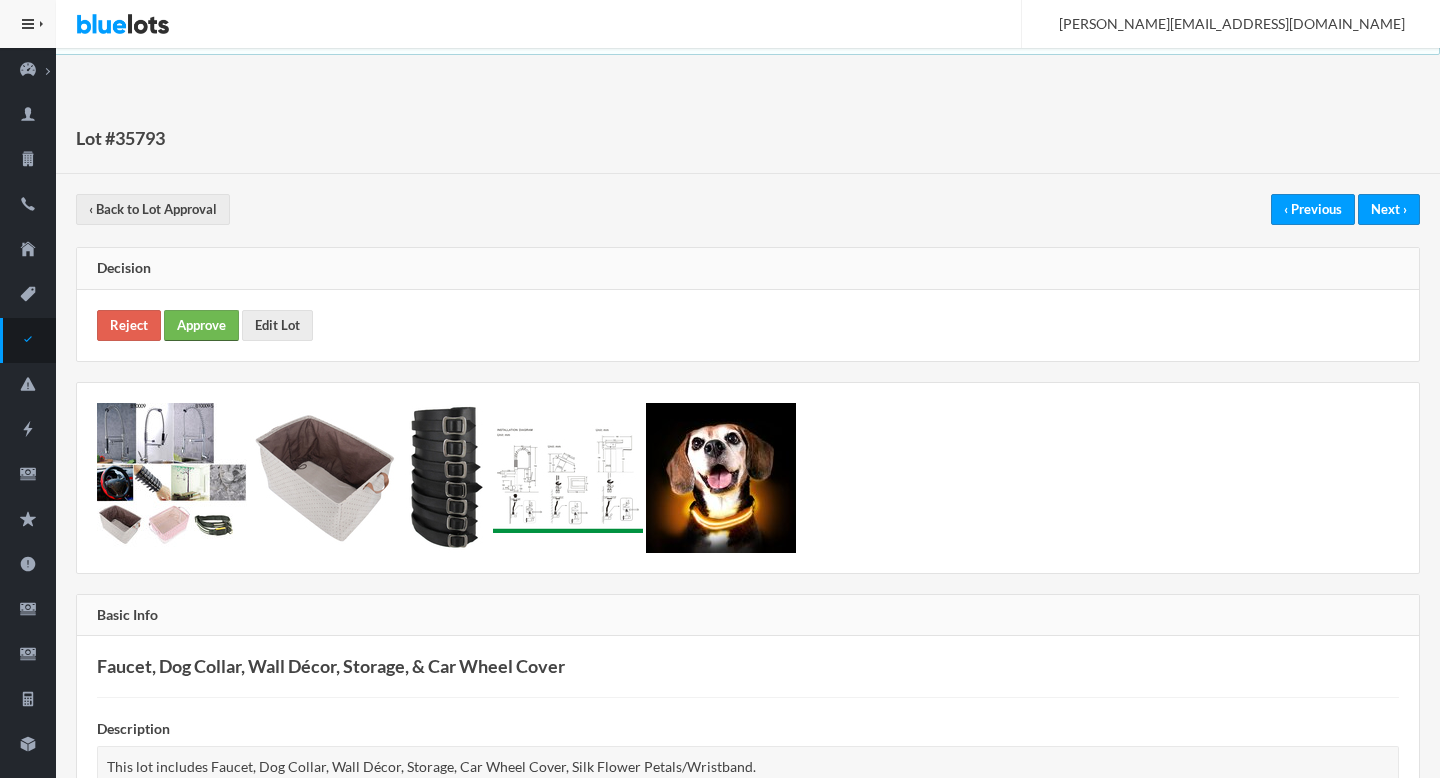 click on "Approve" at bounding box center (201, 325) 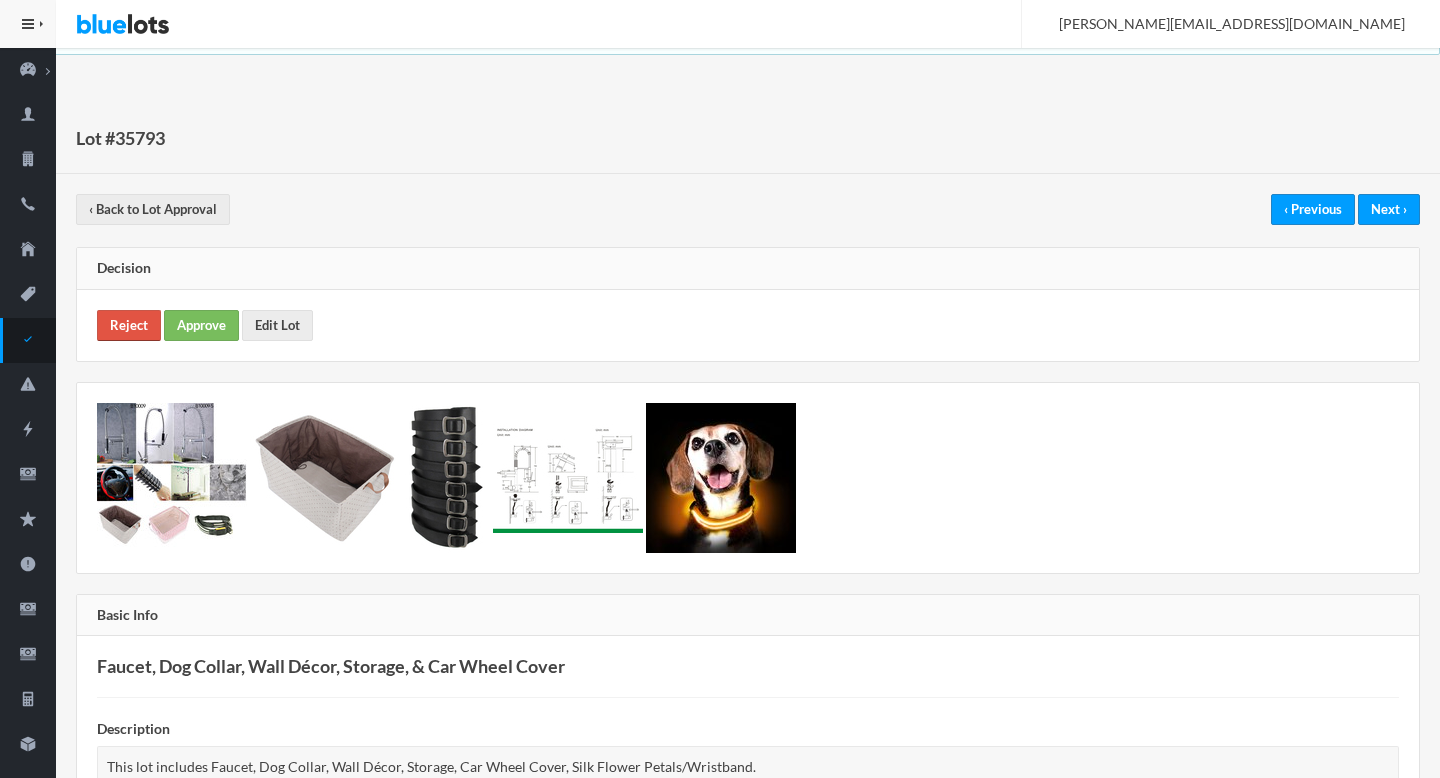 click on "Reject" at bounding box center (129, 325) 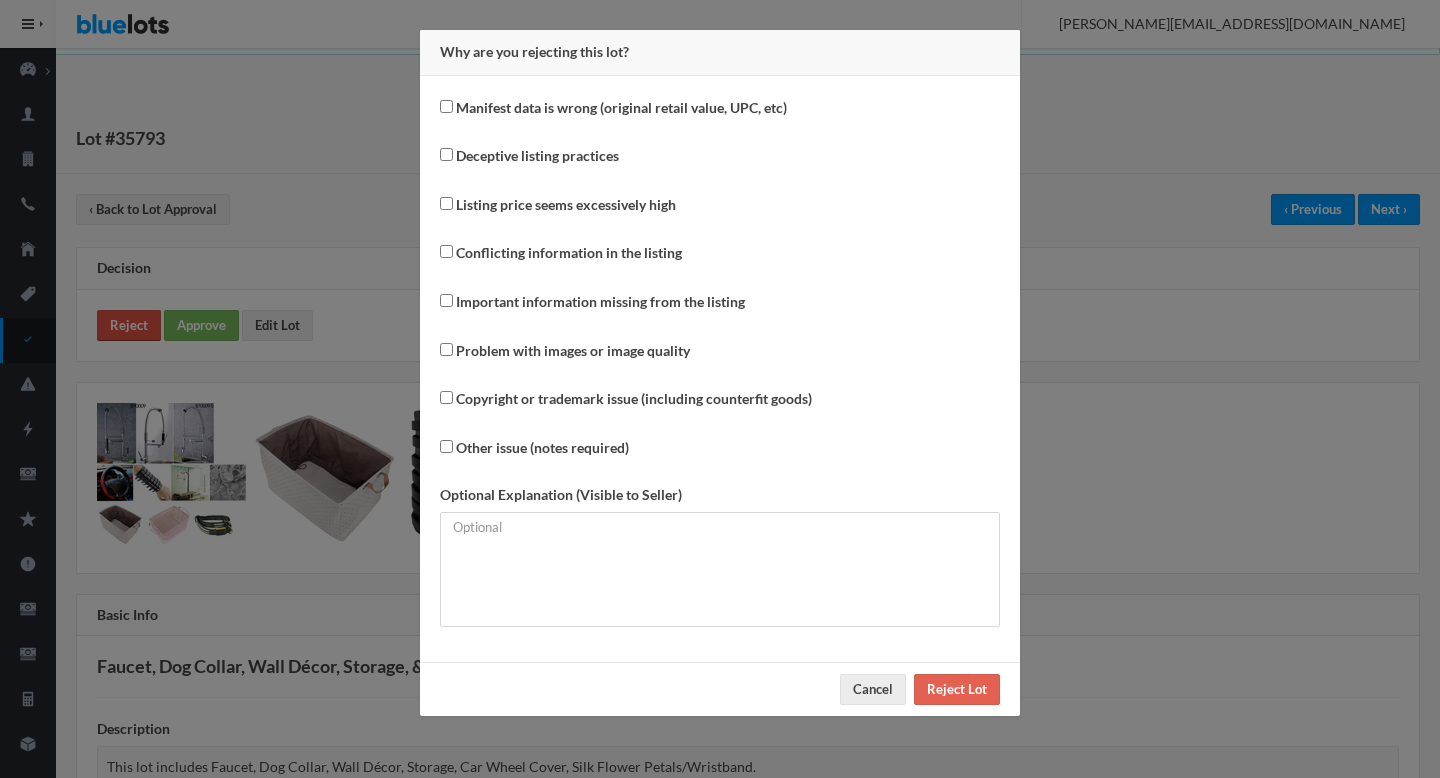 click on "Why are you rejecting this lot?
Manifest data is wrong (original retail value, UPC, etc)
Deceptive listing practices
Listing price seems excessively high
Conflicting information in the listing
Important information missing from the listing
Problem with images or image quality
Copyright or trademark issue (including counterfit goods)
Other issue (notes required)
Optional Explanation (Visible to Seller)
Cancel
Reject Lot" at bounding box center (720, 389) 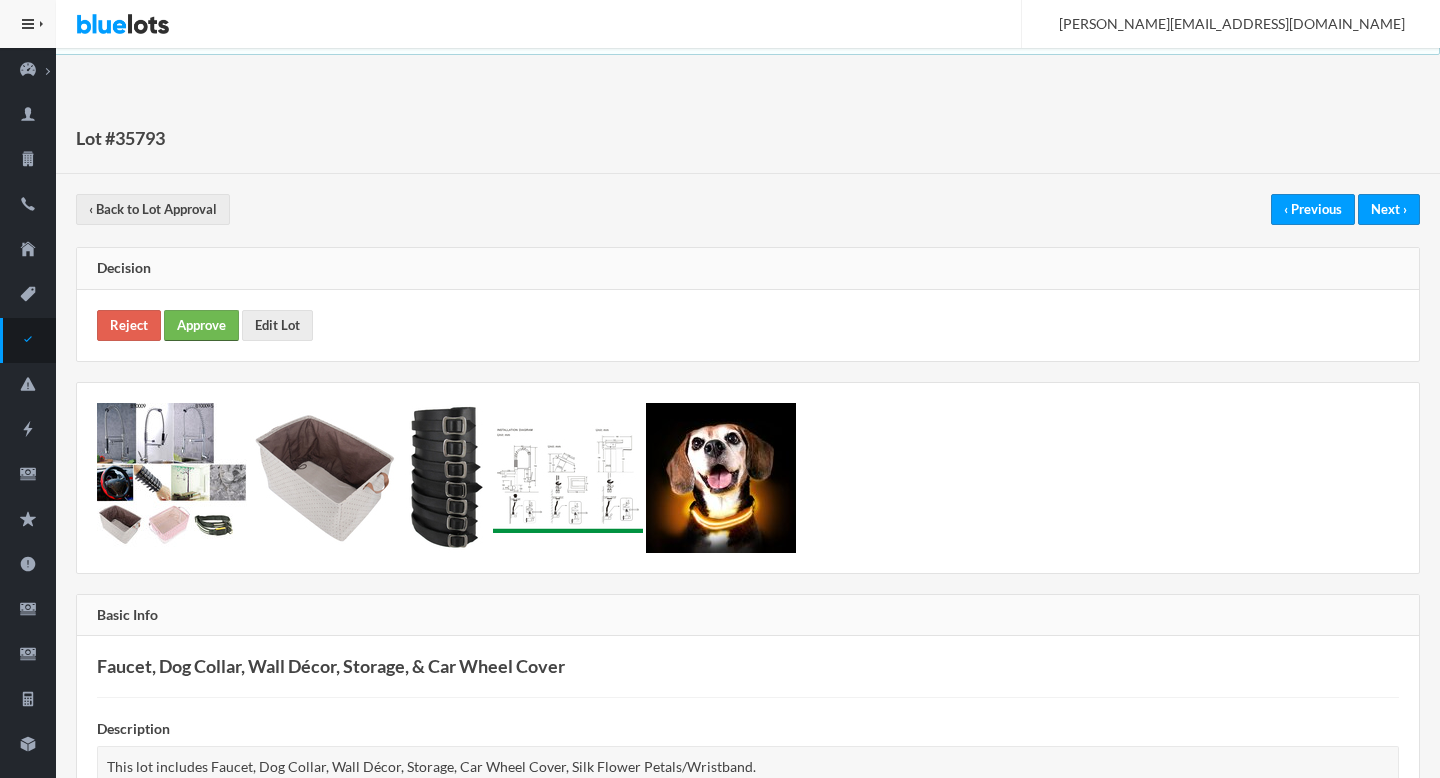 click on "Approve" at bounding box center (201, 325) 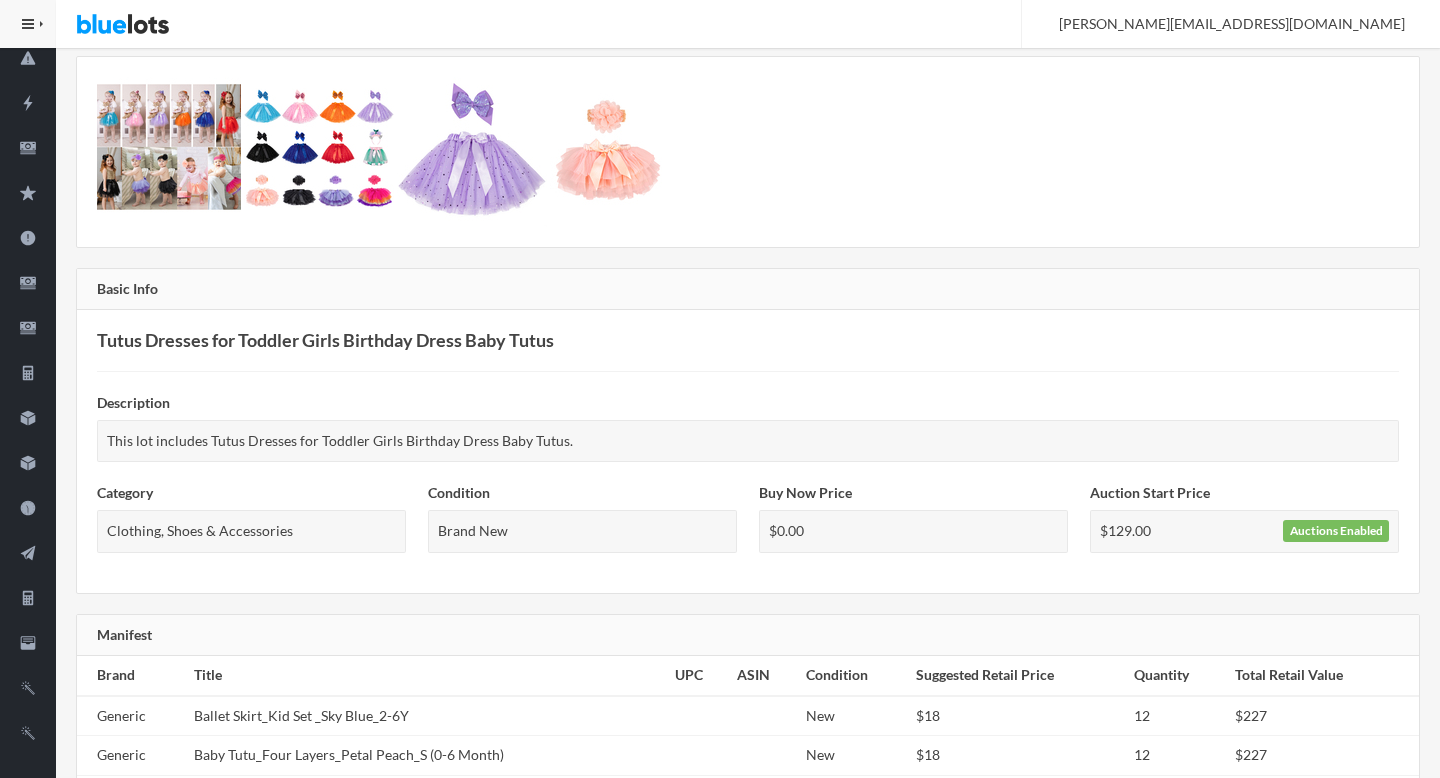 scroll, scrollTop: 0, scrollLeft: 0, axis: both 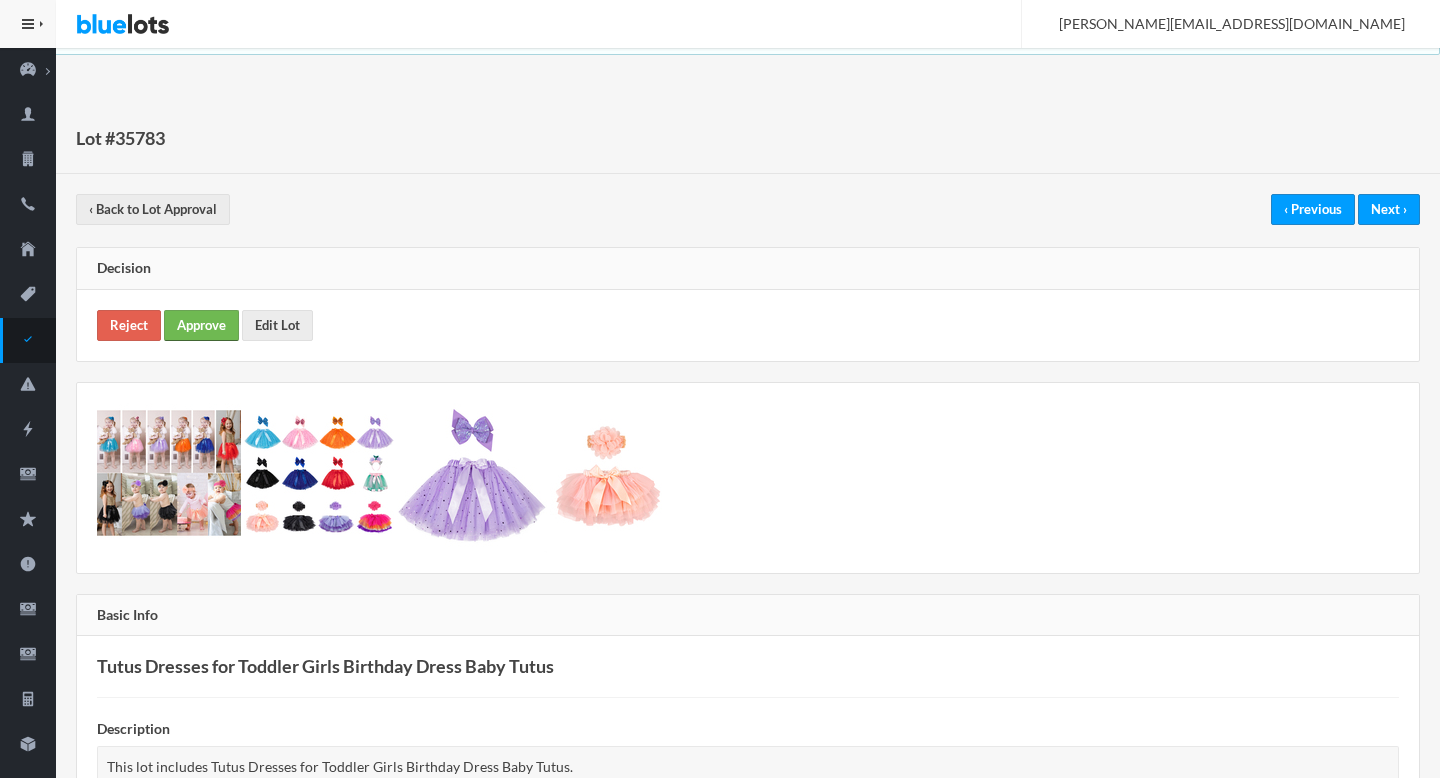 click on "Approve" at bounding box center (201, 325) 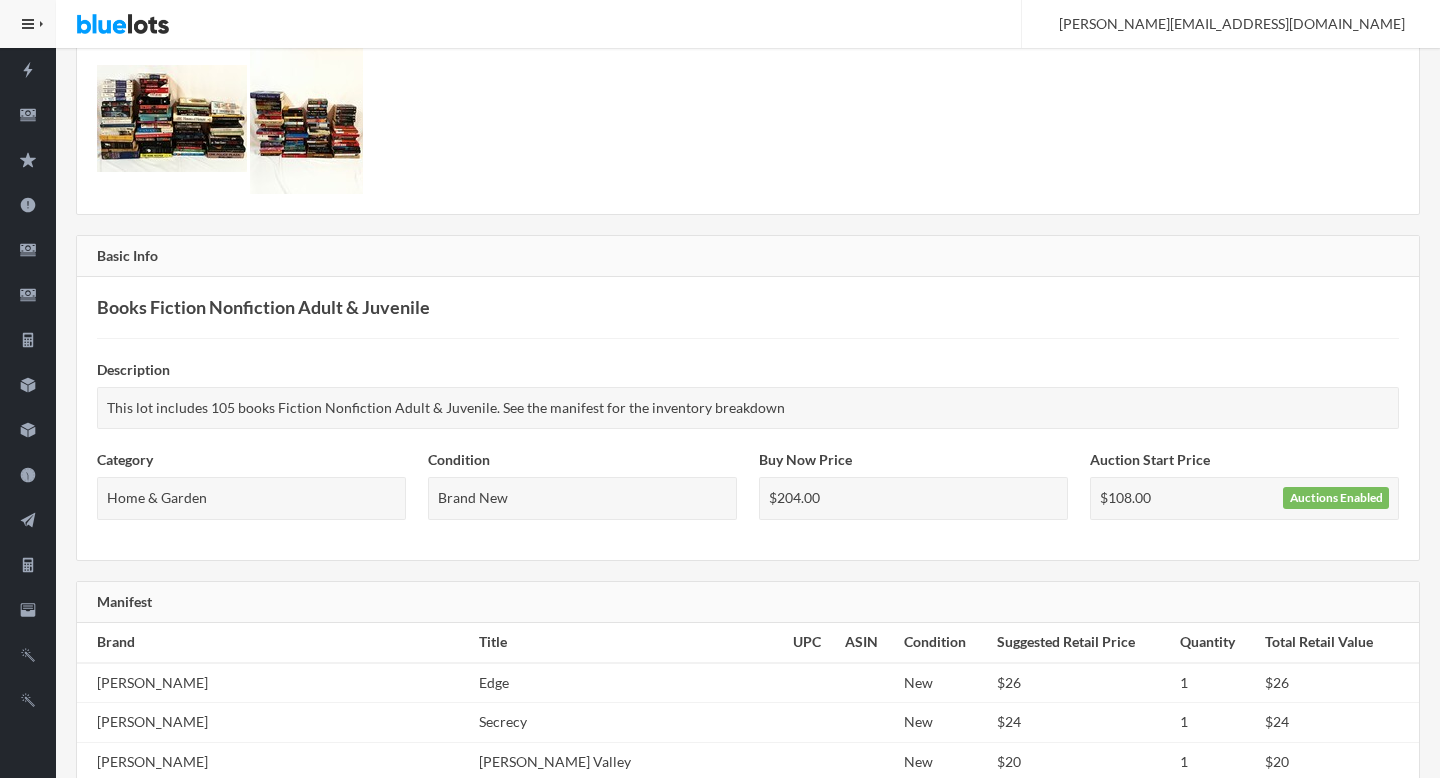 scroll, scrollTop: 0, scrollLeft: 0, axis: both 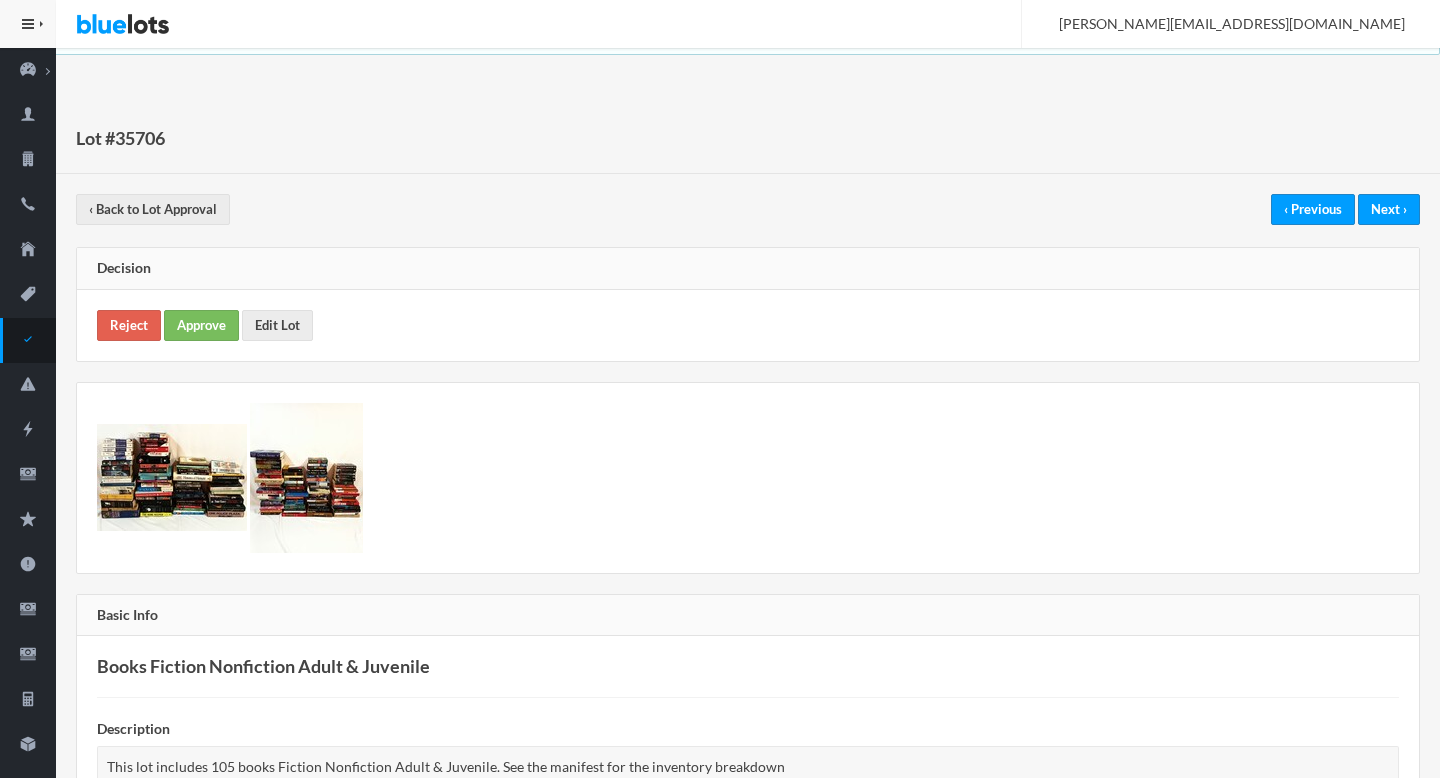 click on "Lot #35706
‹ Back to Lot Approval
‹ Previous
Next ›
Decision
Reject
Approve
Edit Lot
Basic Info
Books Fiction Nonfiction Adult & Juvenile
Description
This lot includes 105 books Fiction Nonfiction Adult & Juvenile. See the manifest for the inventory breakdown
Category
Home & Garden
Condition
Brand New
Buy Now Price
$204.00
Auction Start Price
$108.00
Auctions Enabled
Manifest
Brand
Title
UPC
1" at bounding box center [748, 2793] 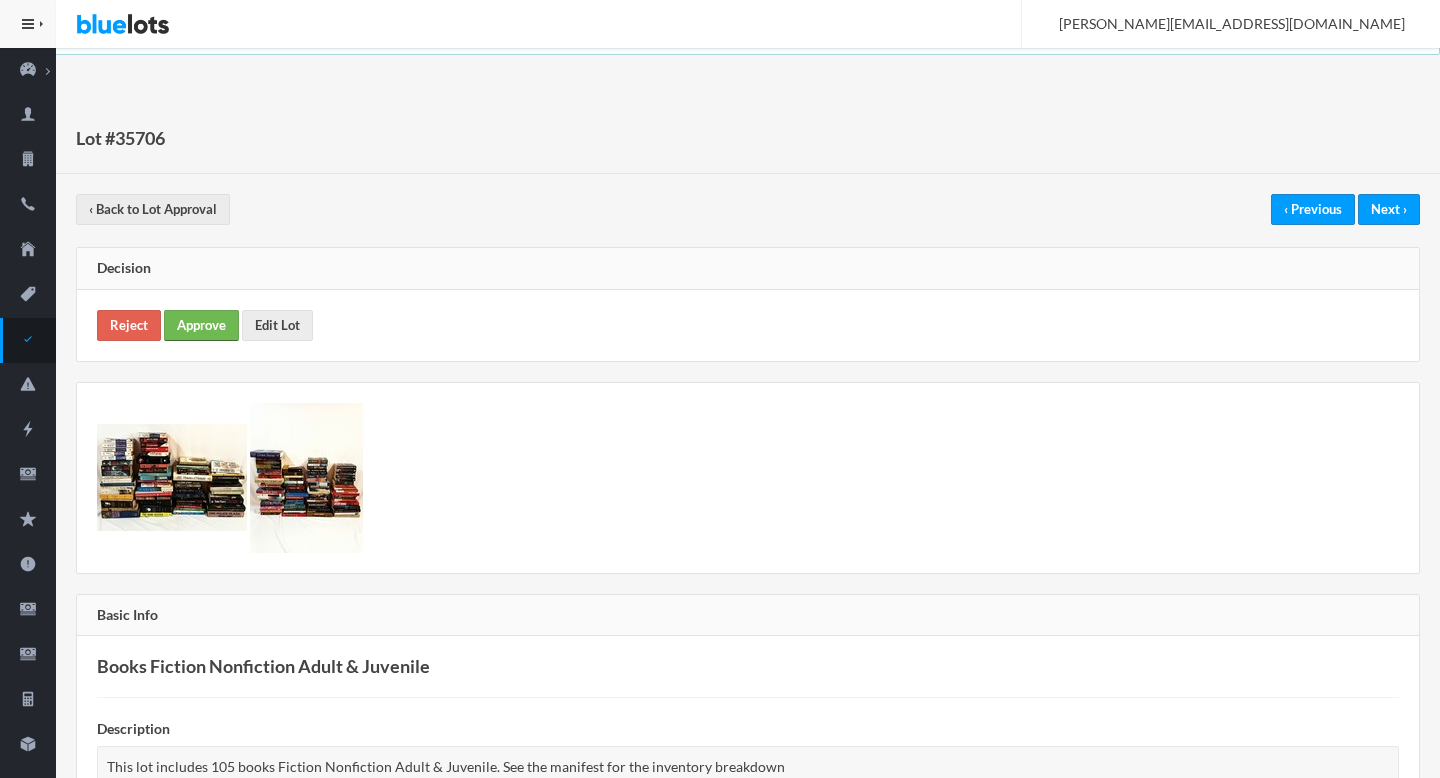 click on "Approve" at bounding box center (201, 325) 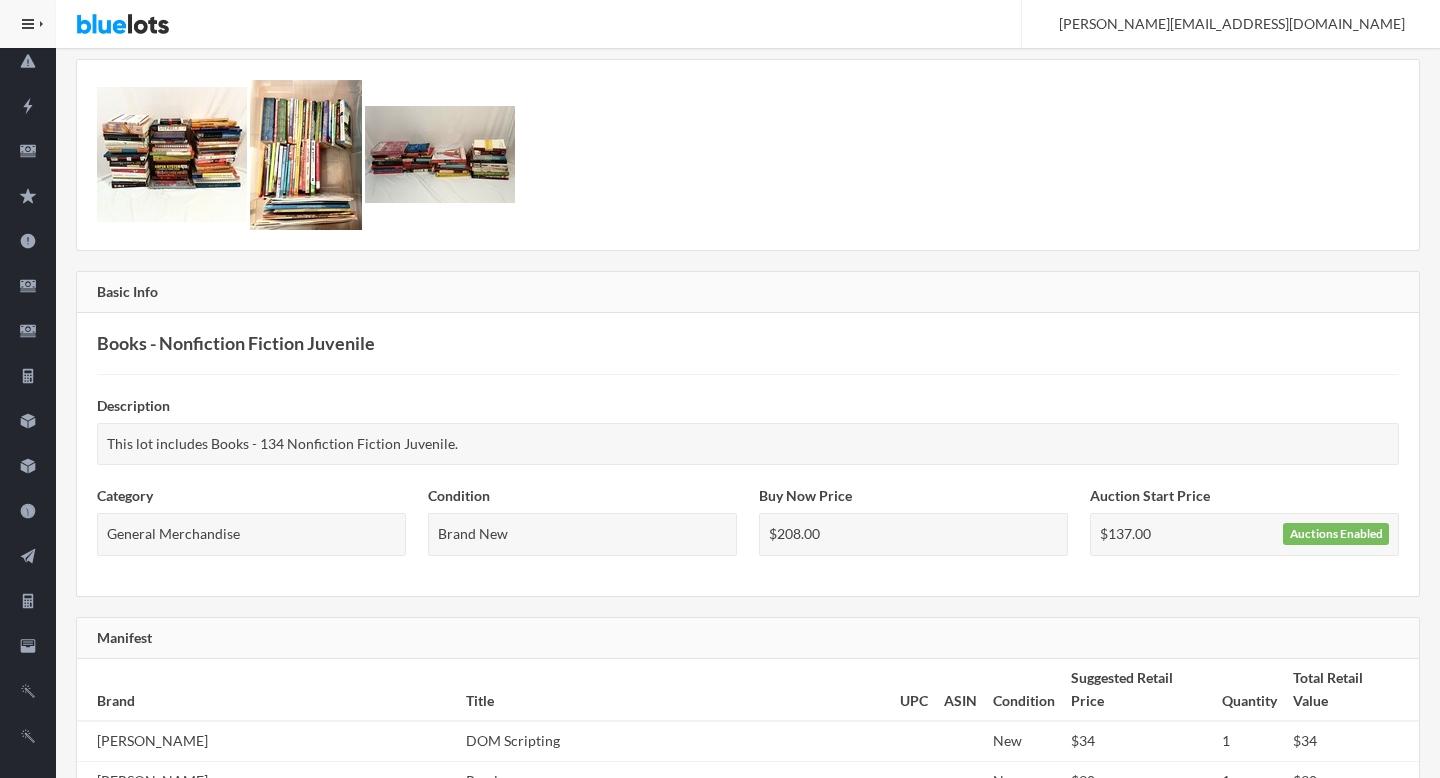 scroll, scrollTop: 0, scrollLeft: 0, axis: both 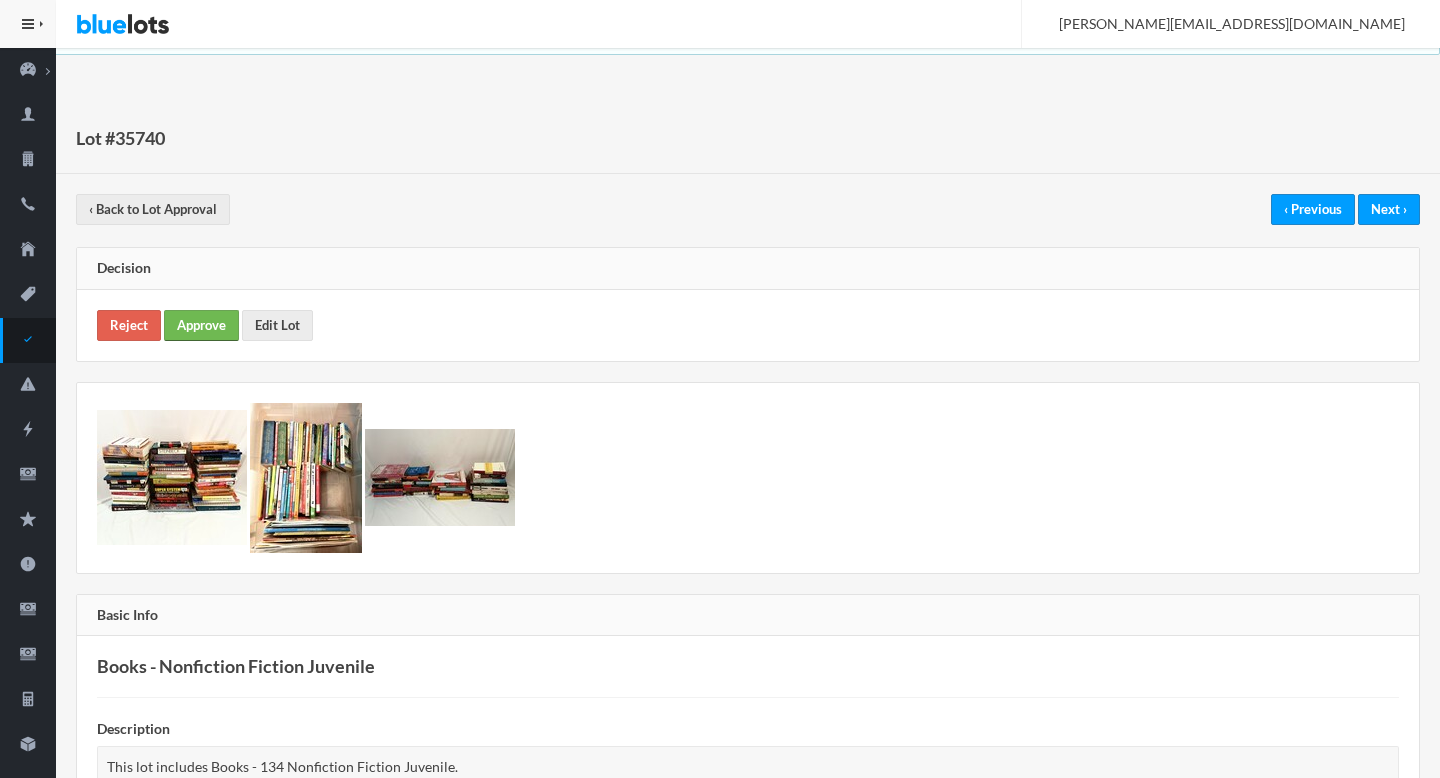 click on "Approve" at bounding box center [201, 325] 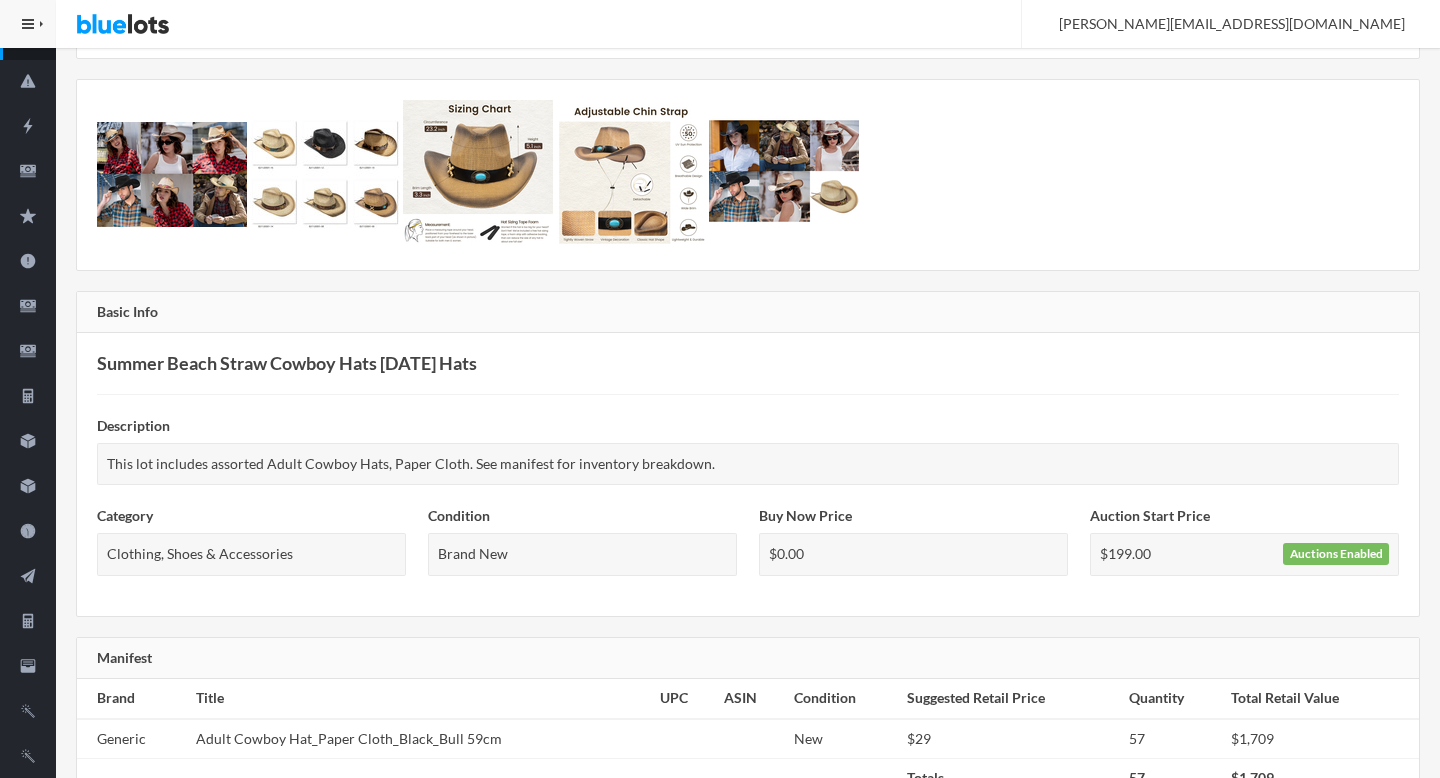 scroll, scrollTop: 0, scrollLeft: 0, axis: both 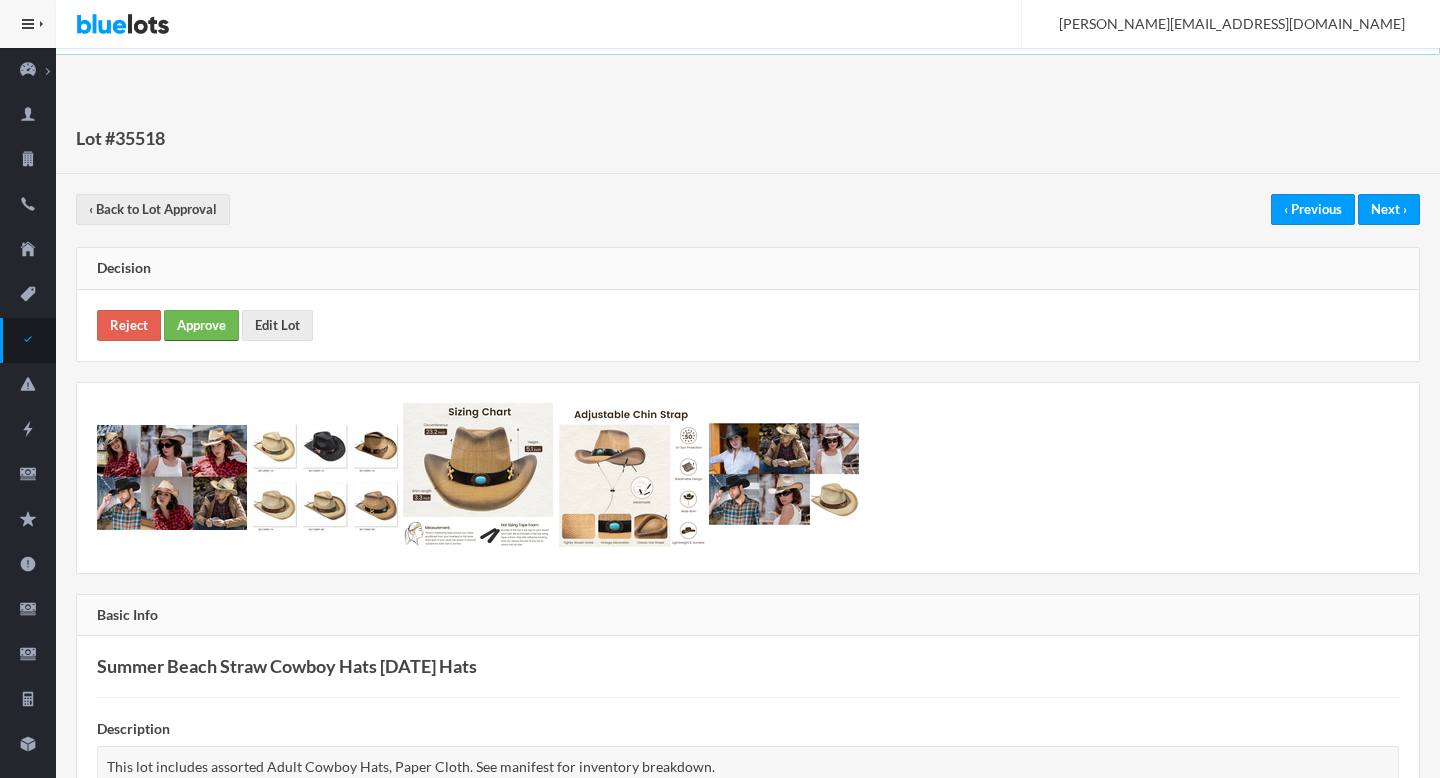click on "Approve" at bounding box center [201, 325] 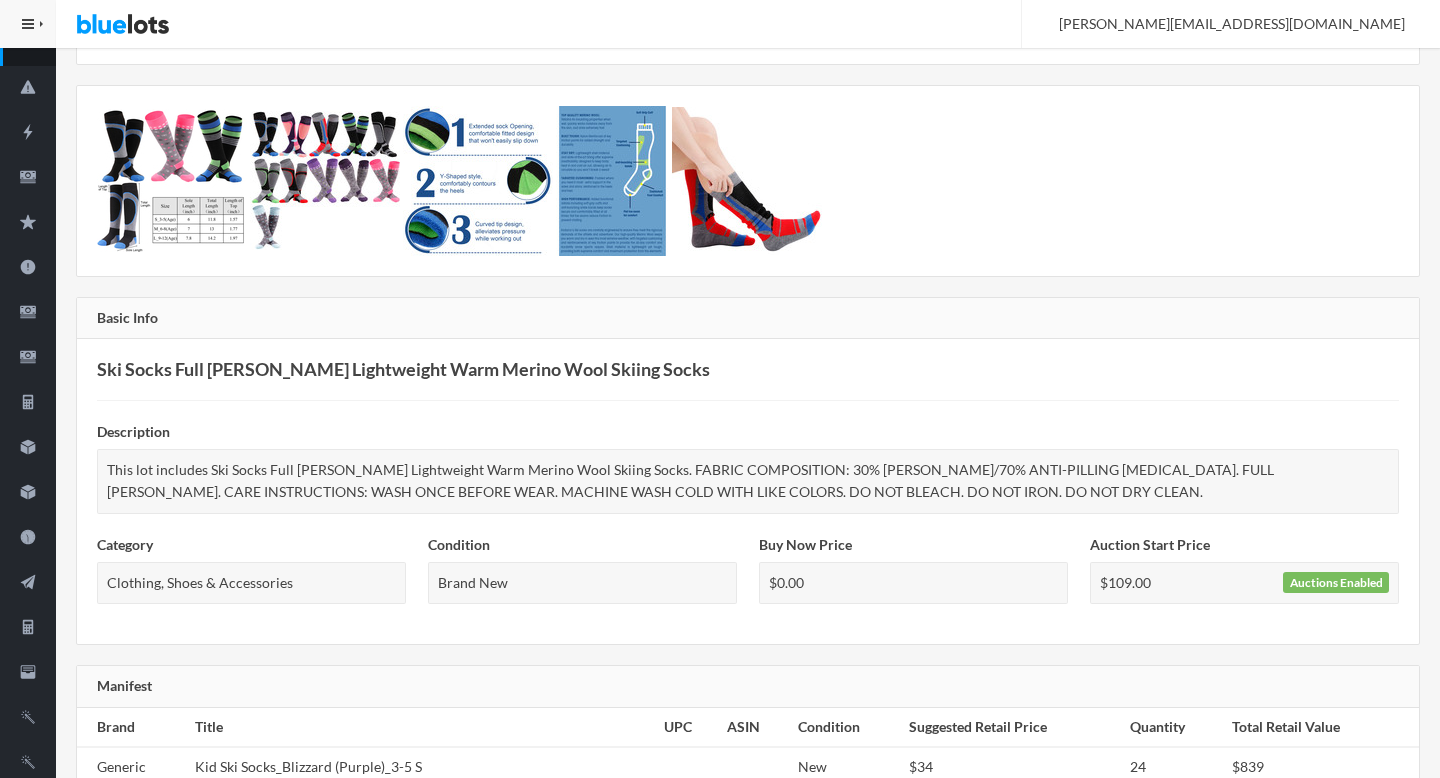 scroll, scrollTop: 0, scrollLeft: 0, axis: both 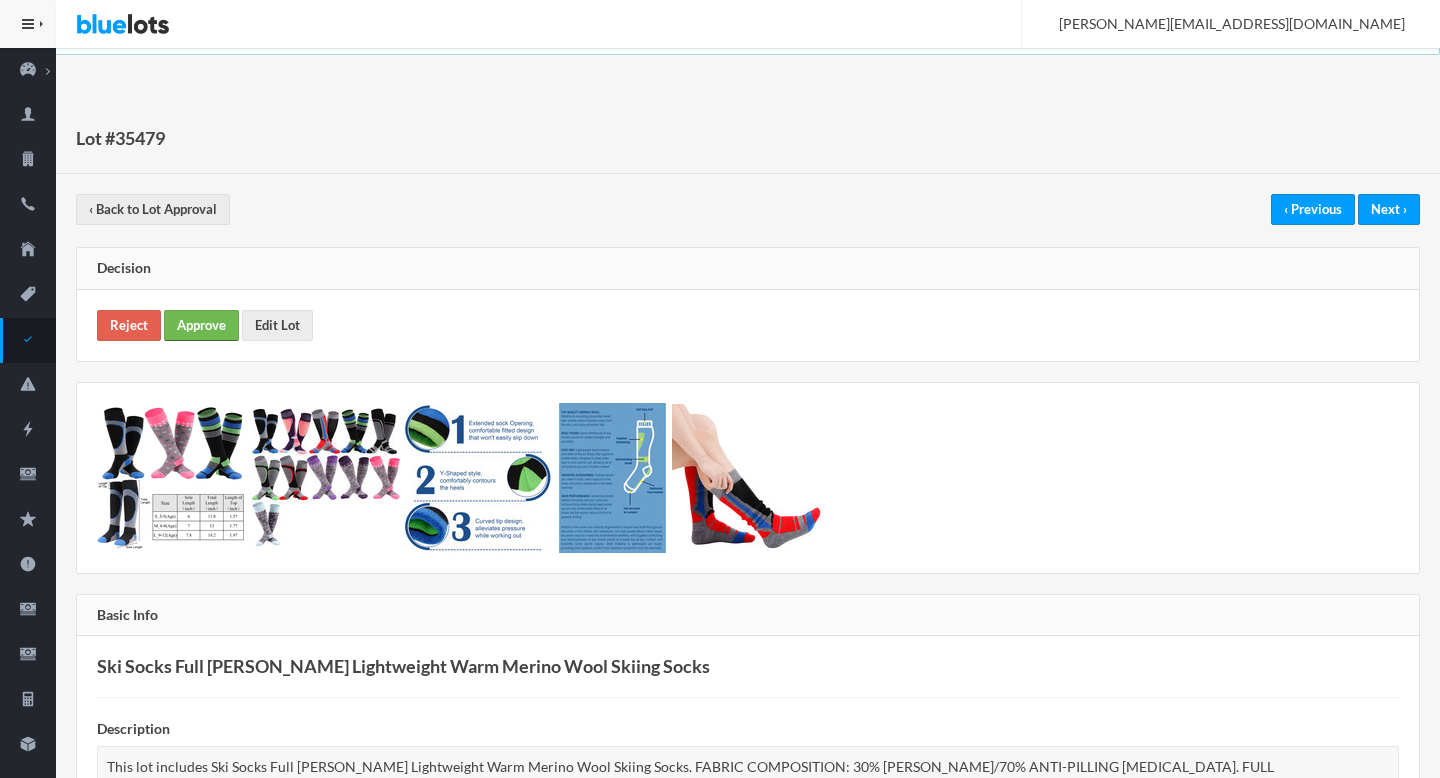 click on "Approve" at bounding box center (201, 325) 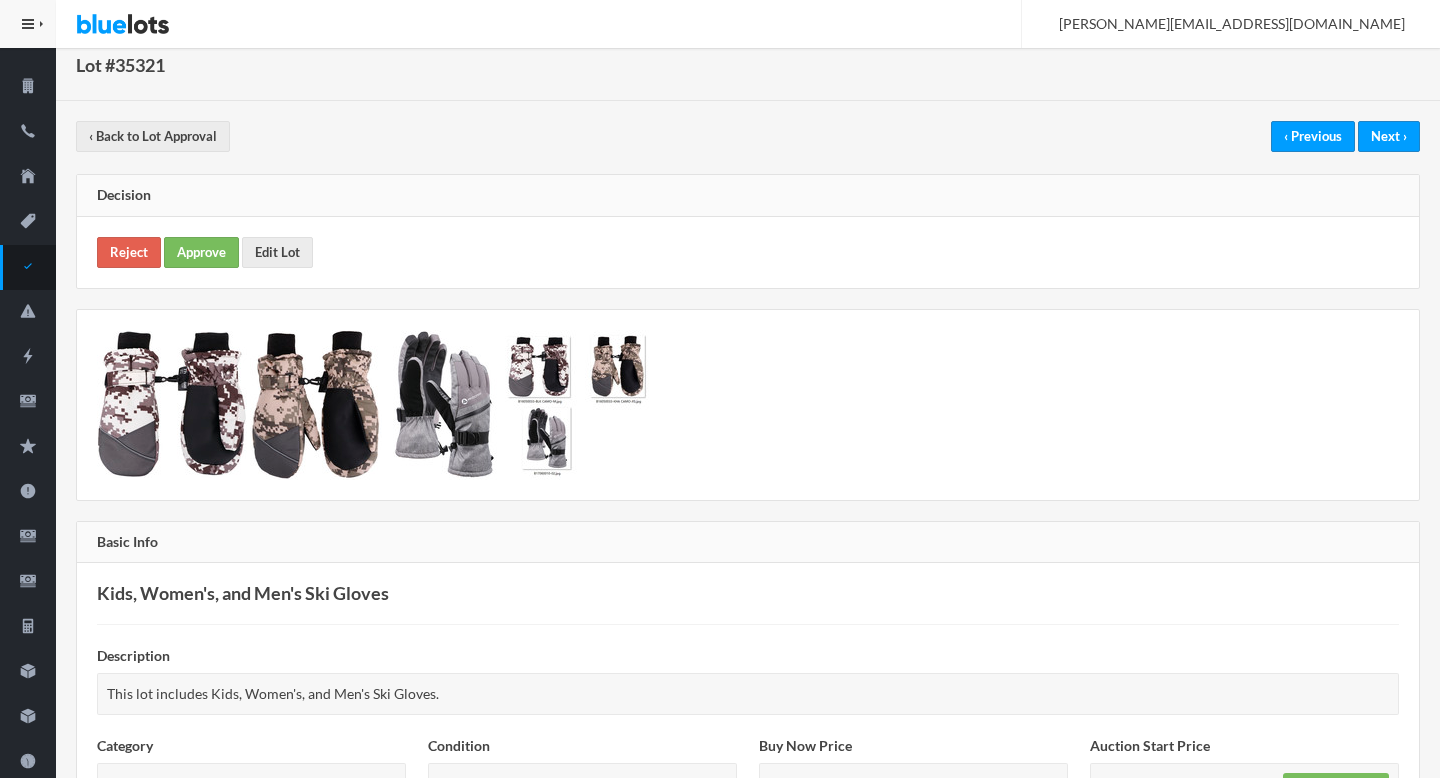 scroll, scrollTop: 0, scrollLeft: 0, axis: both 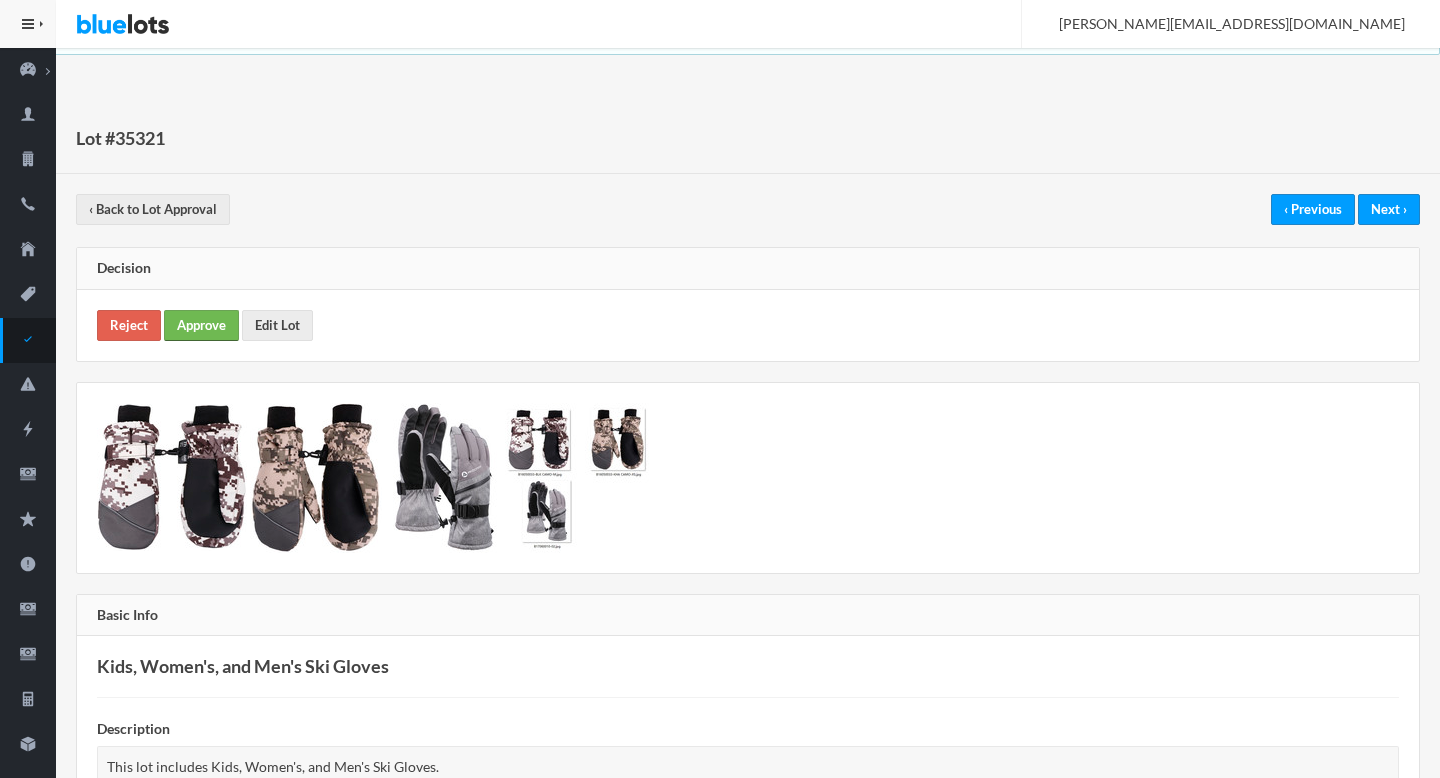 click on "Approve" at bounding box center [201, 325] 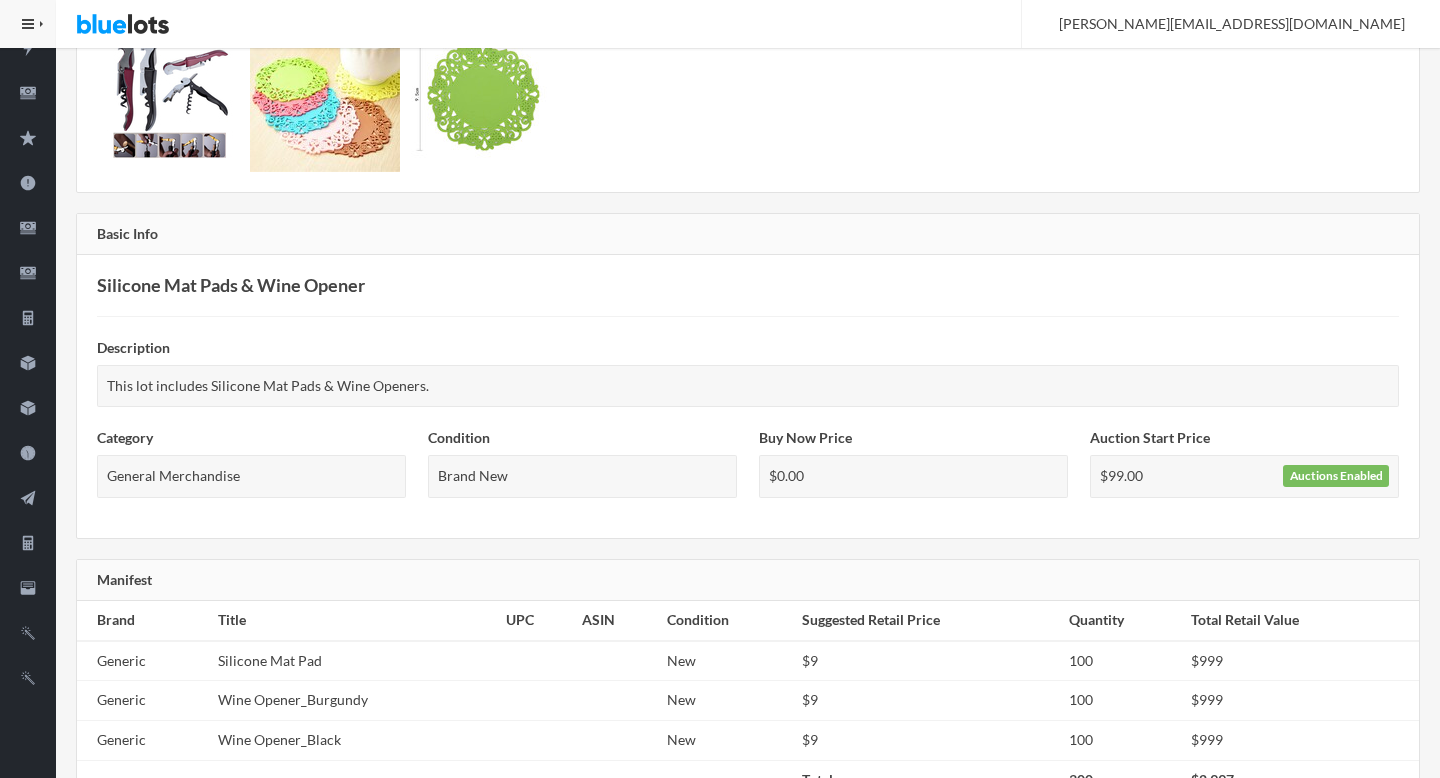 scroll, scrollTop: 0, scrollLeft: 0, axis: both 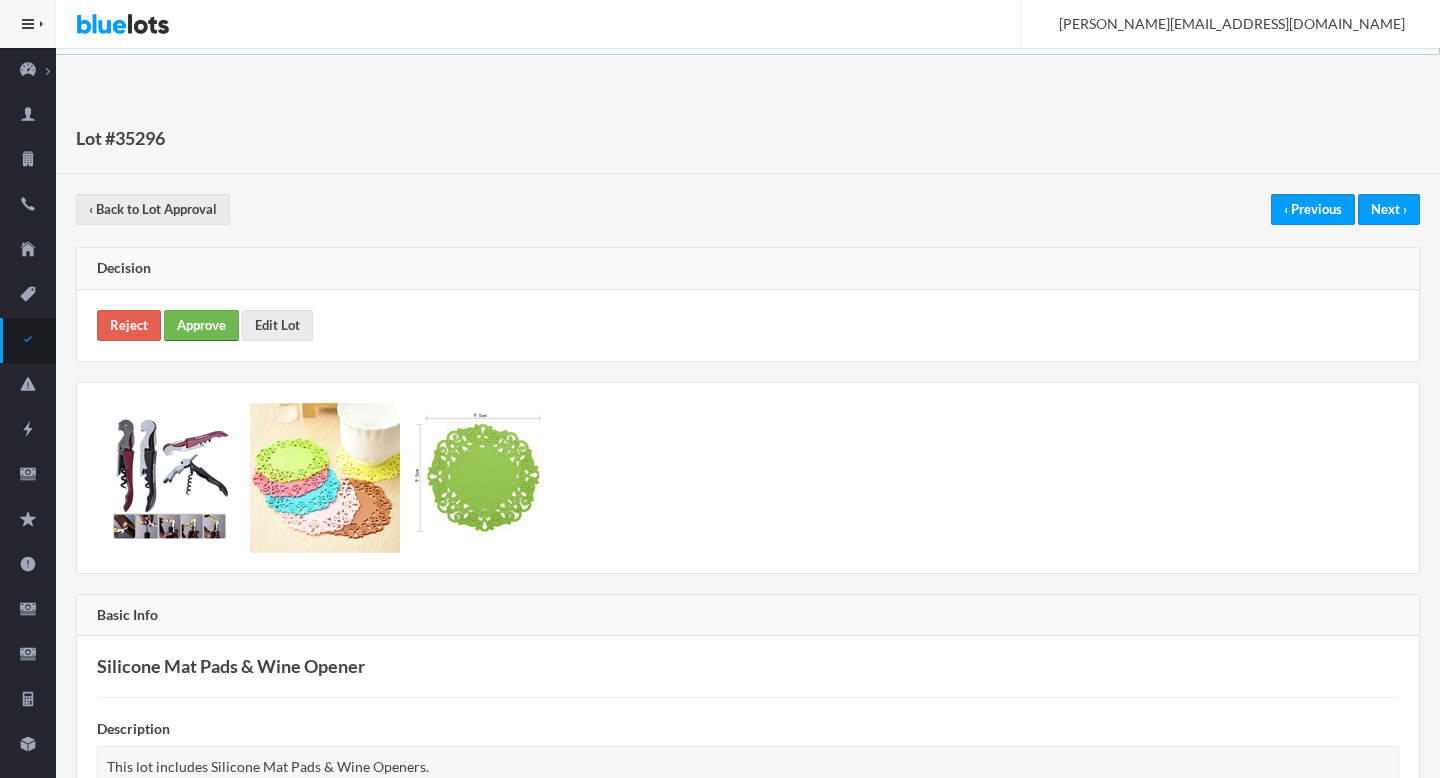 click on "Approve" at bounding box center [201, 325] 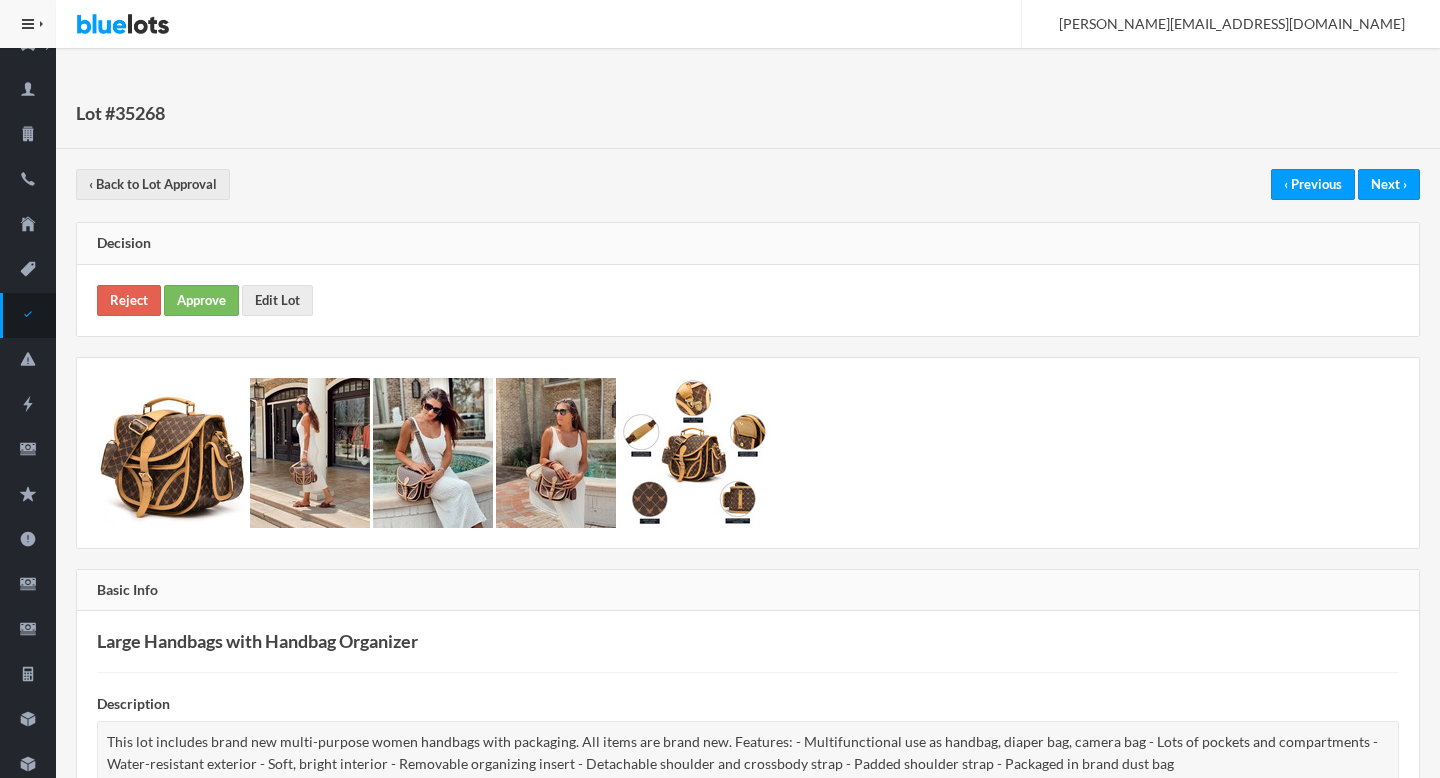 scroll, scrollTop: 0, scrollLeft: 0, axis: both 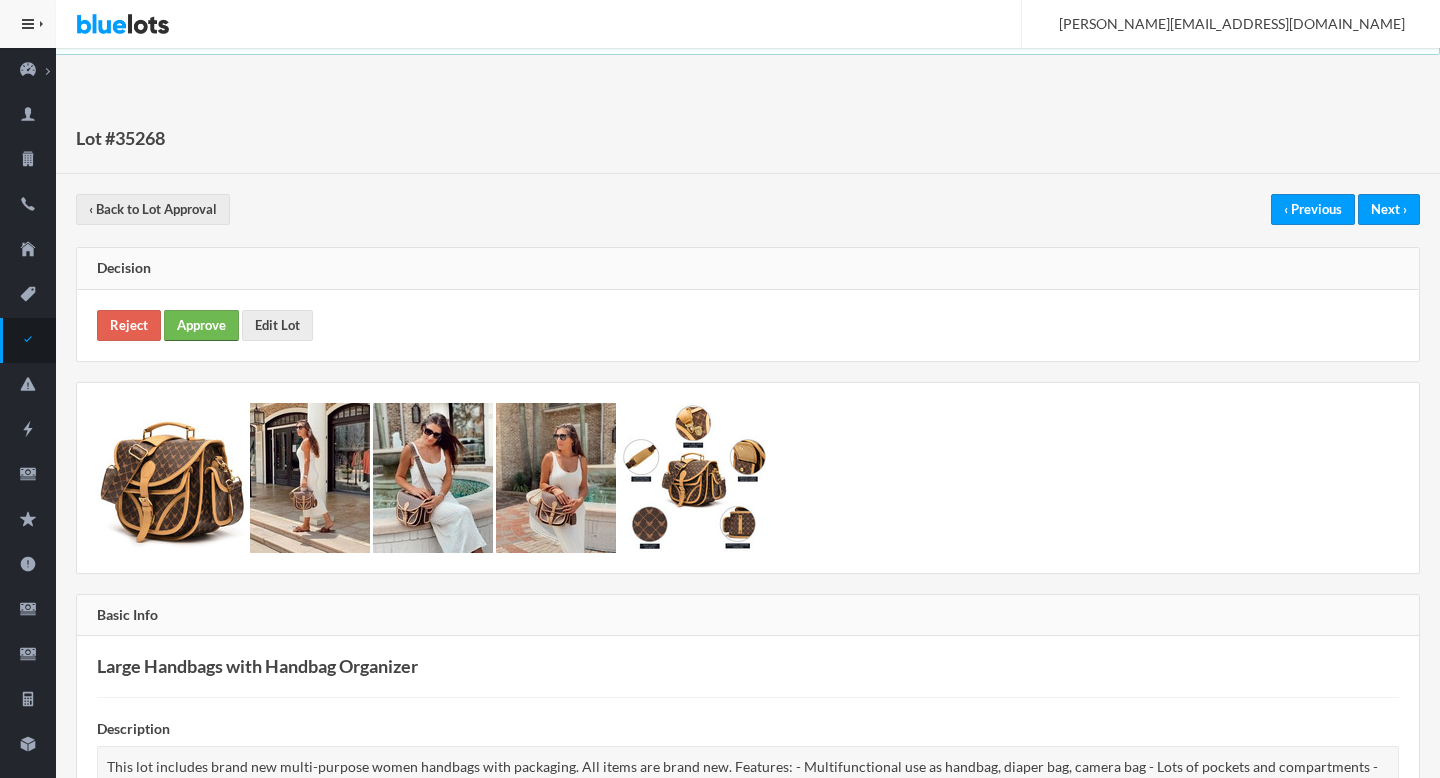 click on "Approve" at bounding box center [201, 325] 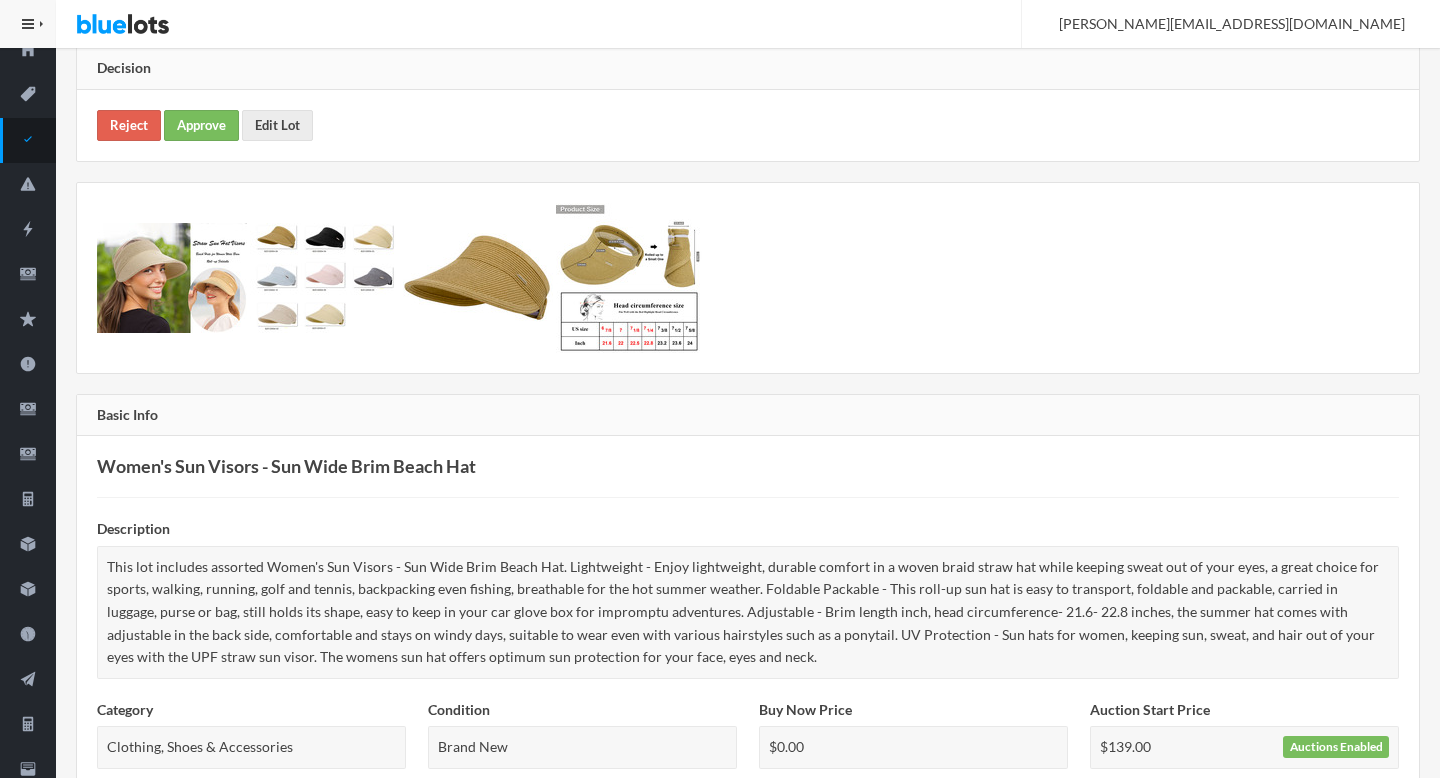 scroll, scrollTop: 0, scrollLeft: 0, axis: both 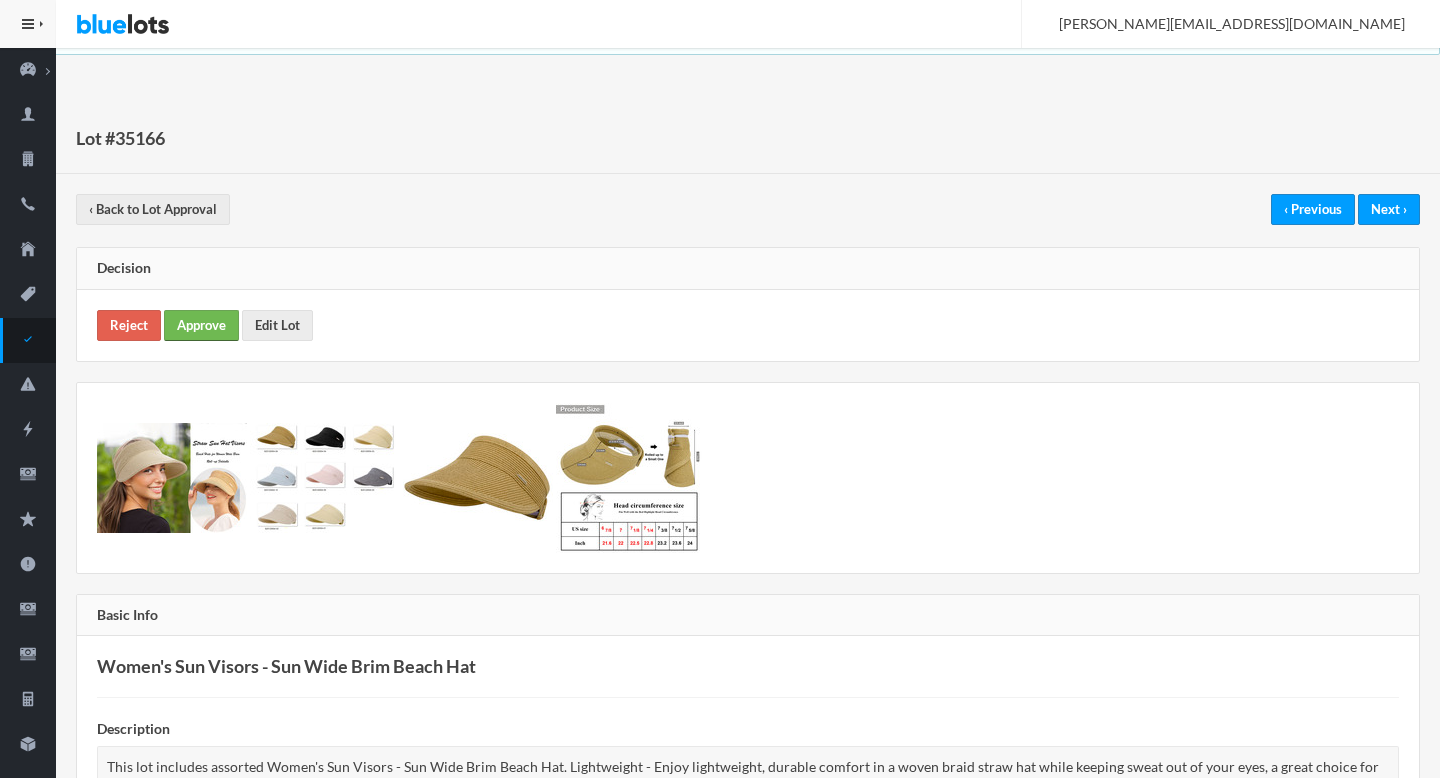 click on "Approve" at bounding box center (201, 325) 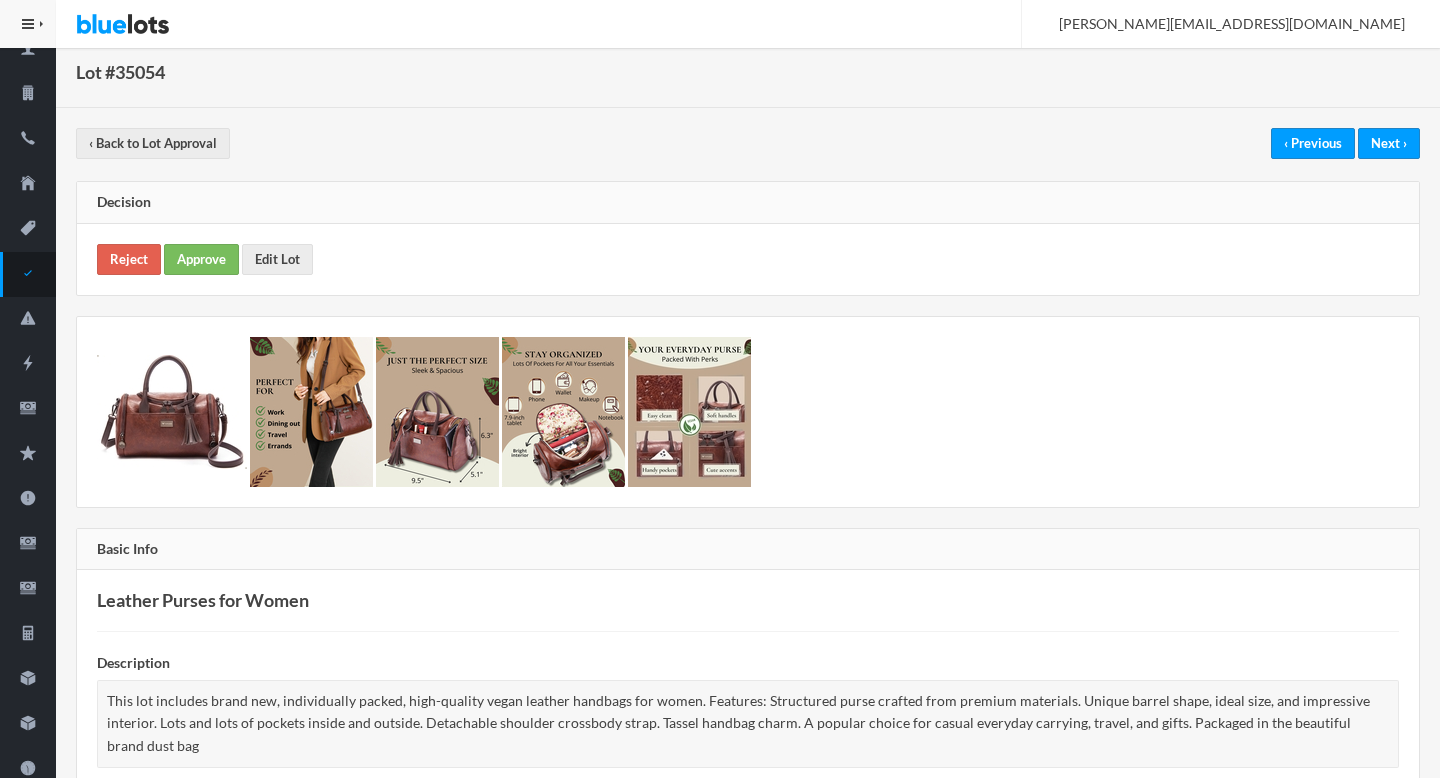 scroll, scrollTop: 0, scrollLeft: 0, axis: both 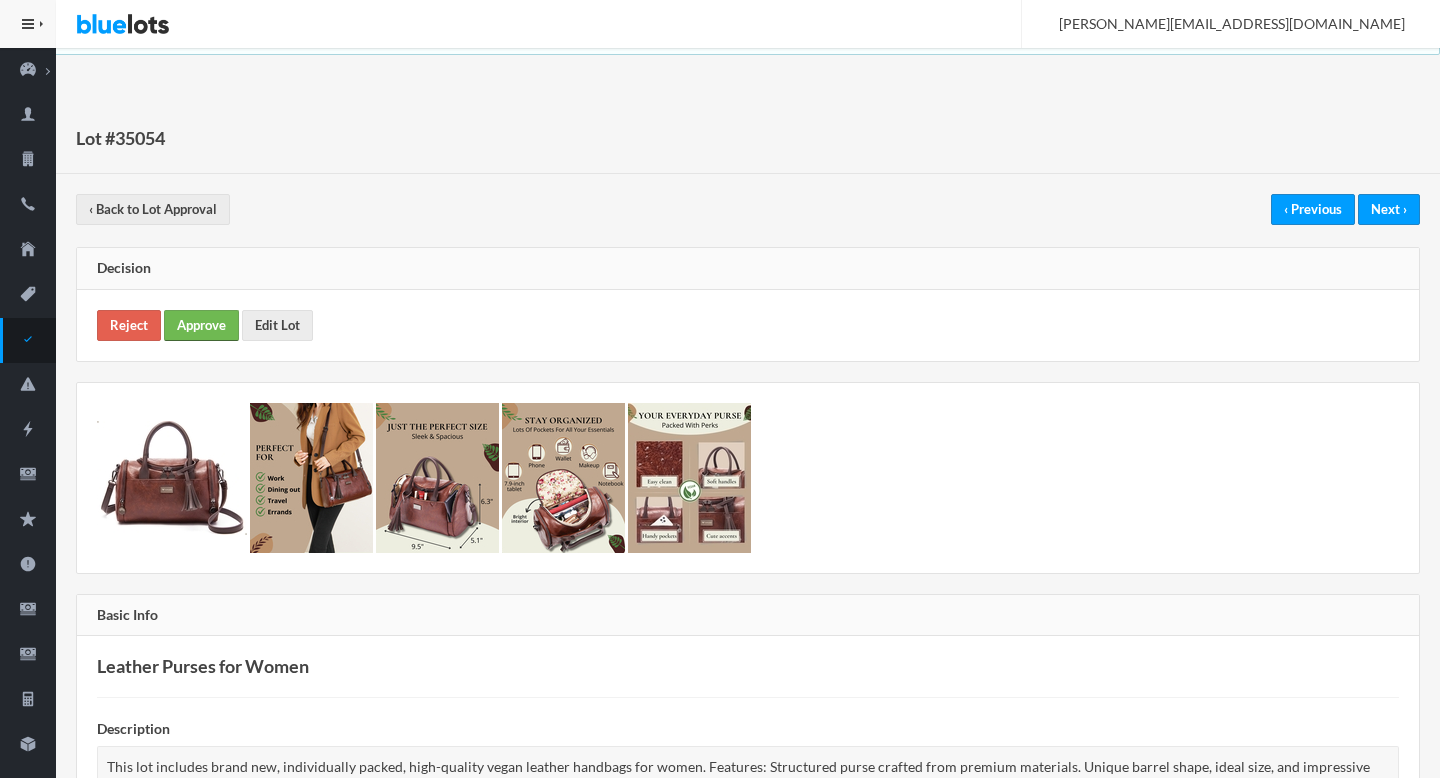 click on "Approve" at bounding box center [201, 325] 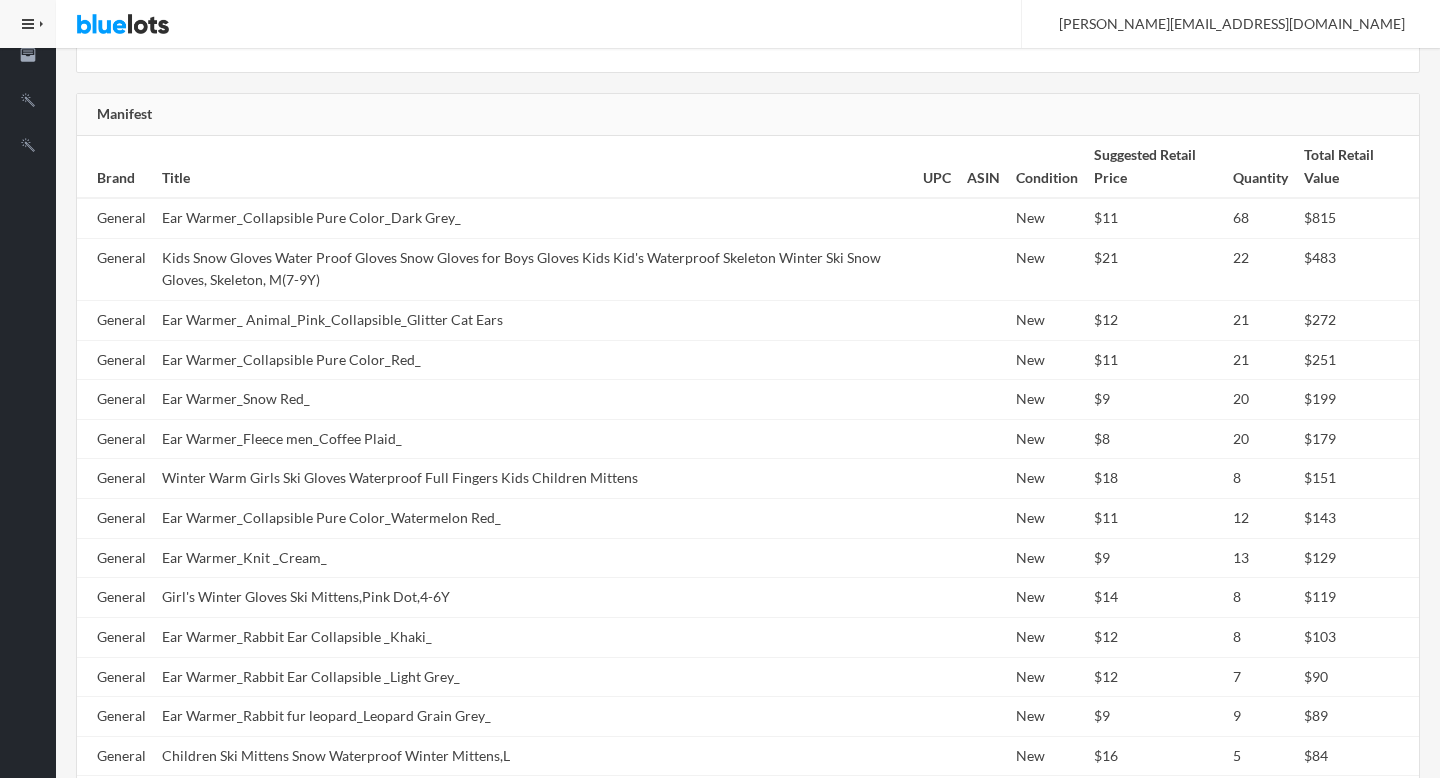 scroll, scrollTop: 1470, scrollLeft: 0, axis: vertical 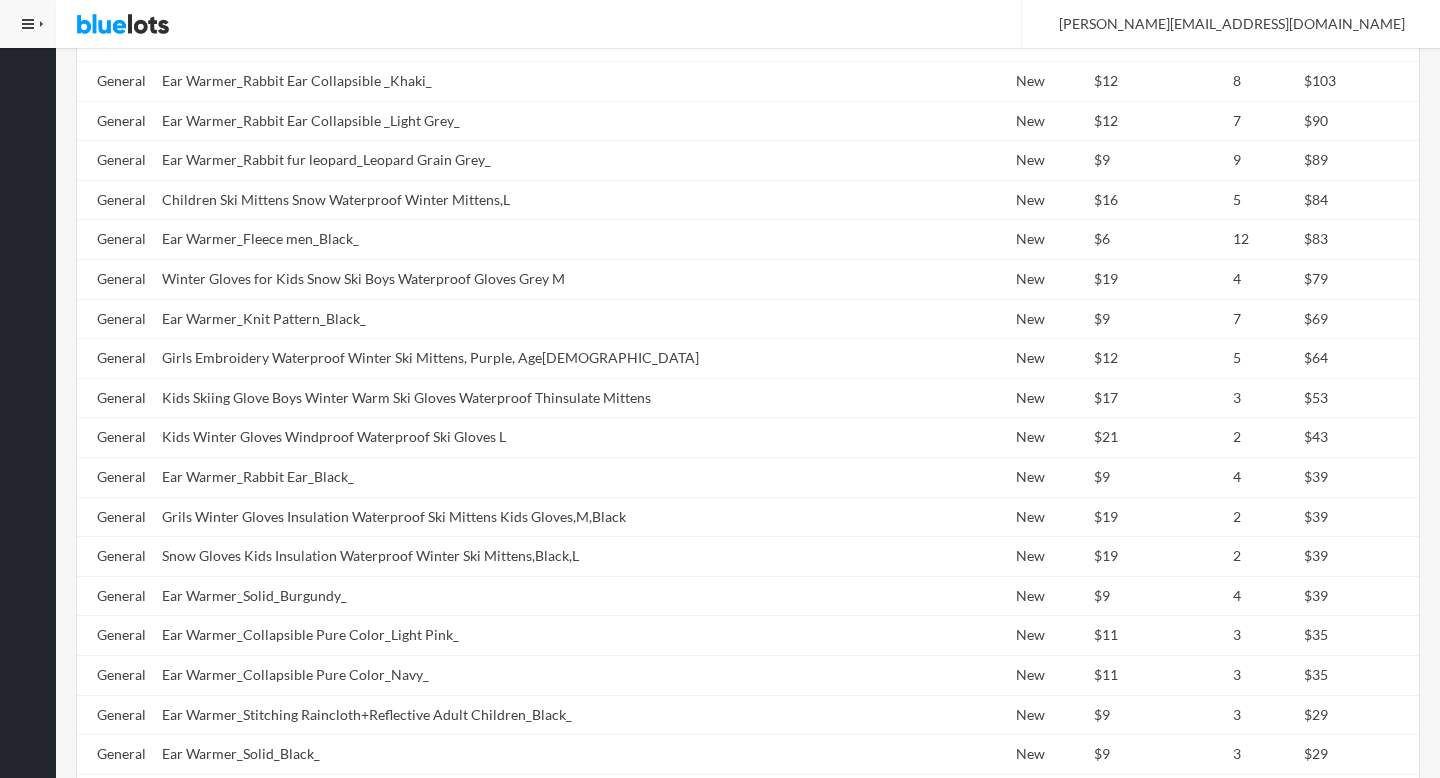 click on "Ear Warmer_Fleece men_Black_" at bounding box center [534, 240] 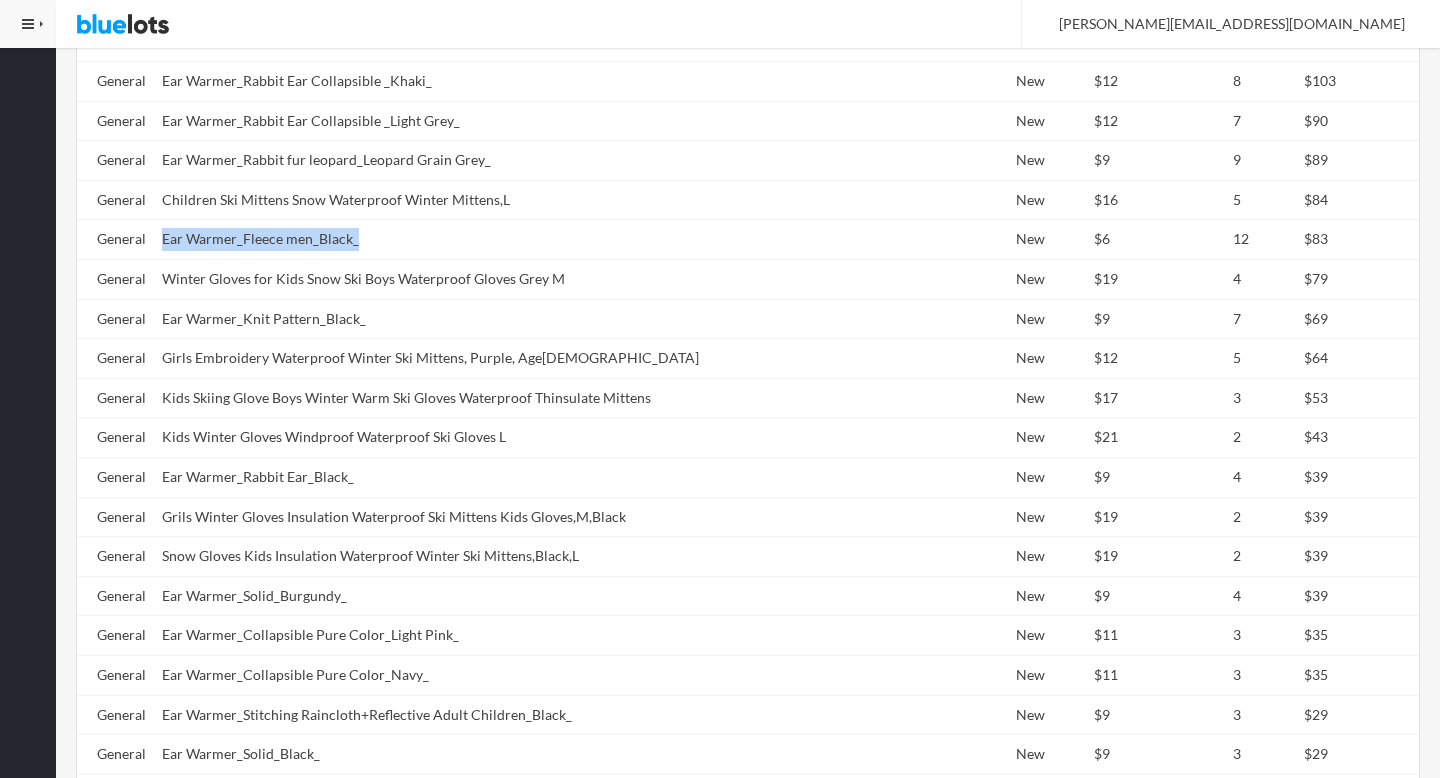 click on "Ear Warmer_Fleece men_Black_" at bounding box center [534, 240] 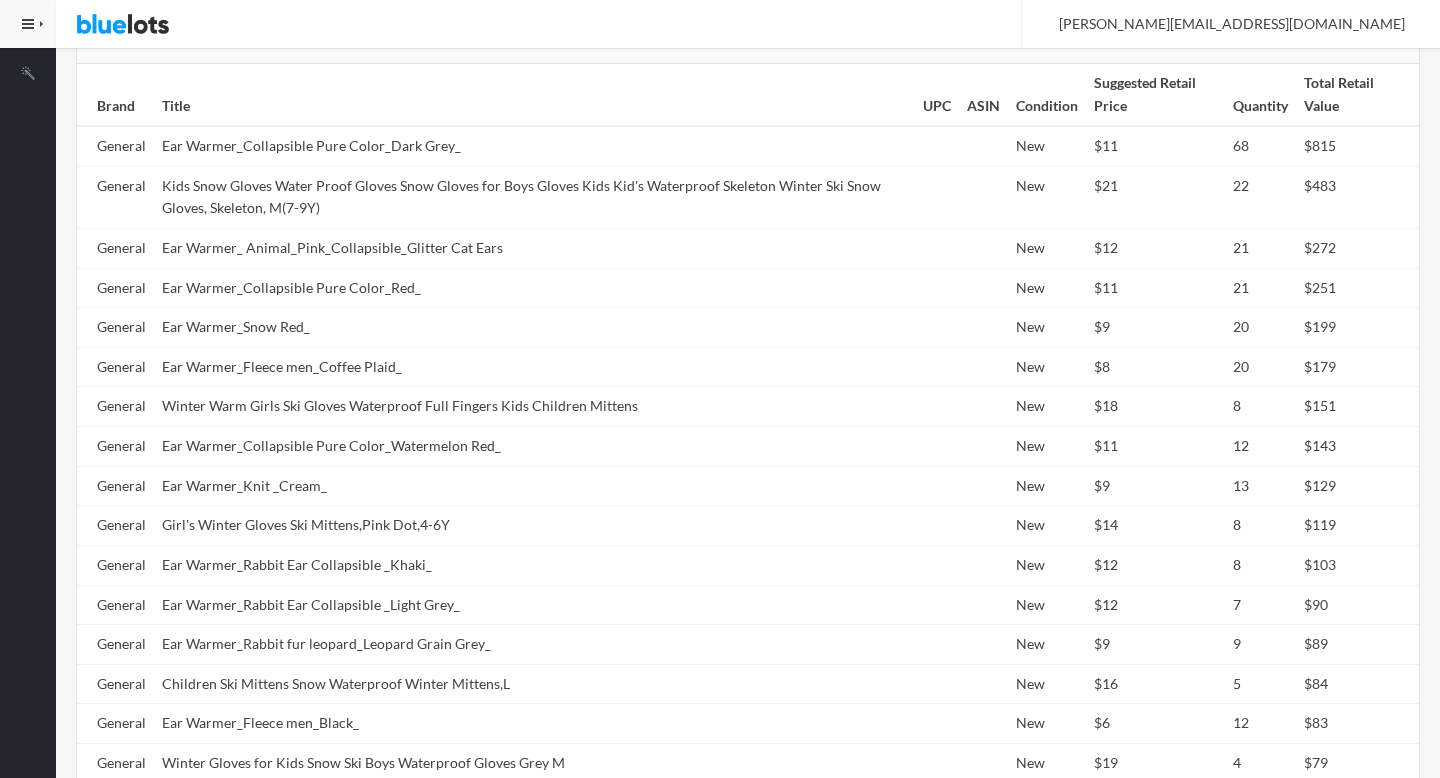 scroll, scrollTop: 0, scrollLeft: 0, axis: both 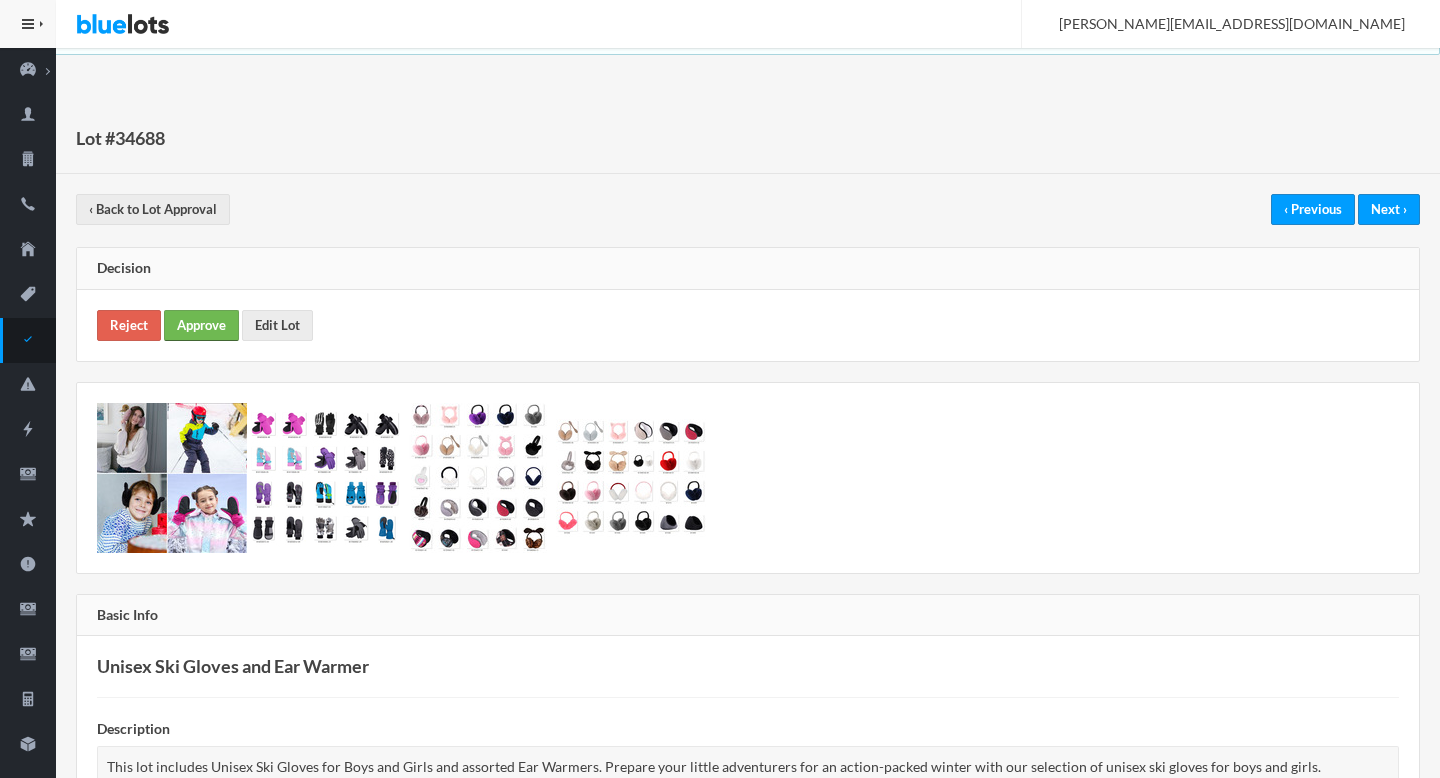 click on "Approve" at bounding box center [201, 325] 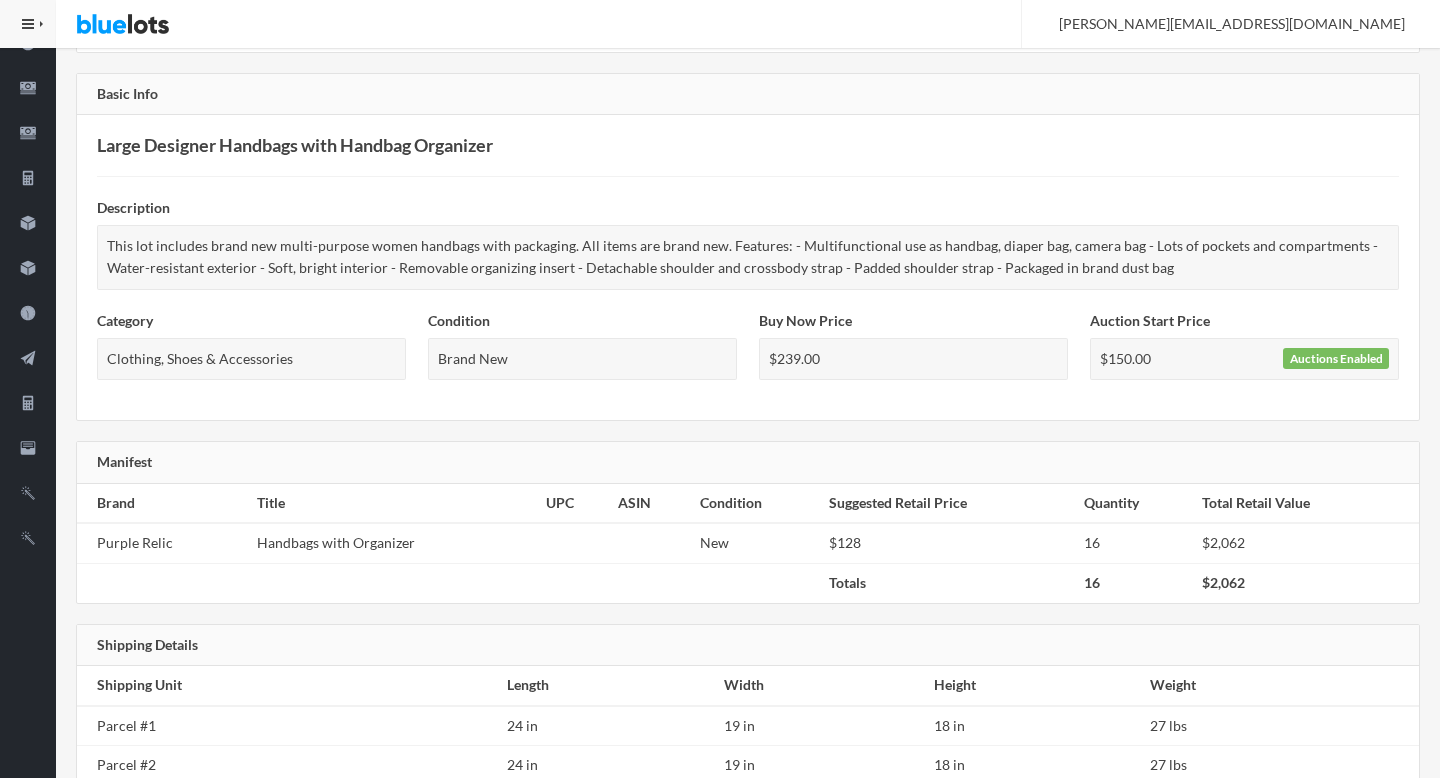 scroll, scrollTop: 0, scrollLeft: 0, axis: both 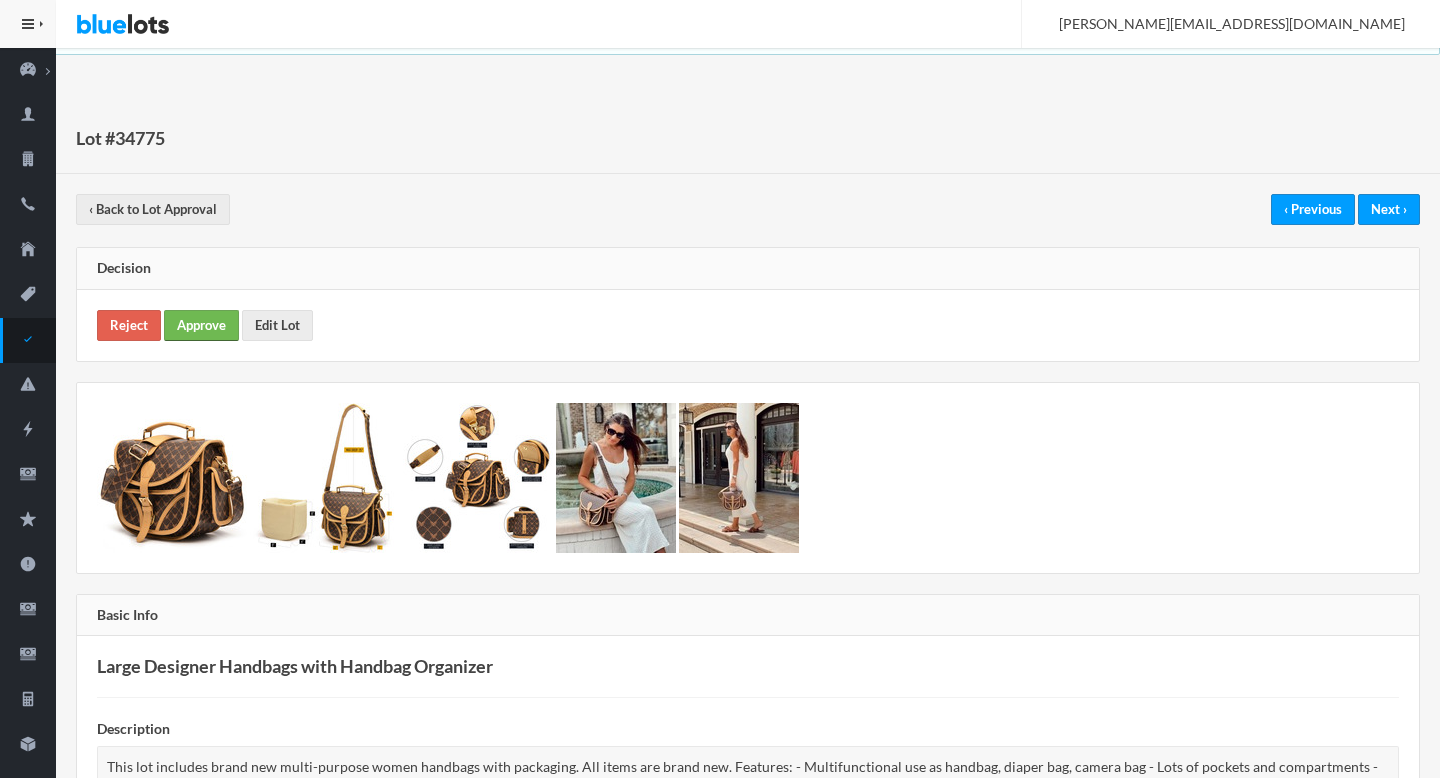 click on "Approve" at bounding box center (201, 325) 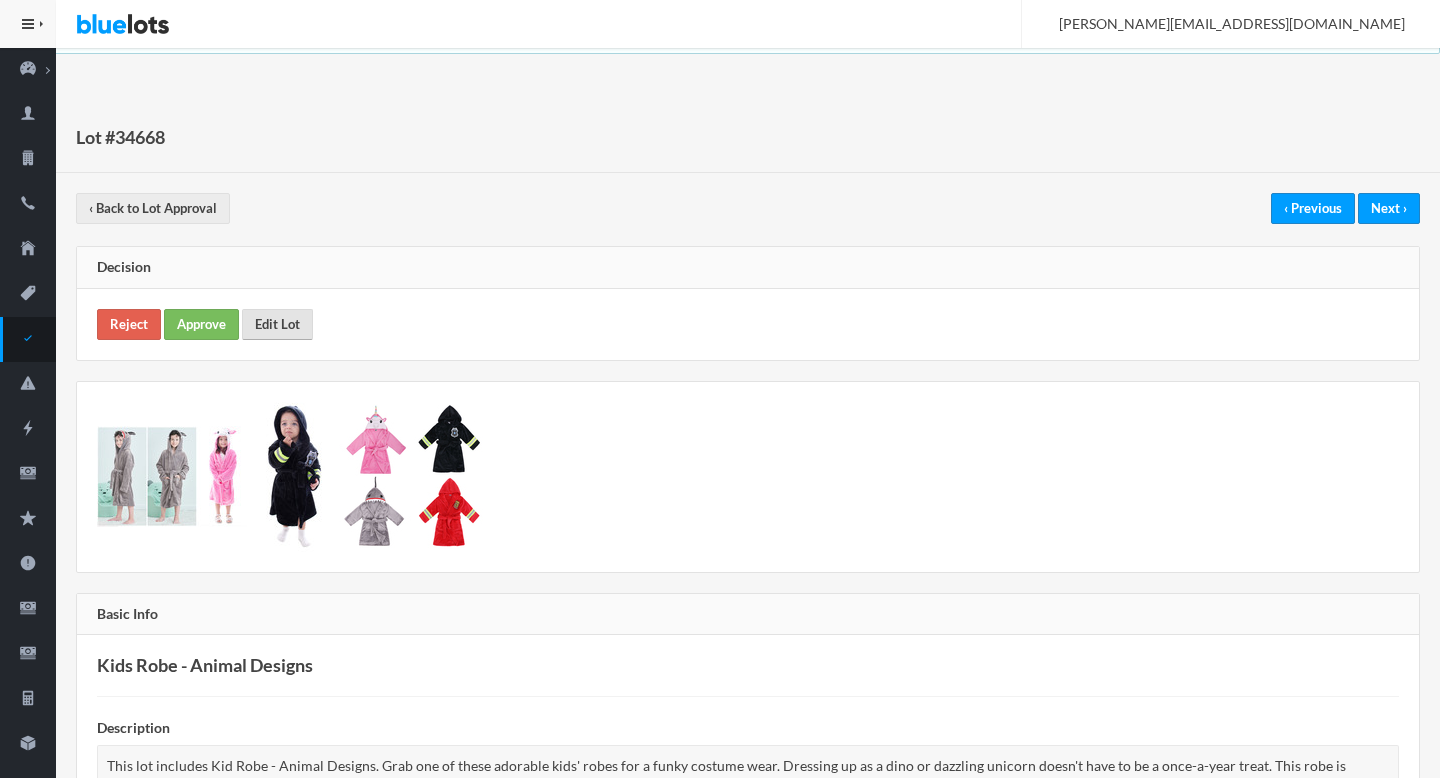 scroll, scrollTop: 0, scrollLeft: 0, axis: both 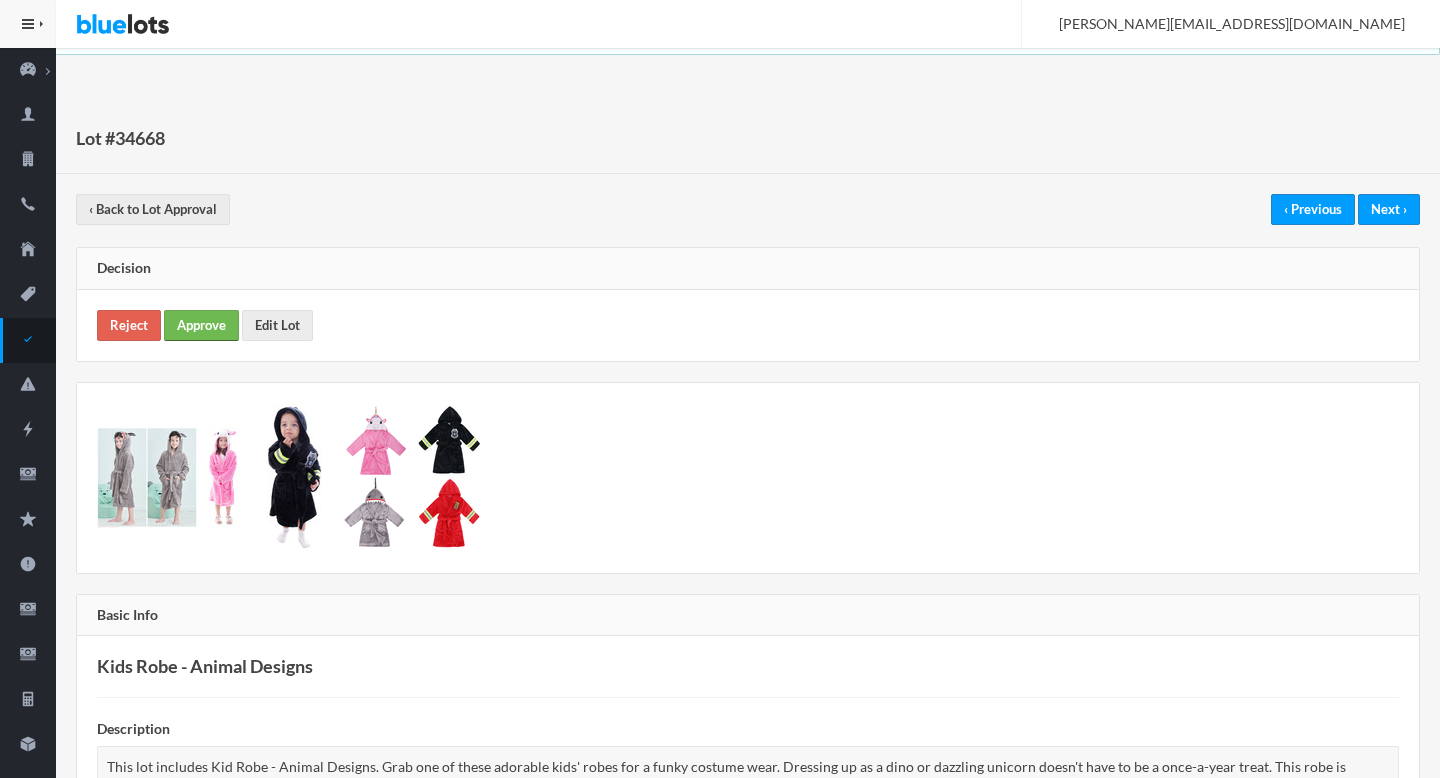 click on "Approve" at bounding box center (201, 325) 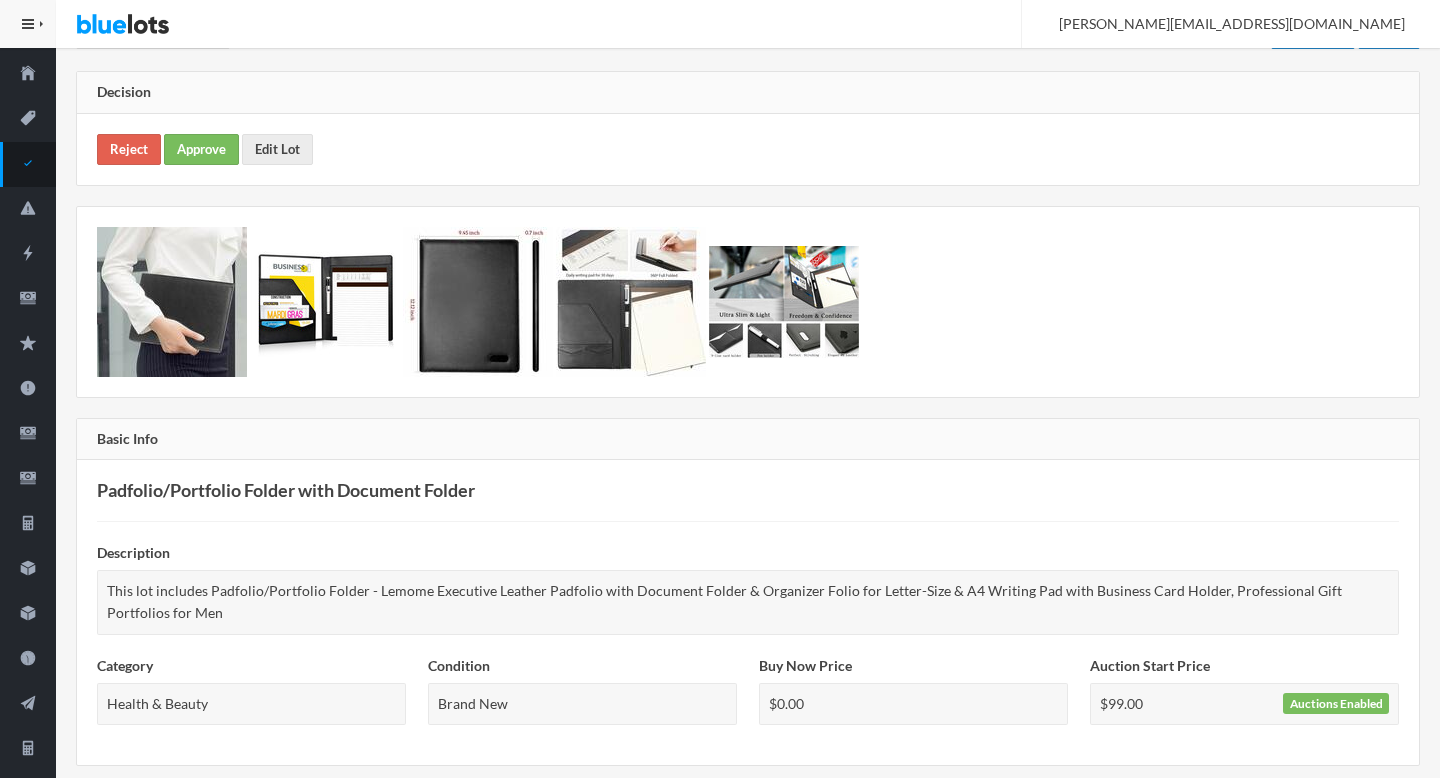 scroll, scrollTop: 0, scrollLeft: 0, axis: both 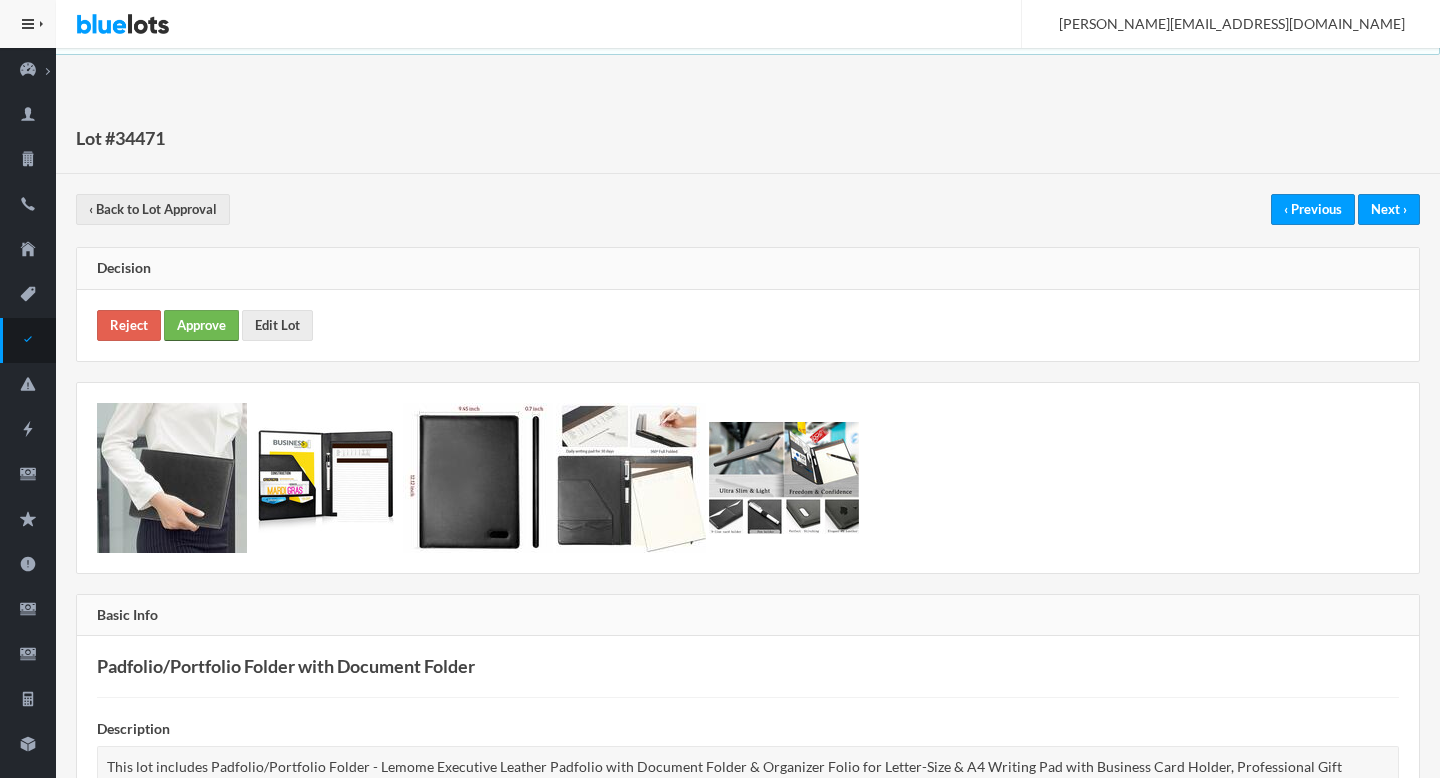 click on "Approve" at bounding box center (201, 325) 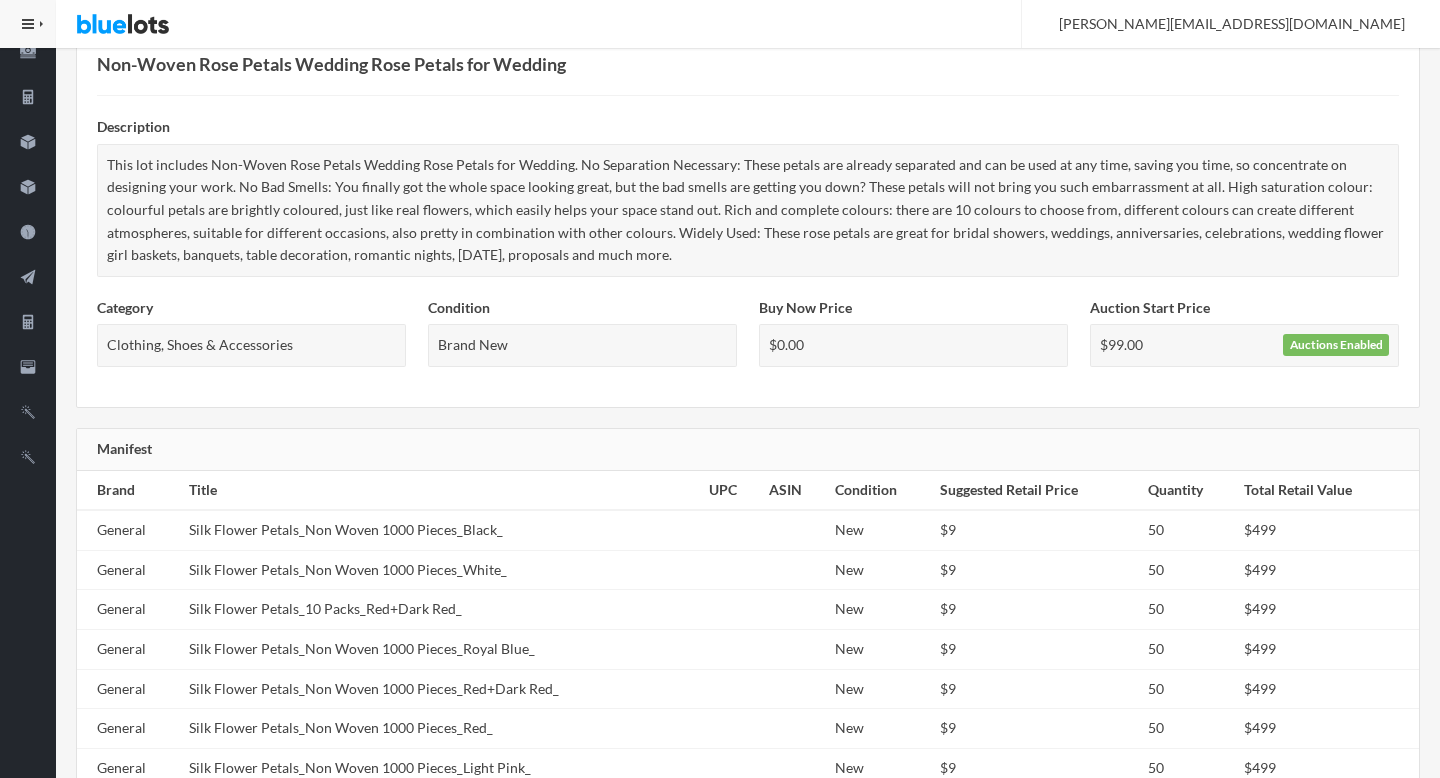 scroll, scrollTop: 32, scrollLeft: 0, axis: vertical 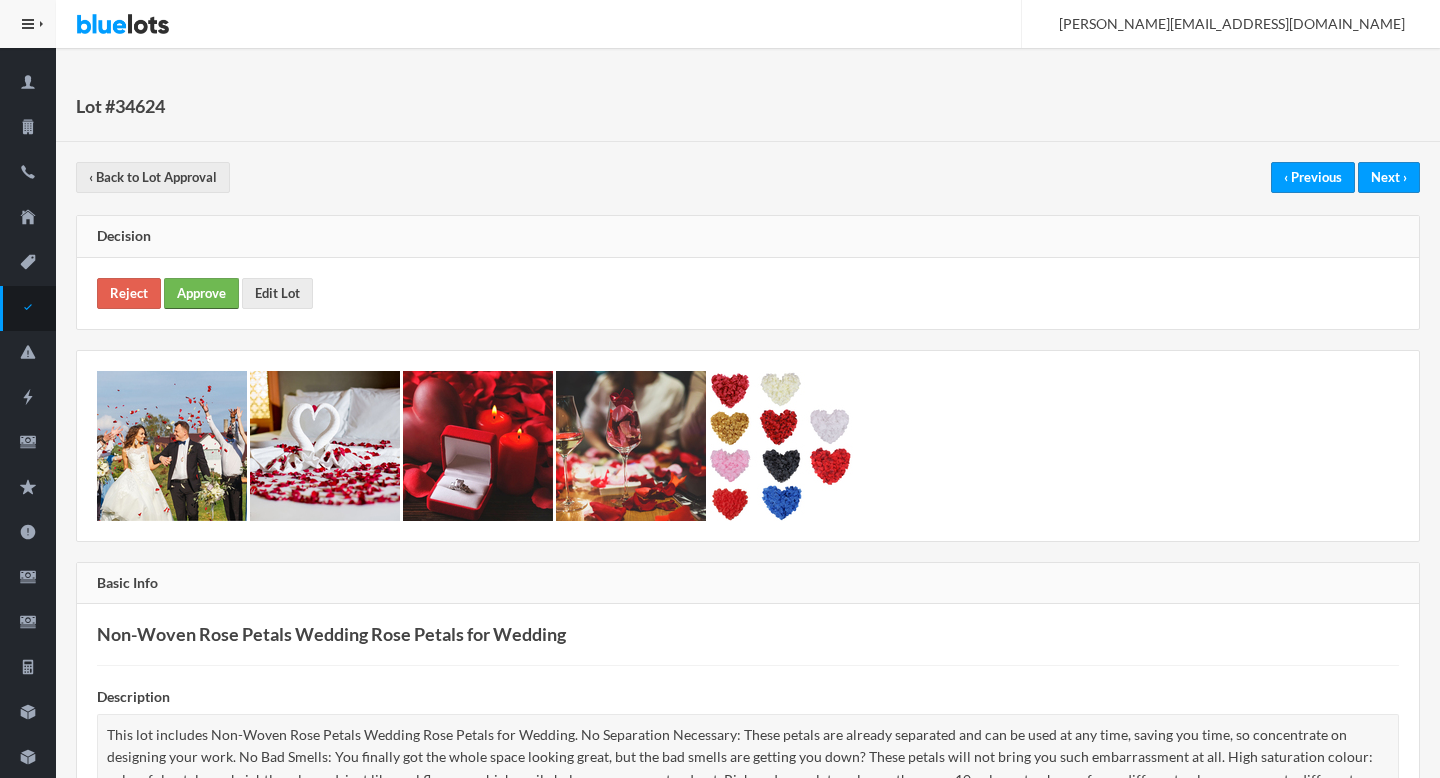 click on "Approve" at bounding box center (201, 293) 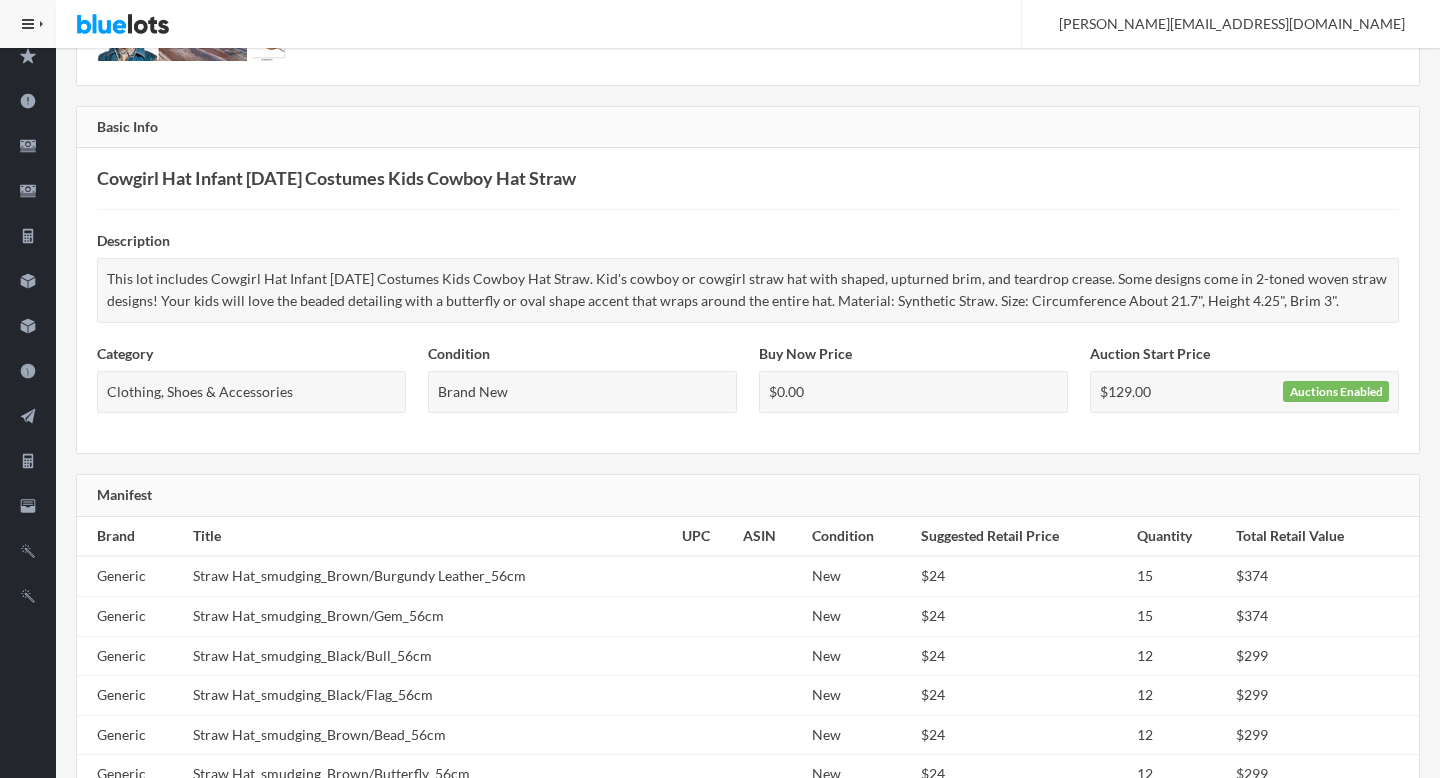 scroll, scrollTop: 0, scrollLeft: 0, axis: both 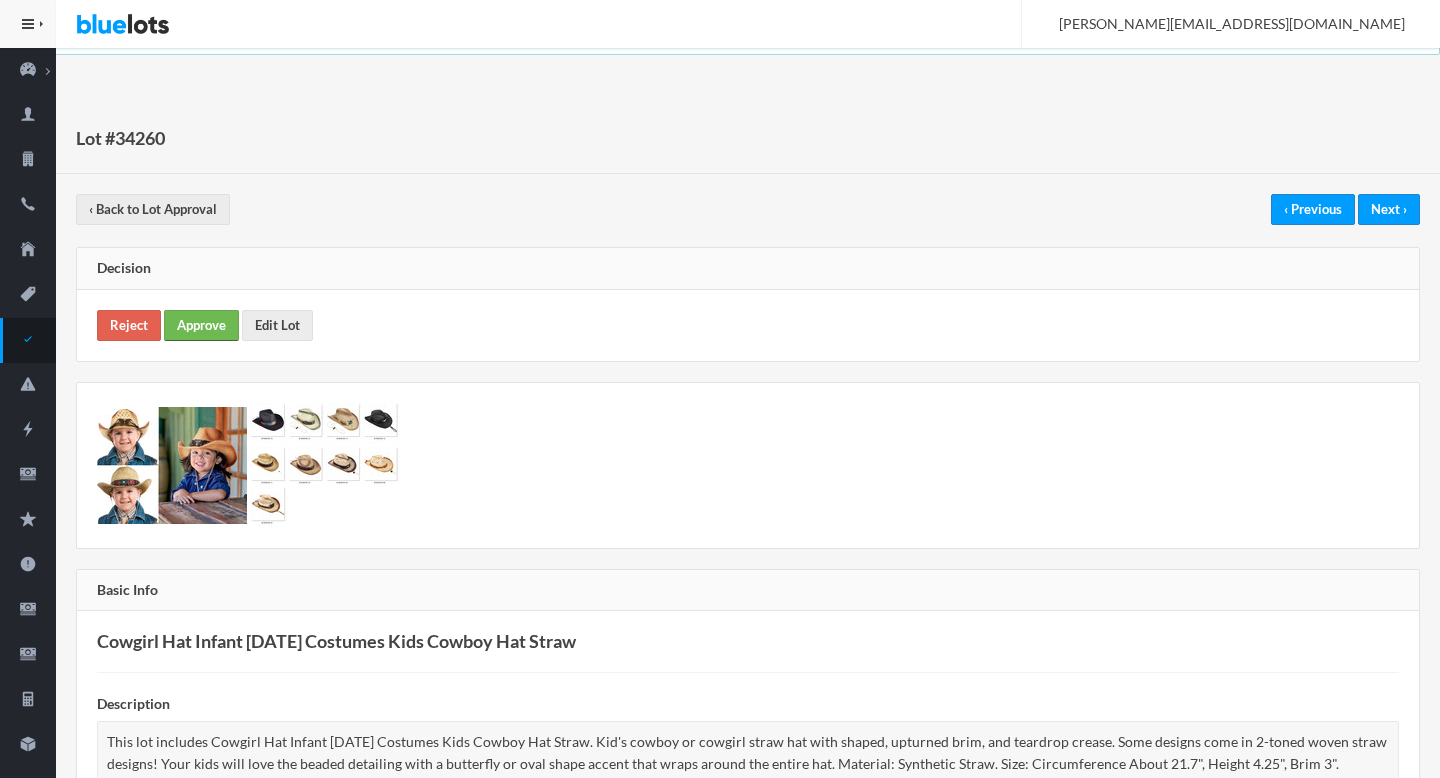 click on "Approve" at bounding box center [201, 325] 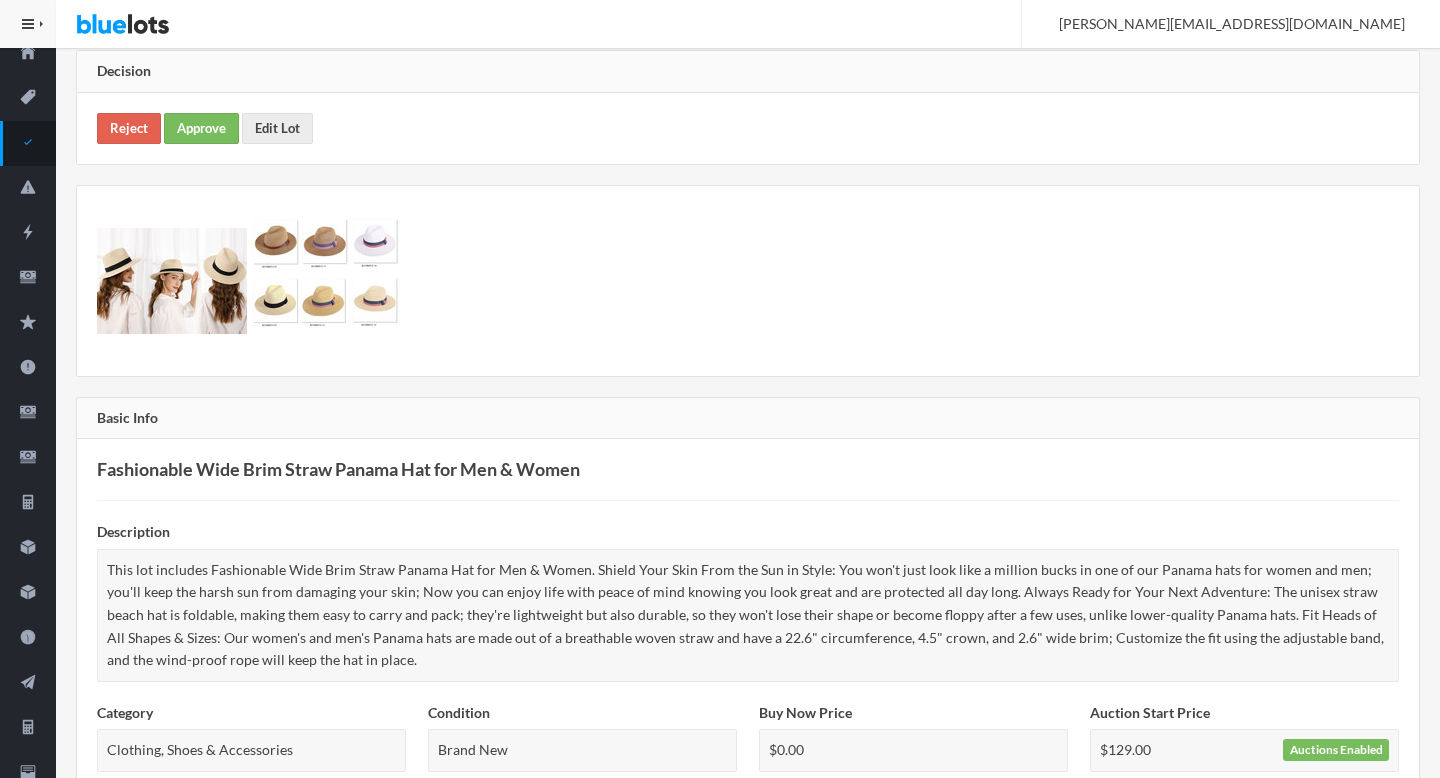scroll, scrollTop: 0, scrollLeft: 0, axis: both 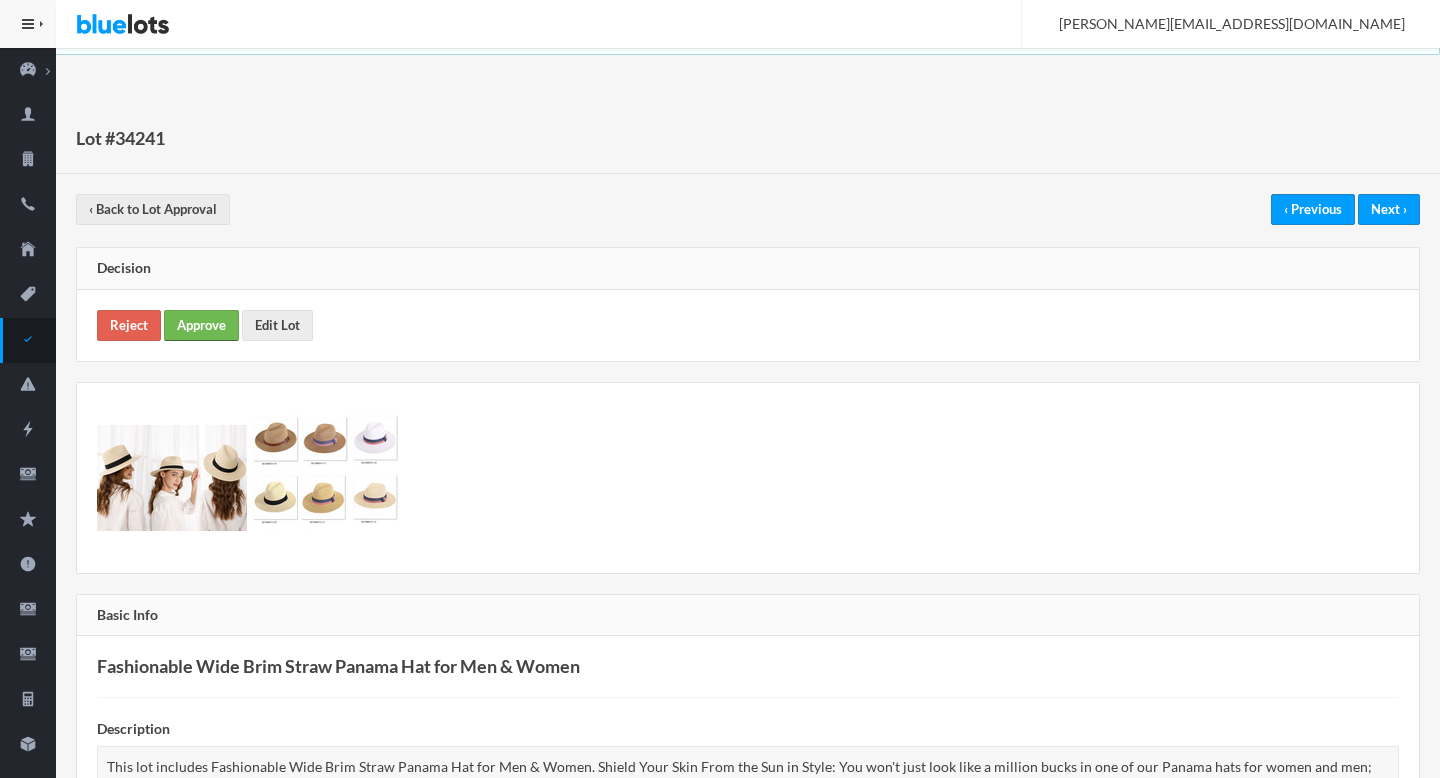 click on "Approve" at bounding box center (201, 325) 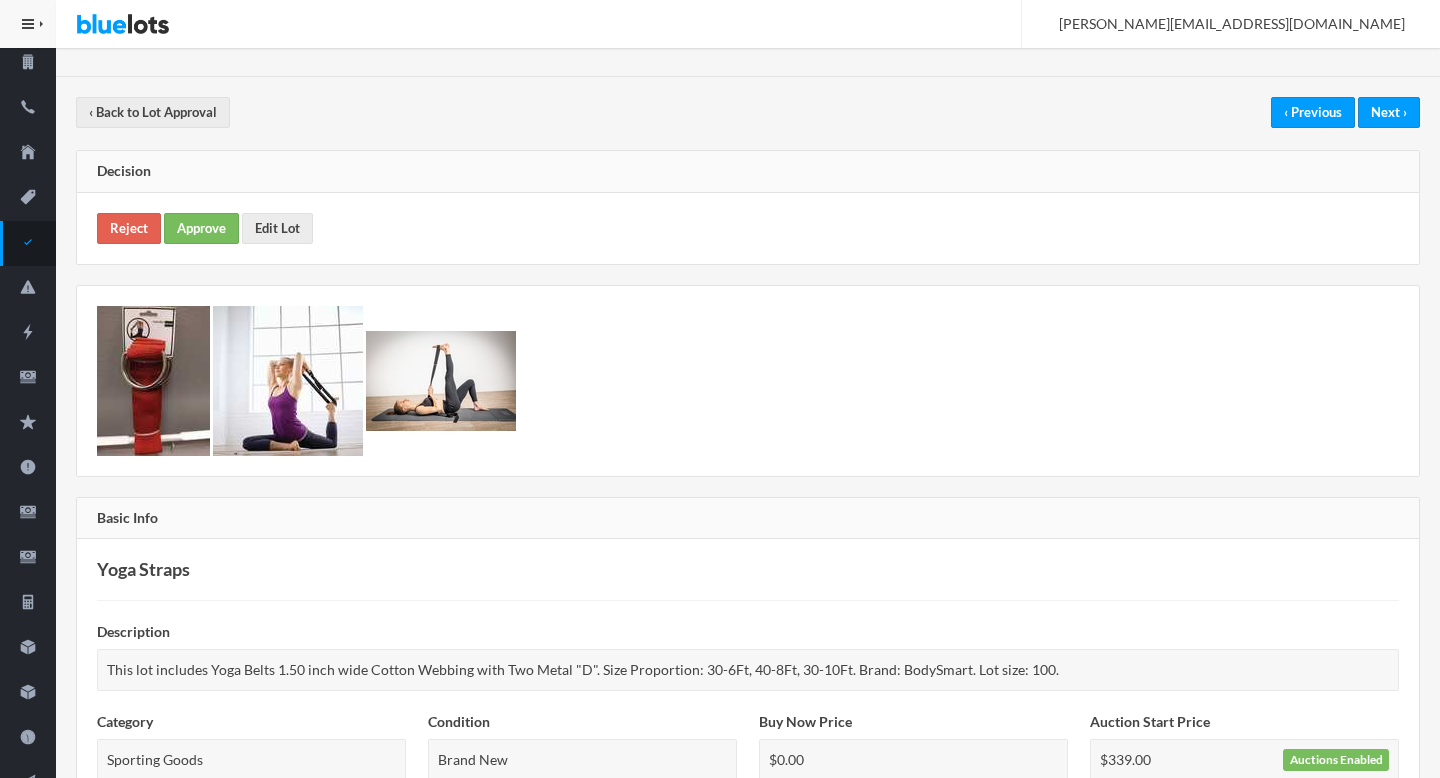 scroll, scrollTop: 0, scrollLeft: 0, axis: both 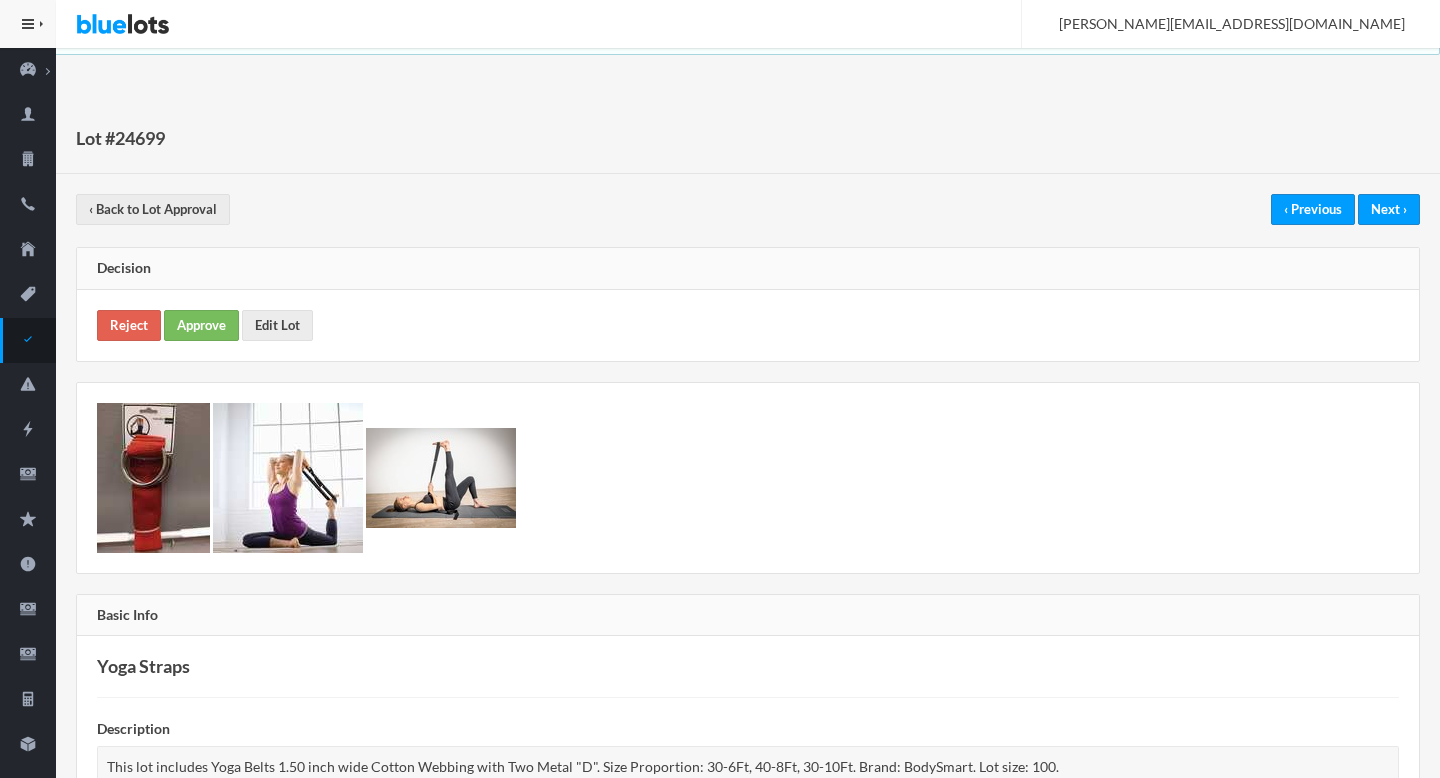 click on "Reject
Approve
Edit Lot" at bounding box center [748, 325] 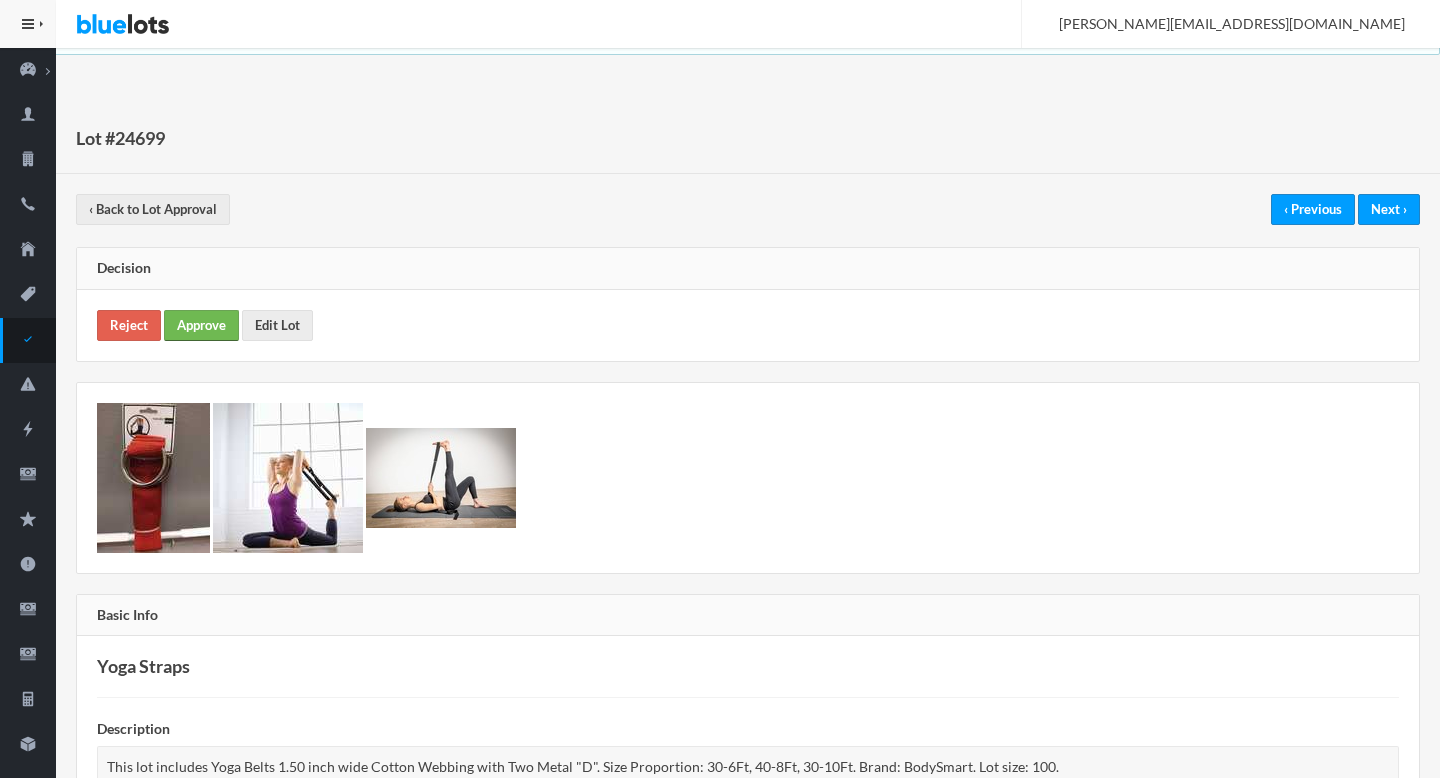 click on "Approve" at bounding box center [201, 325] 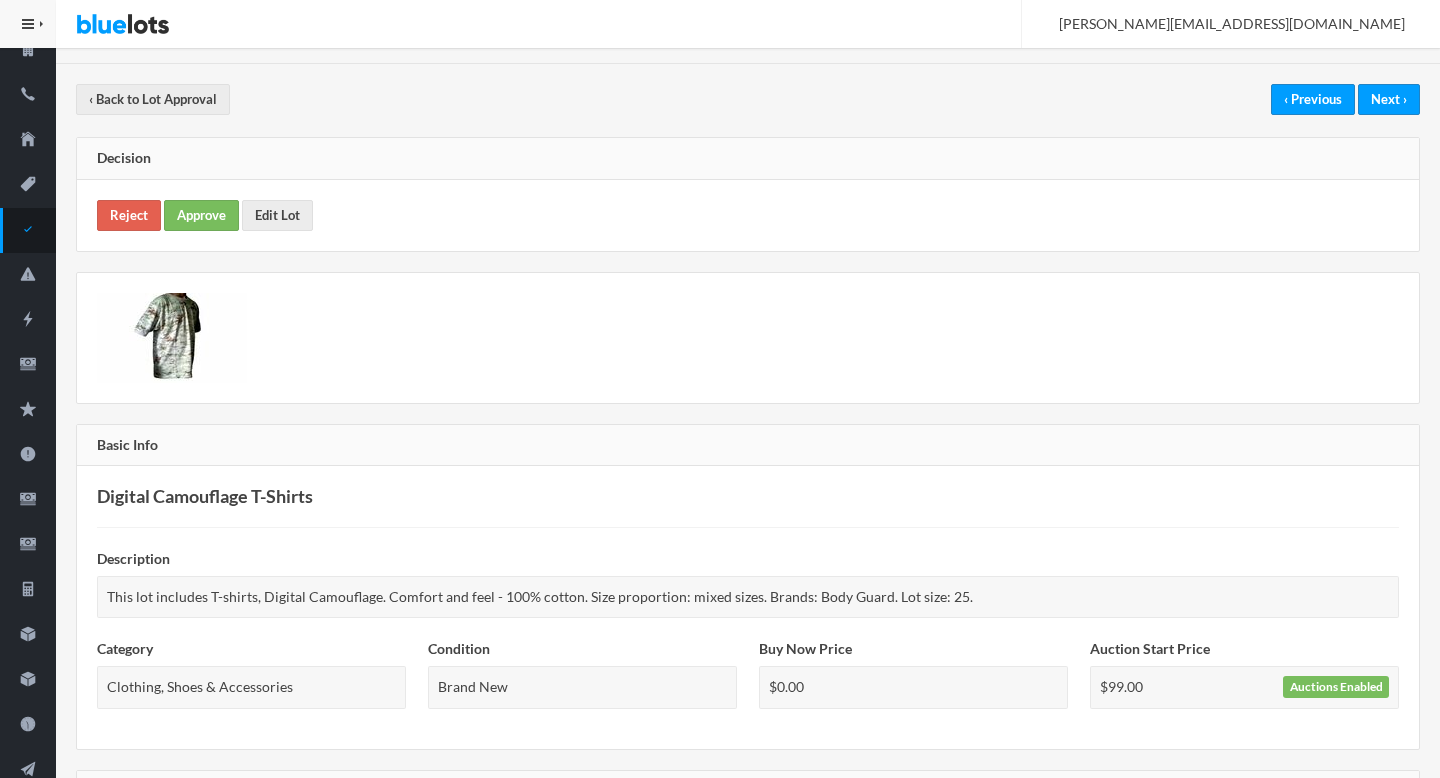 scroll, scrollTop: 0, scrollLeft: 0, axis: both 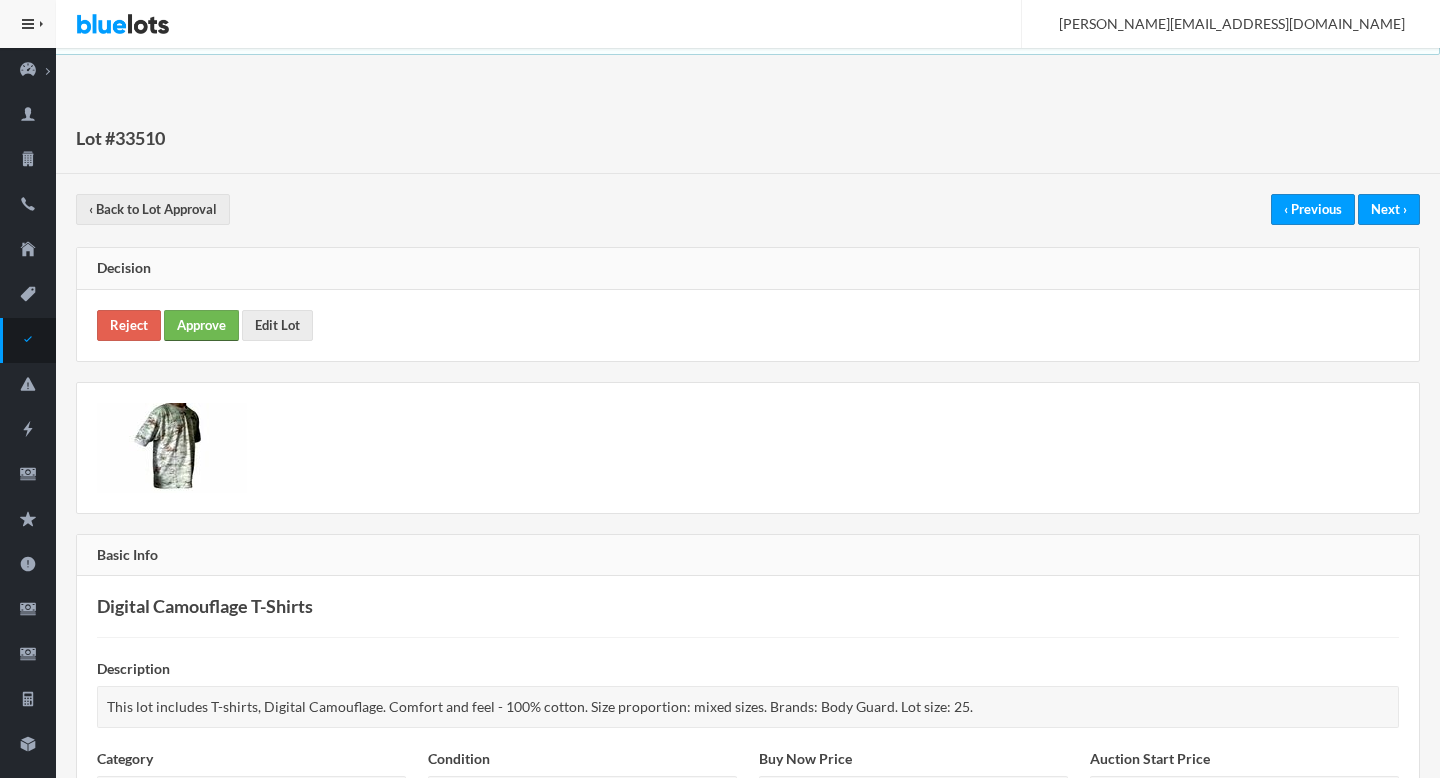 click on "Approve" at bounding box center (201, 325) 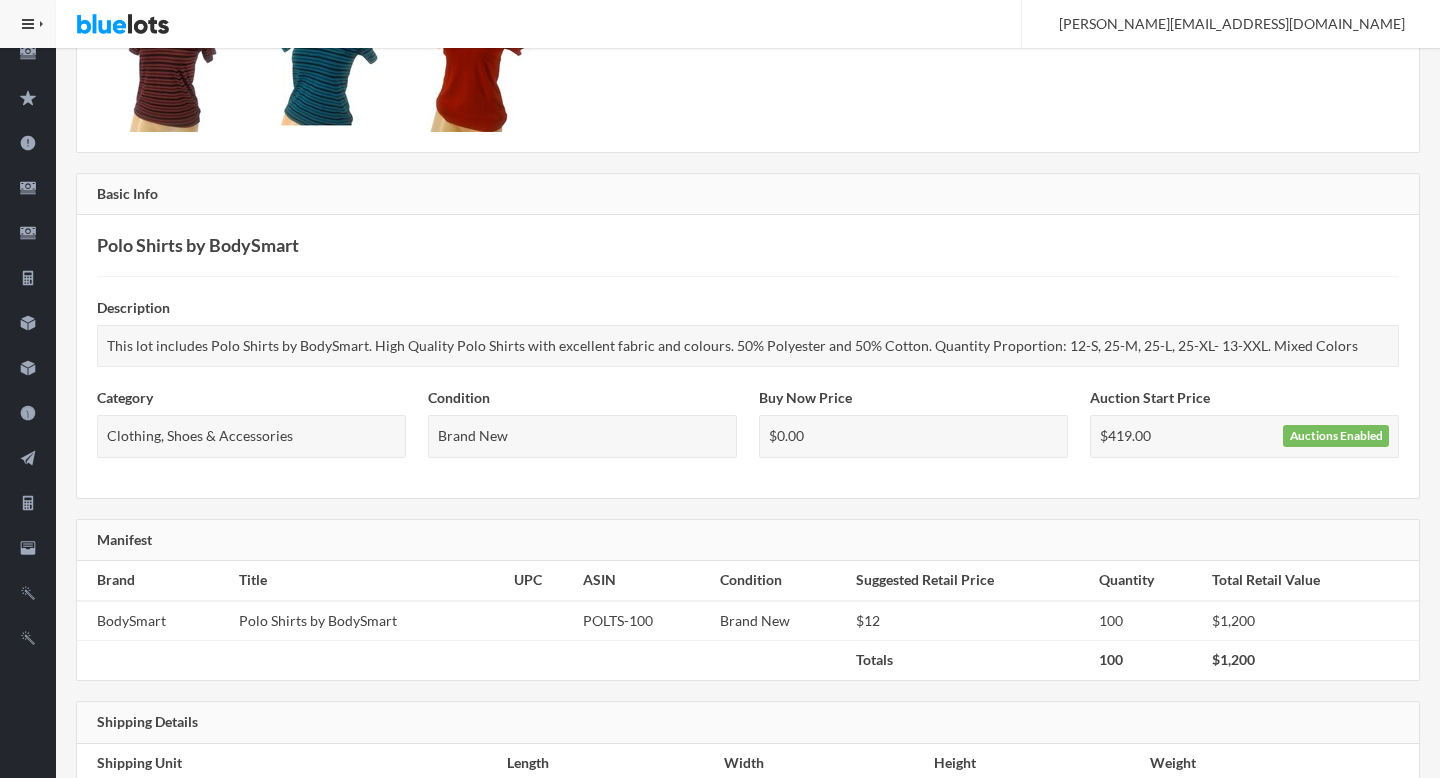 scroll, scrollTop: 0, scrollLeft: 0, axis: both 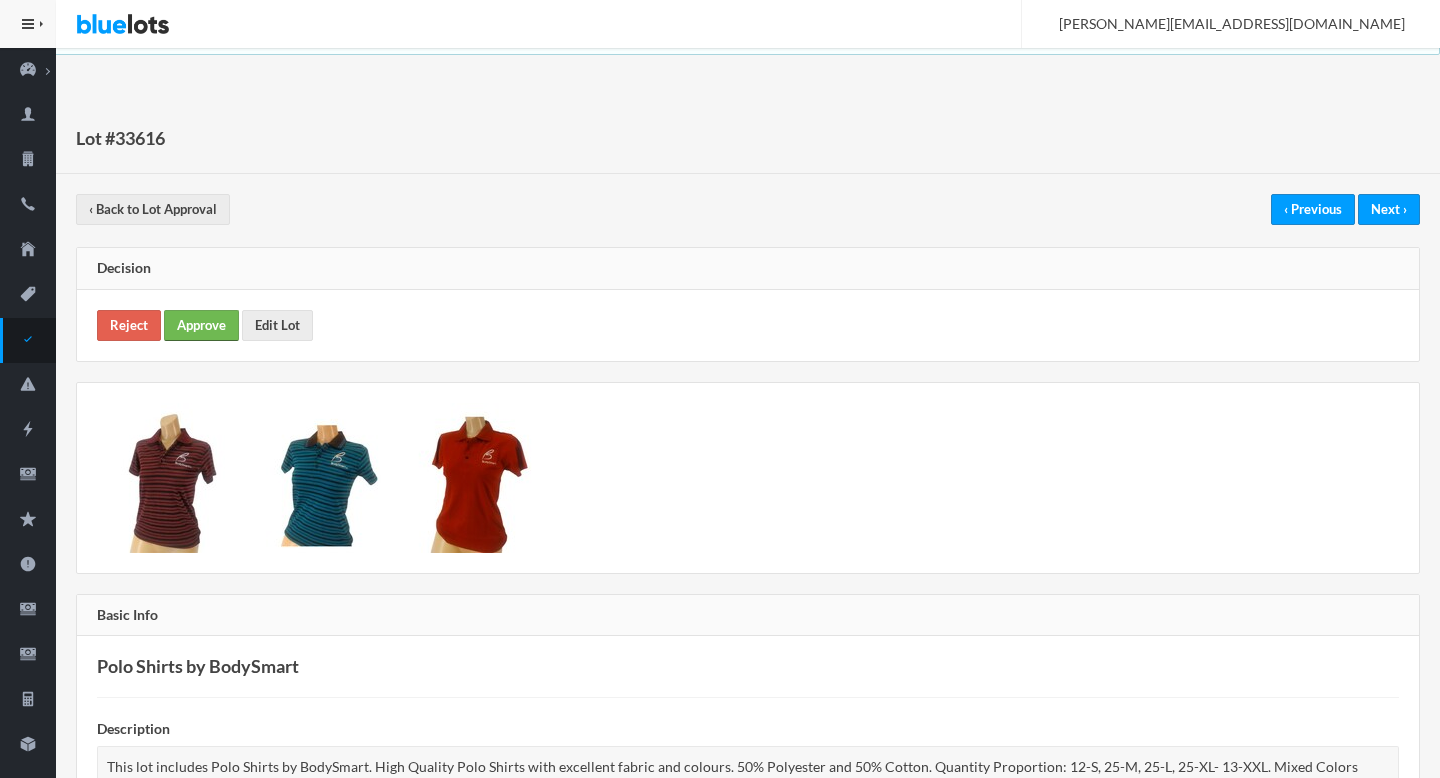 click on "Approve" at bounding box center [201, 325] 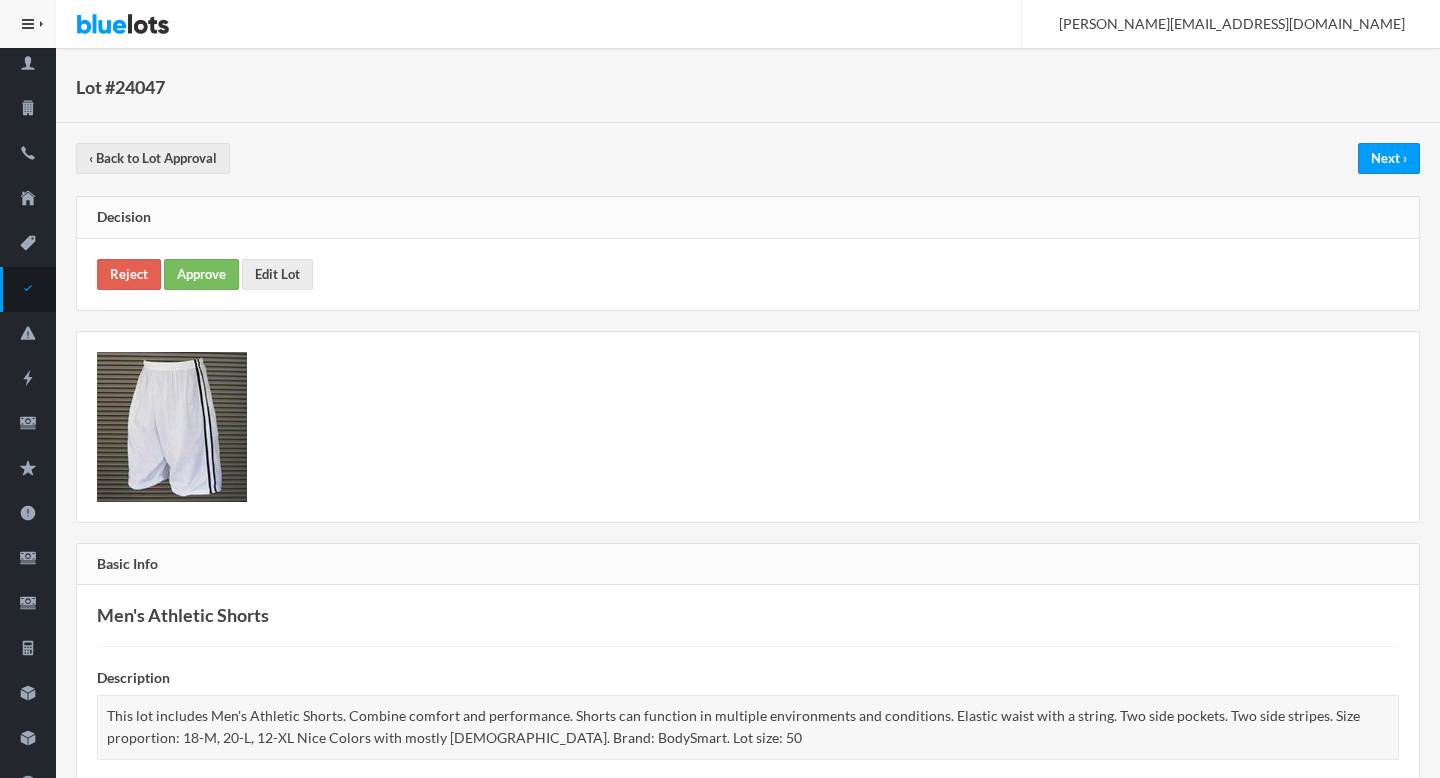 scroll, scrollTop: 0, scrollLeft: 0, axis: both 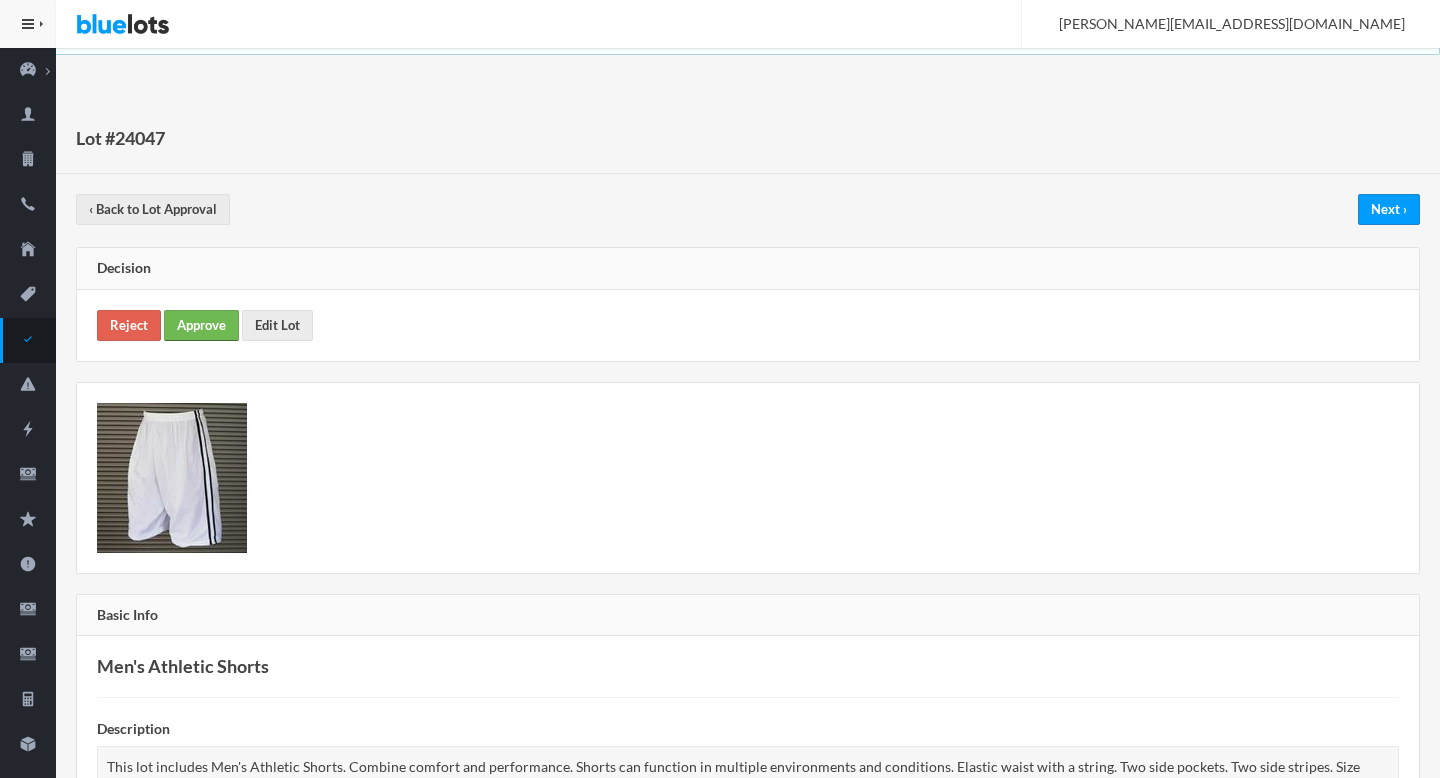 click on "Approve" at bounding box center [201, 325] 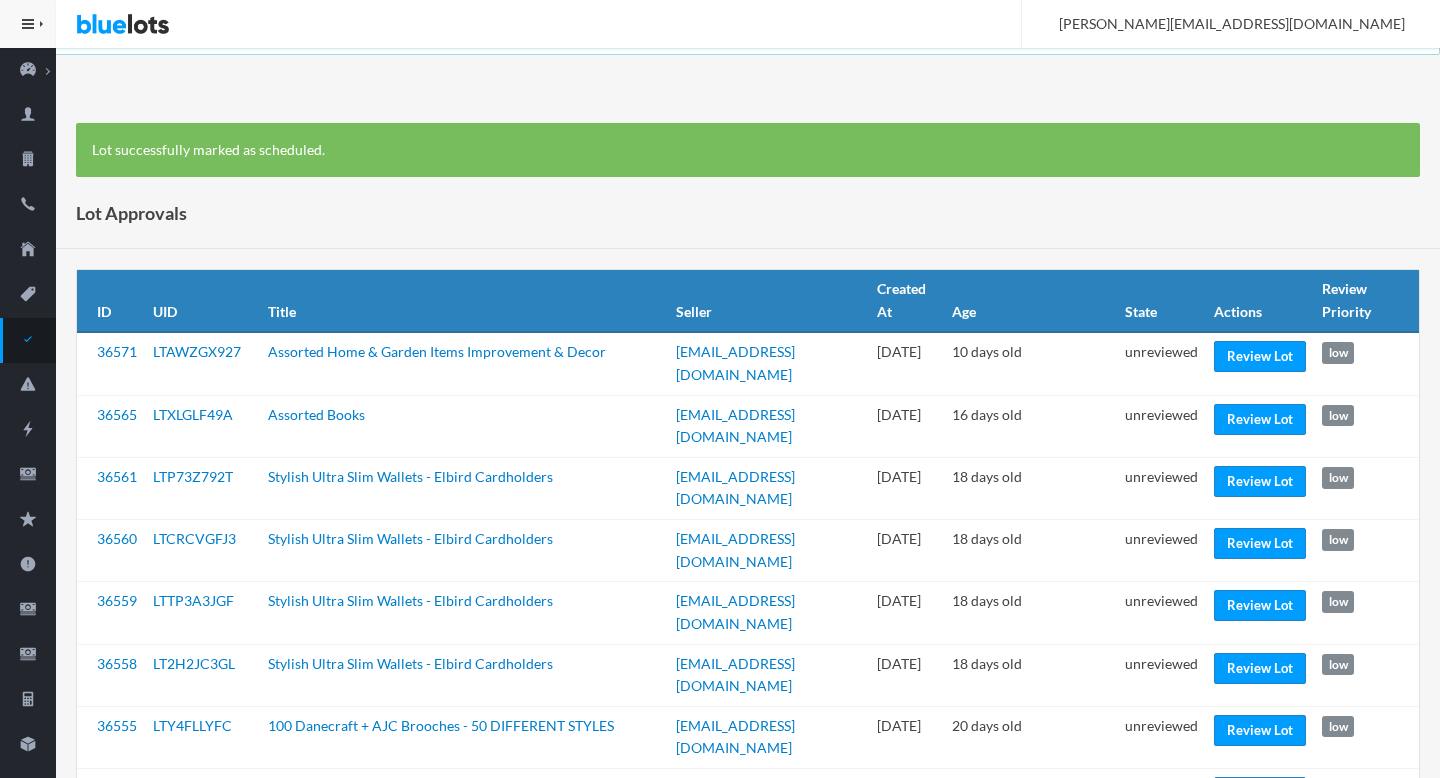 scroll, scrollTop: 0, scrollLeft: 0, axis: both 